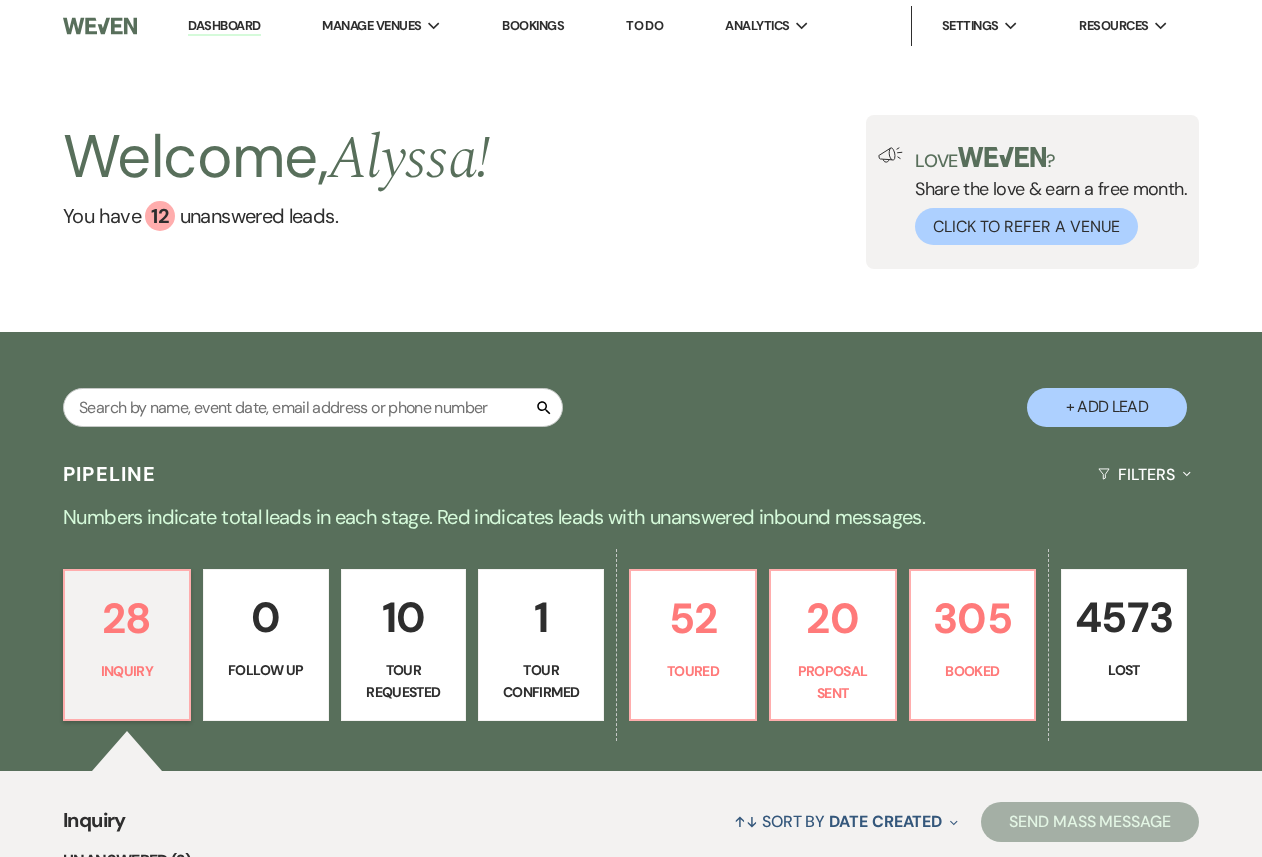 scroll, scrollTop: 0, scrollLeft: 0, axis: both 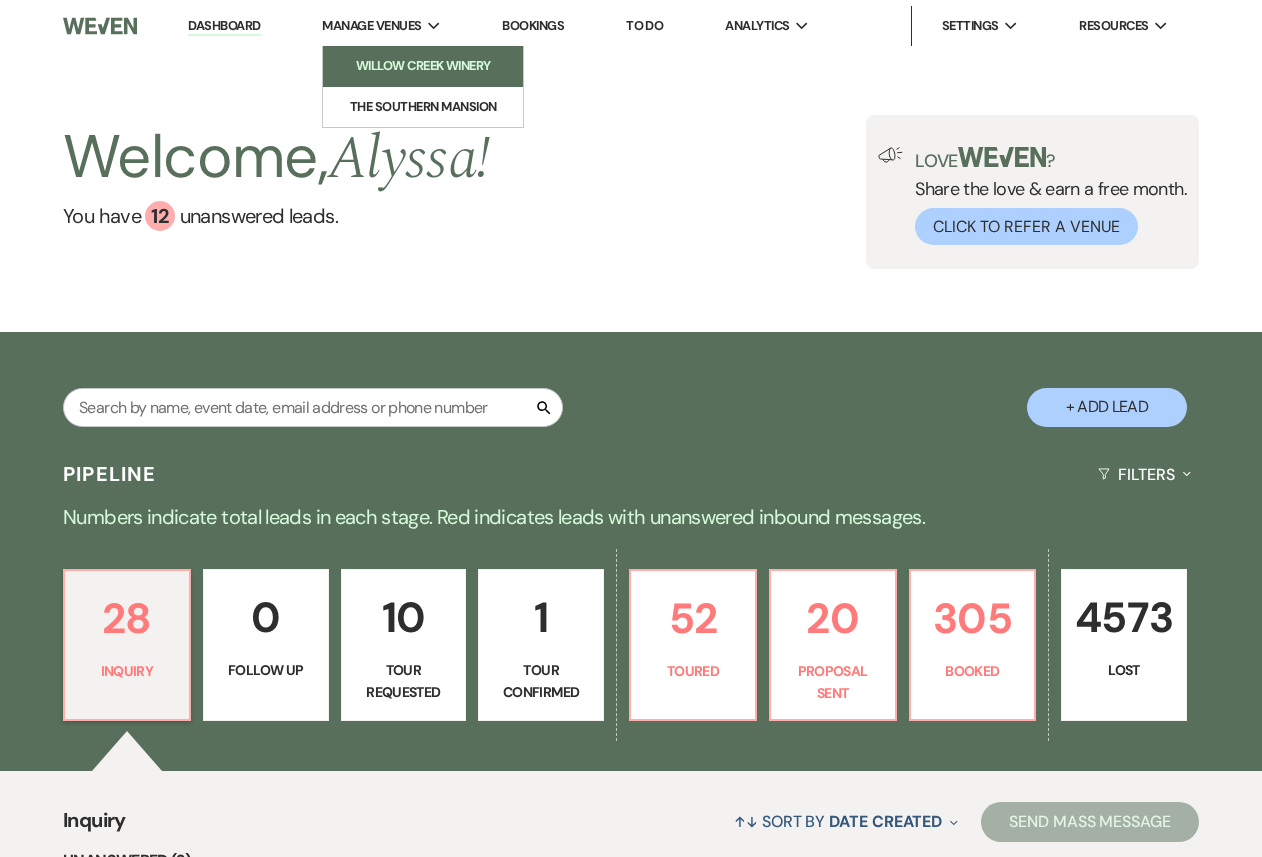 click on "Willow Creek Winery" at bounding box center [423, 66] 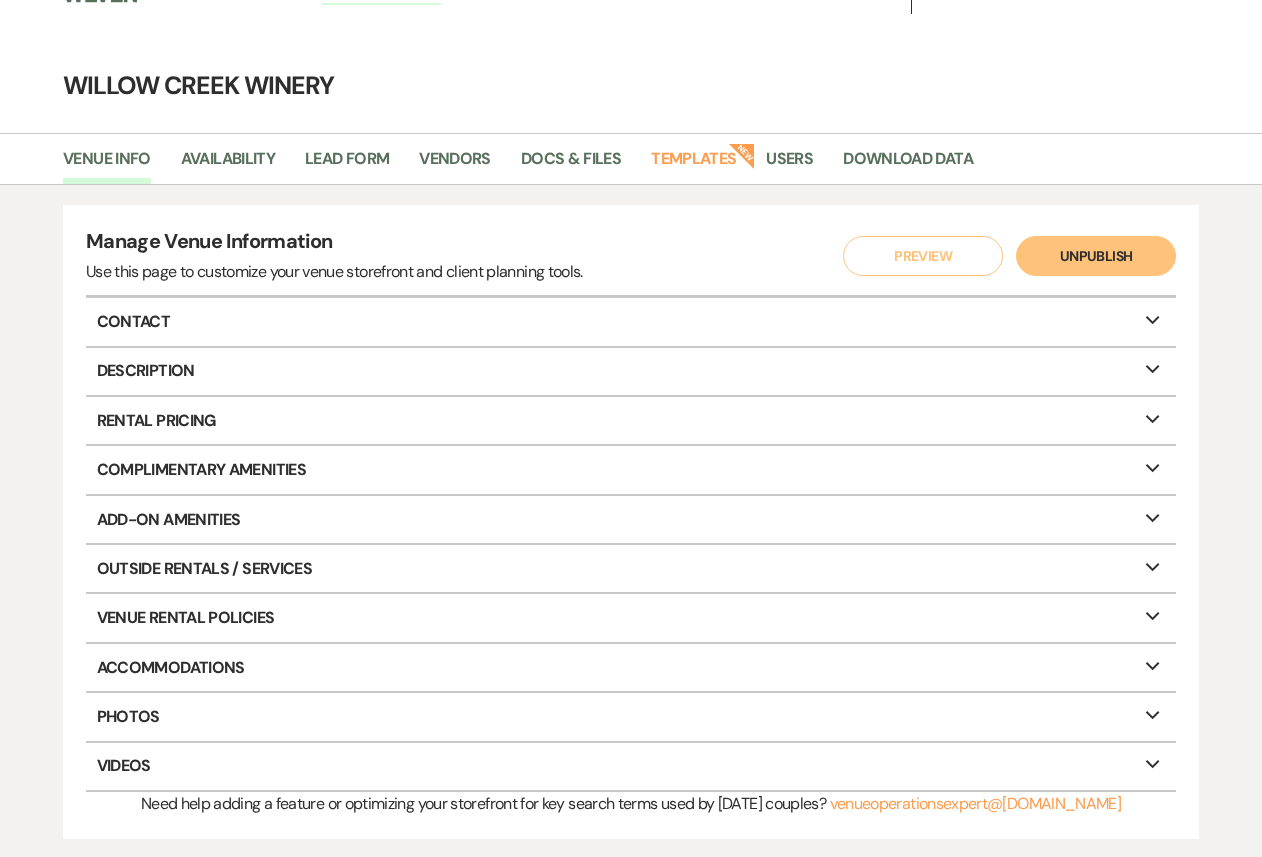 scroll, scrollTop: 0, scrollLeft: 0, axis: both 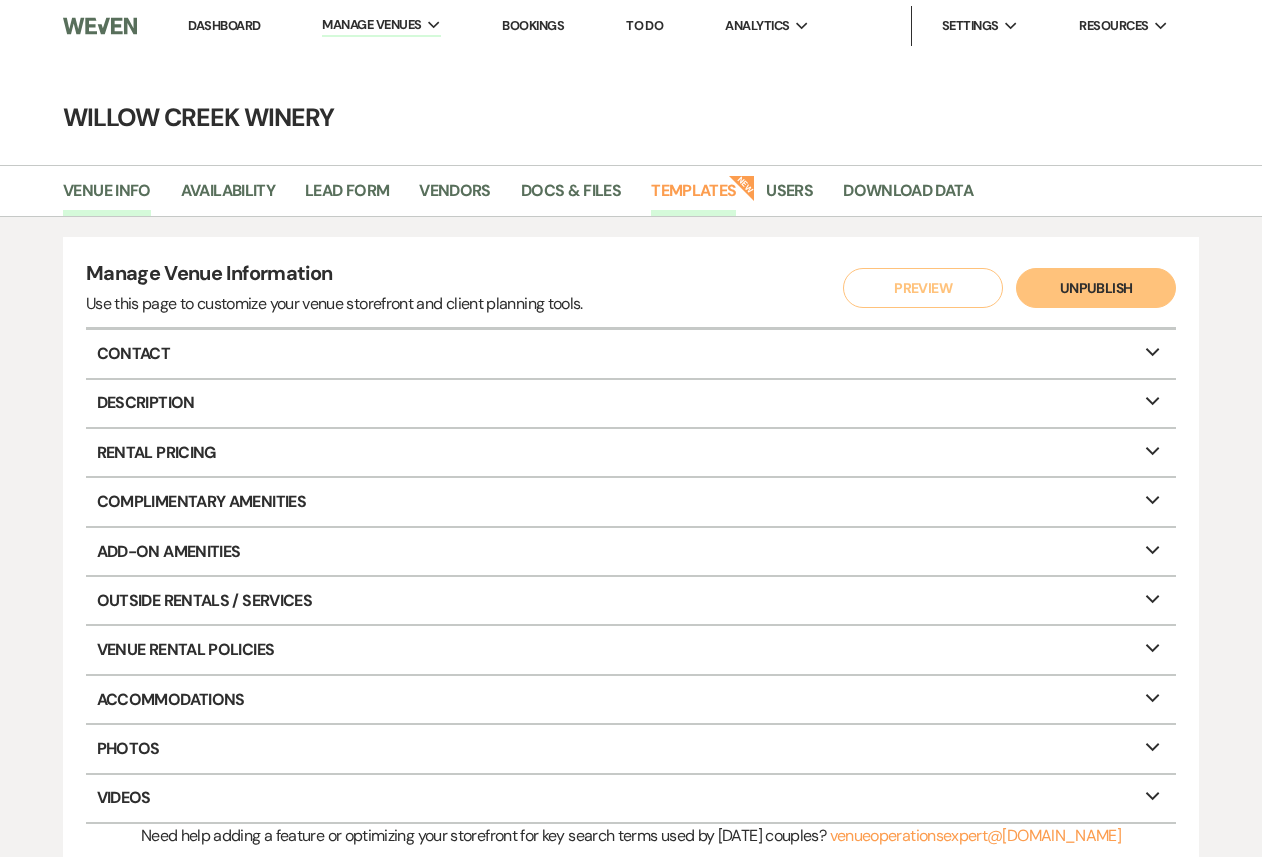 click on "Templates" at bounding box center [693, 197] 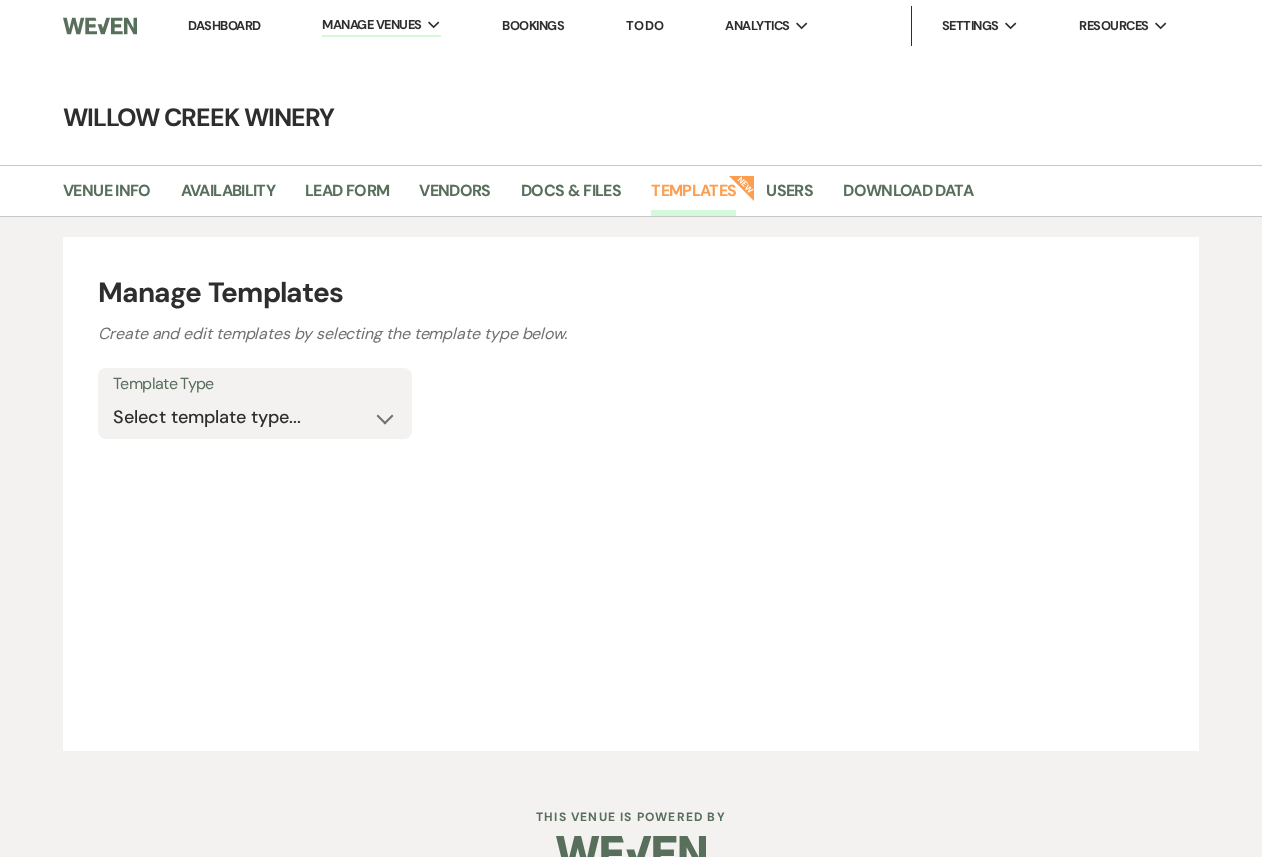 scroll, scrollTop: 0, scrollLeft: 0, axis: both 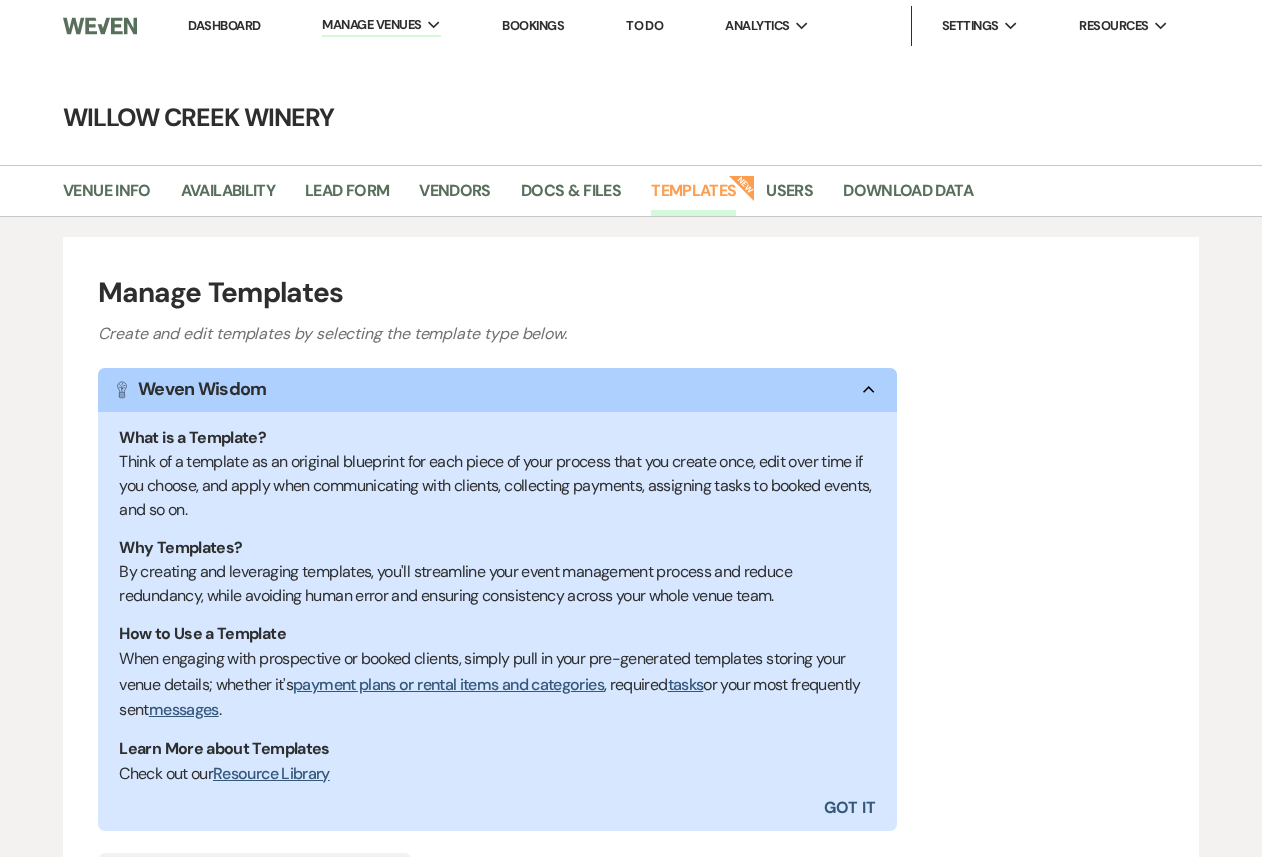click on "What is a Template?" at bounding box center [497, 438] 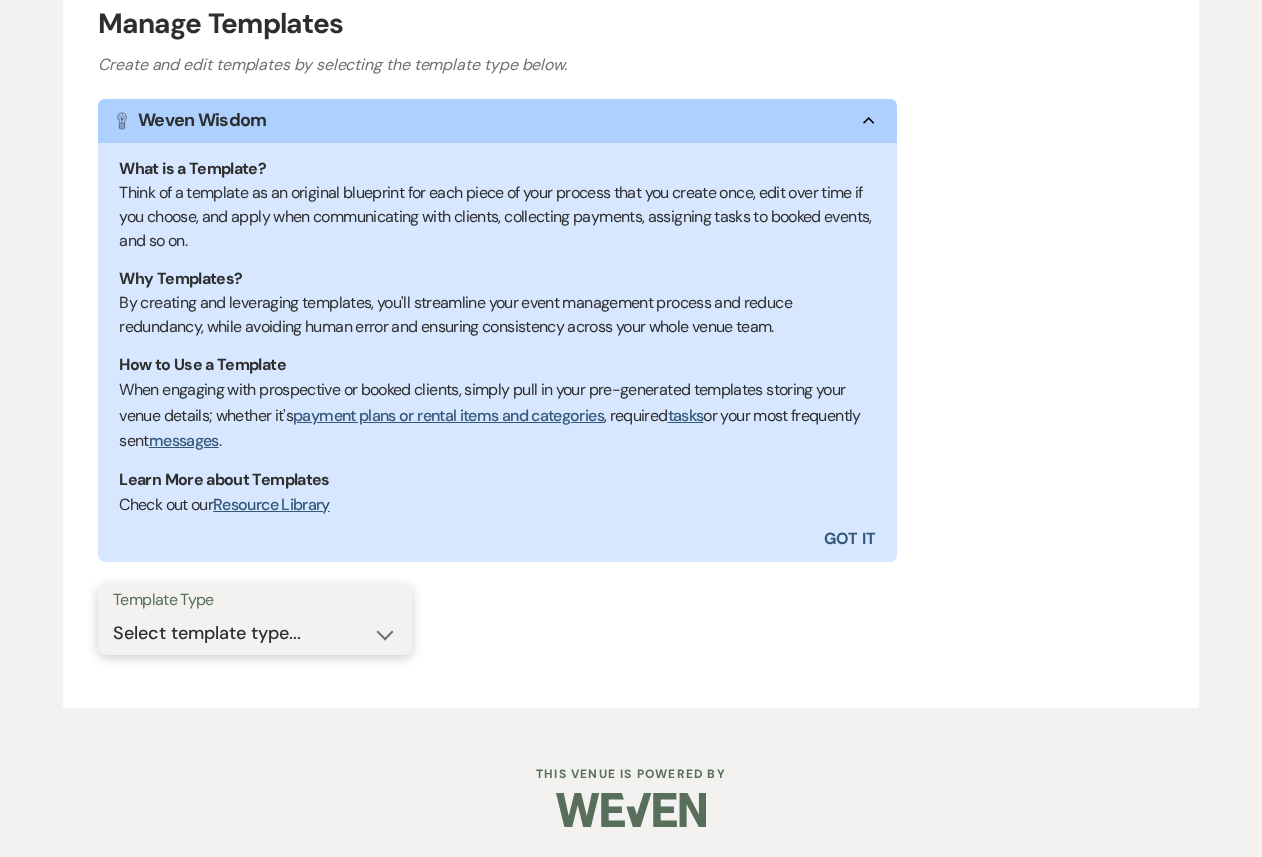 click on "Select template type... Task List Message Templates Payment Plan Inventory Items Categories" at bounding box center [255, 633] 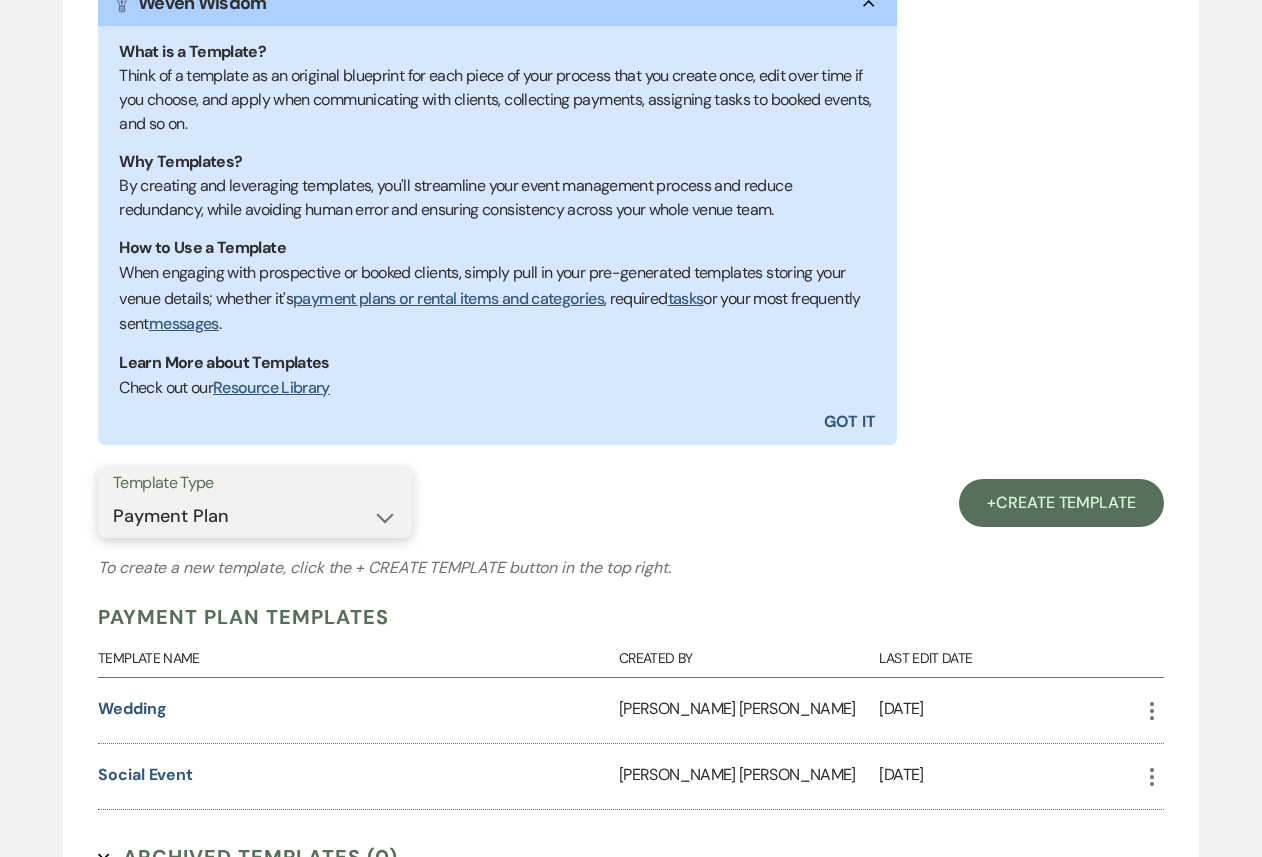 scroll, scrollTop: 616, scrollLeft: 0, axis: vertical 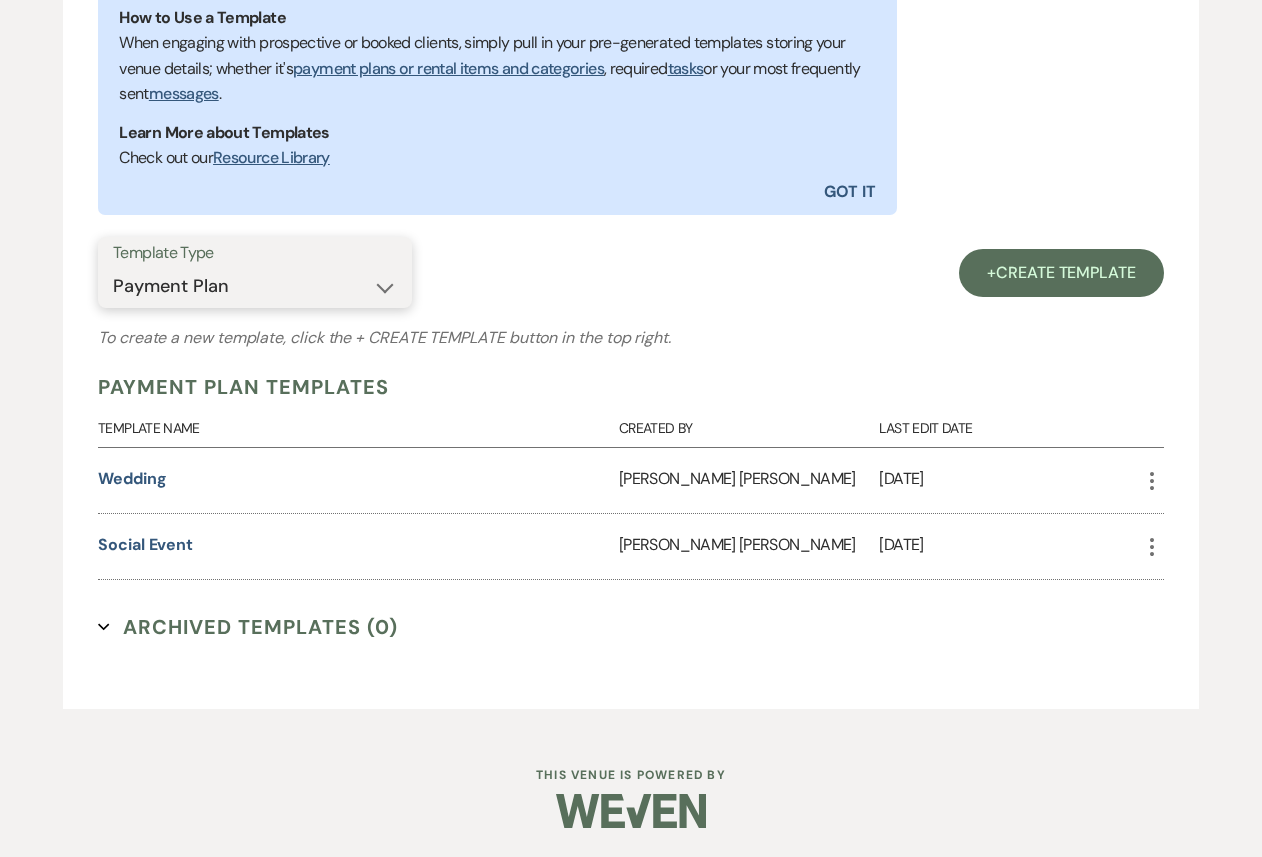 click on "Select template type... Task List Message Templates Payment Plan Inventory Items Categories" at bounding box center [255, 286] 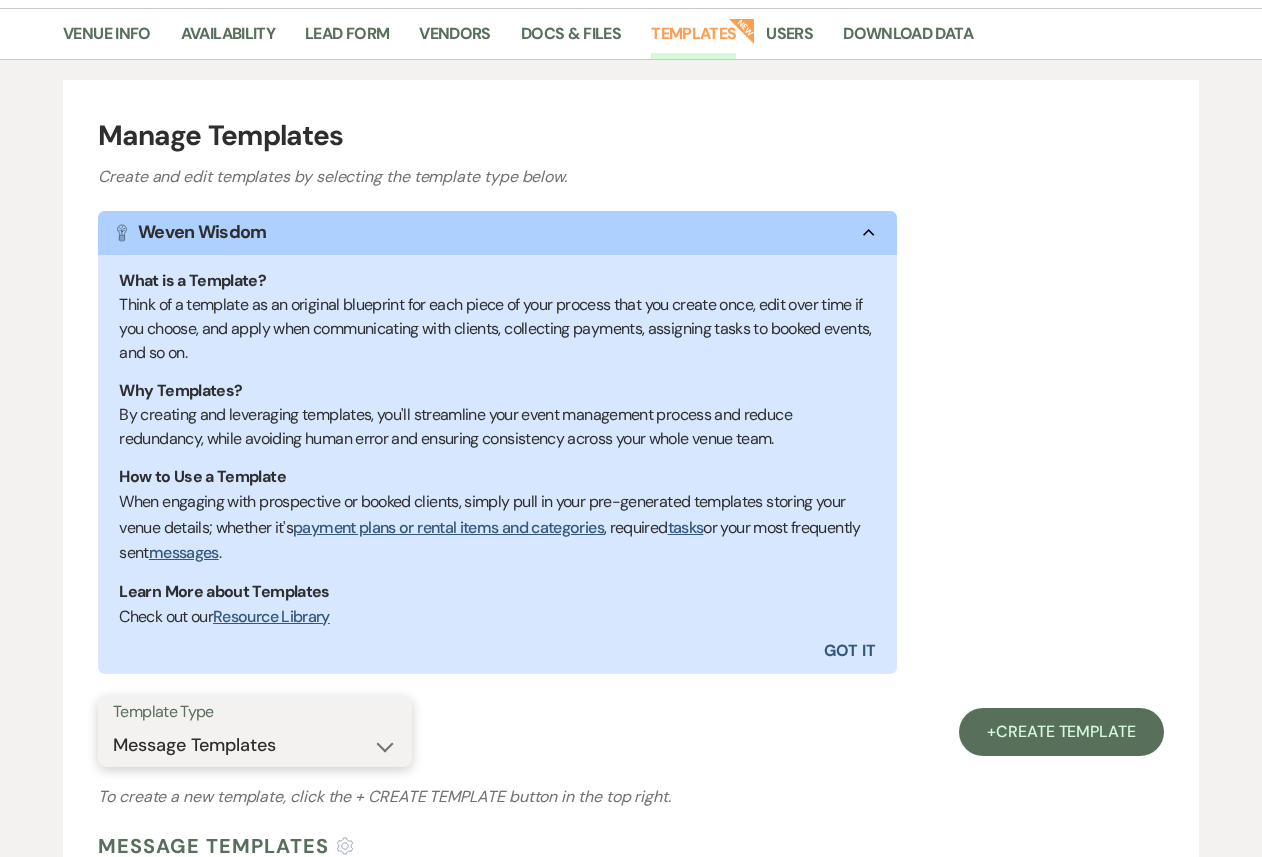 scroll, scrollTop: 0, scrollLeft: 0, axis: both 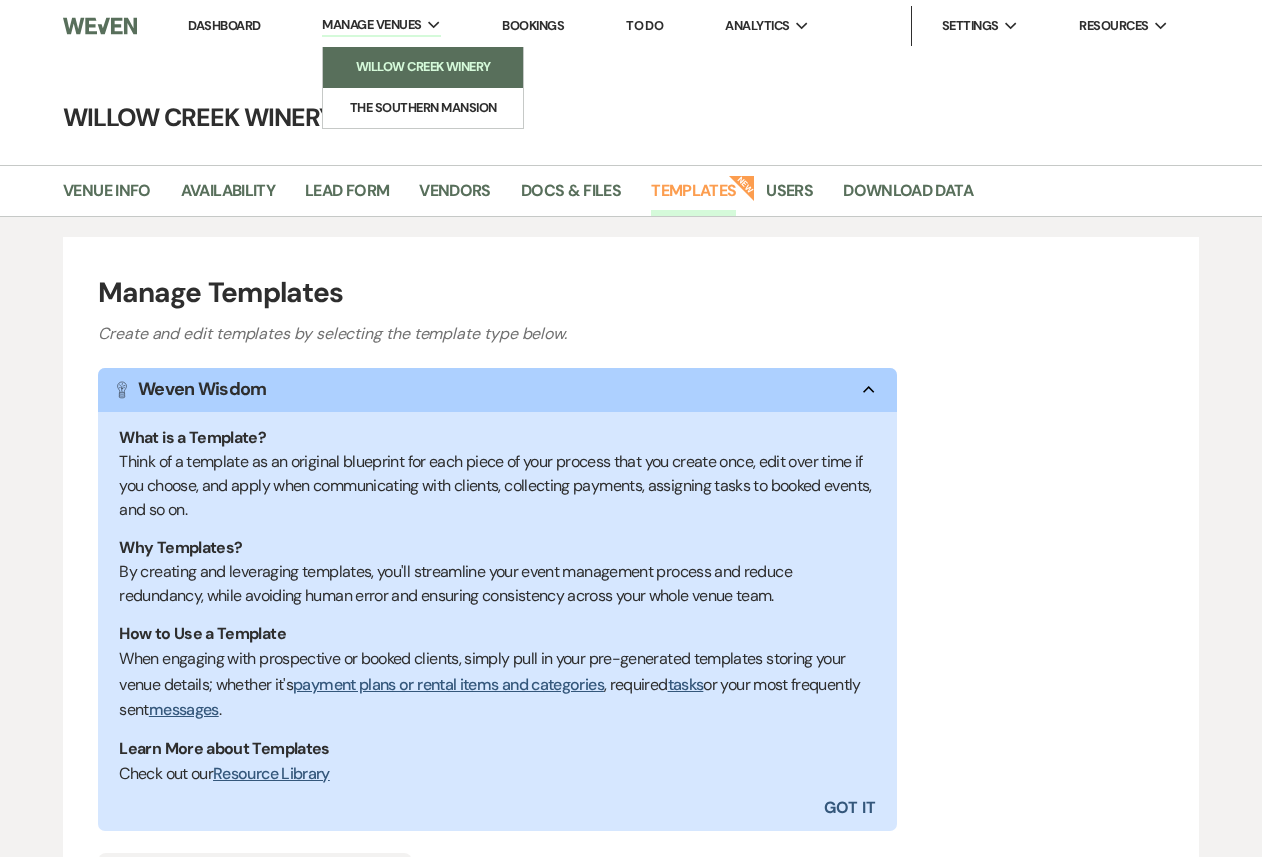 click on "Willow Creek Winery" at bounding box center (423, 67) 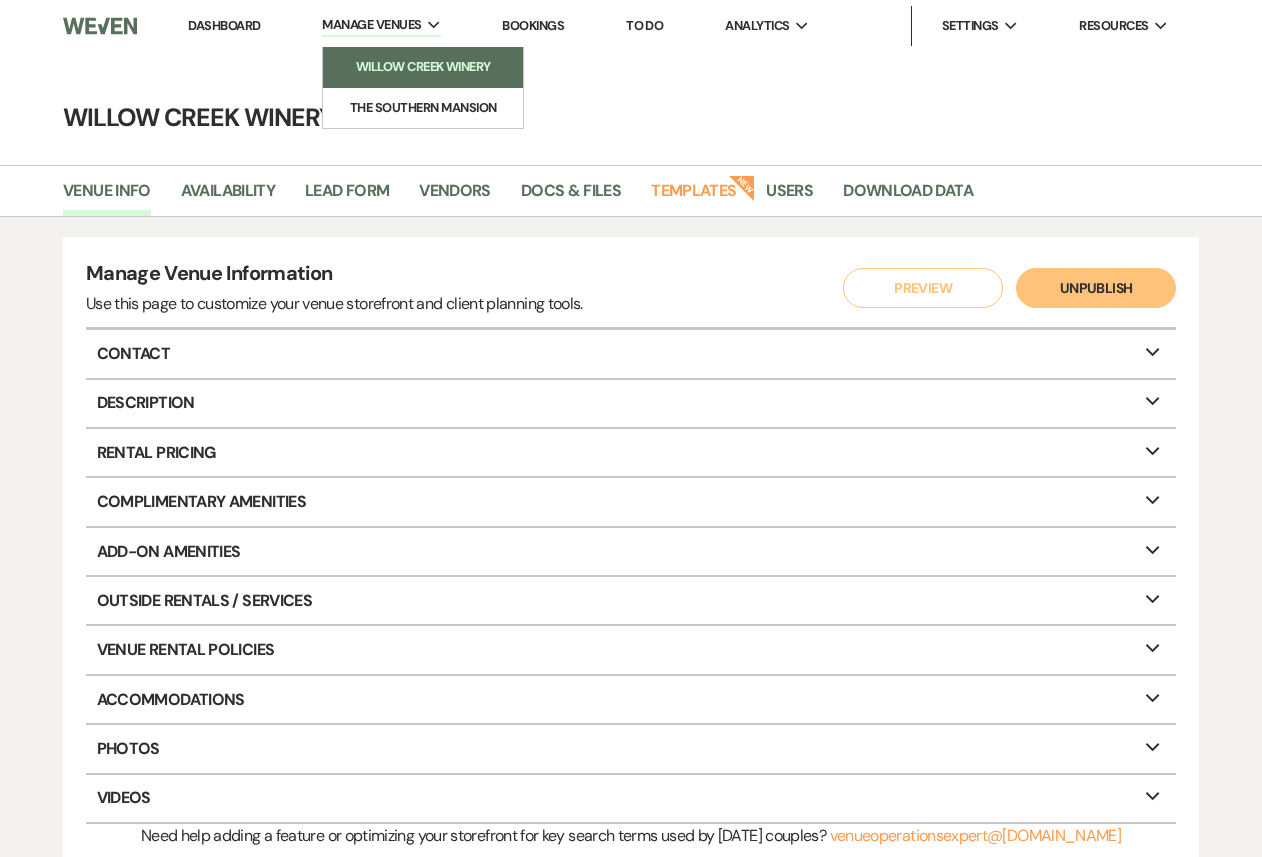 scroll, scrollTop: 0, scrollLeft: 0, axis: both 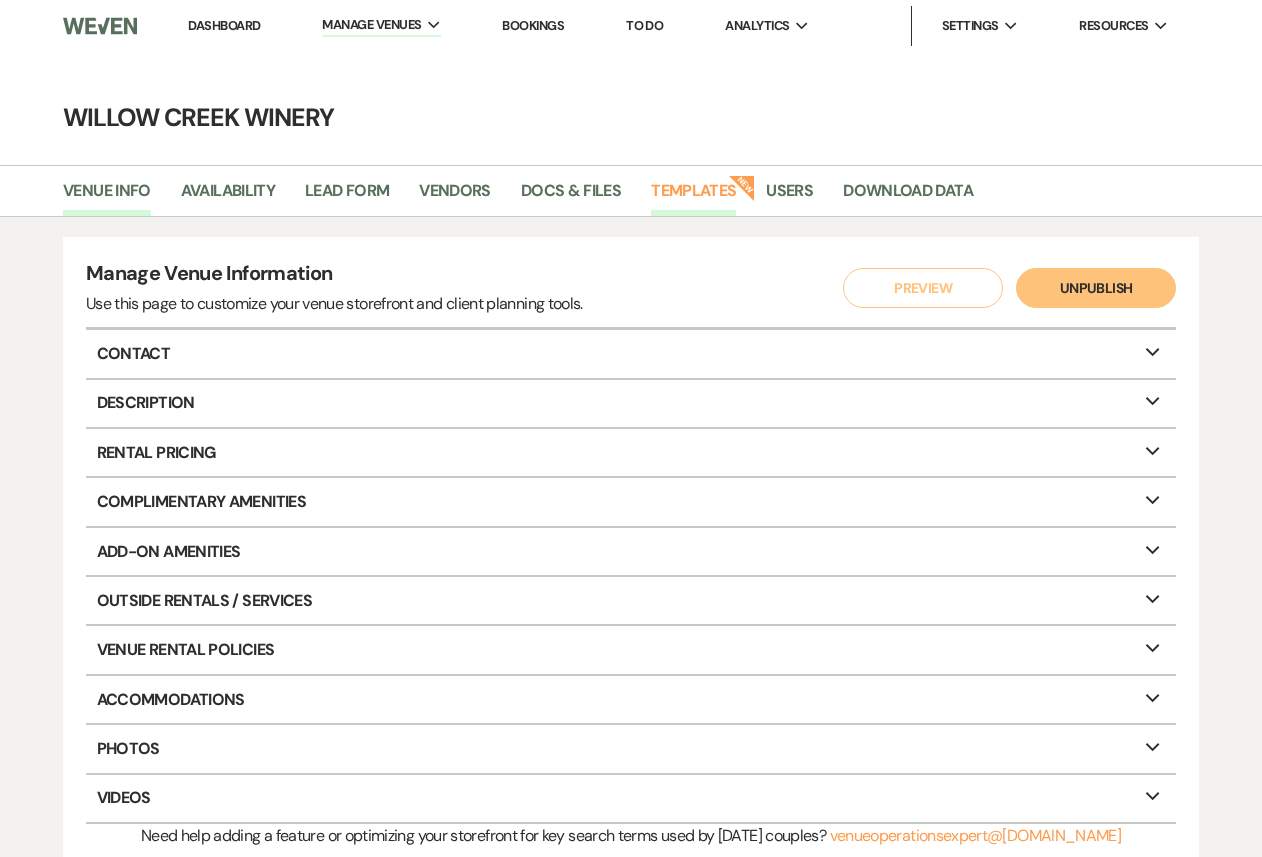 click on "Templates" at bounding box center [693, 197] 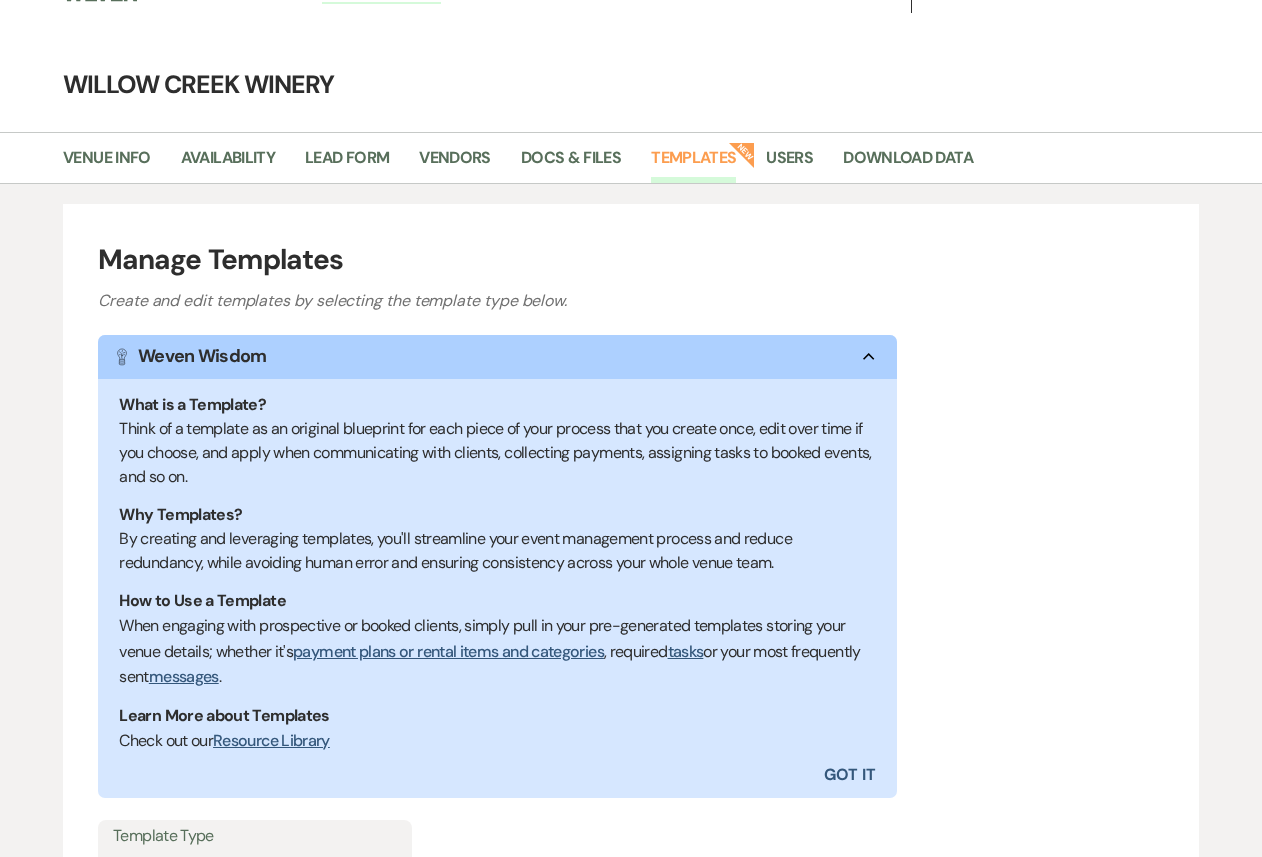 scroll, scrollTop: 27, scrollLeft: 0, axis: vertical 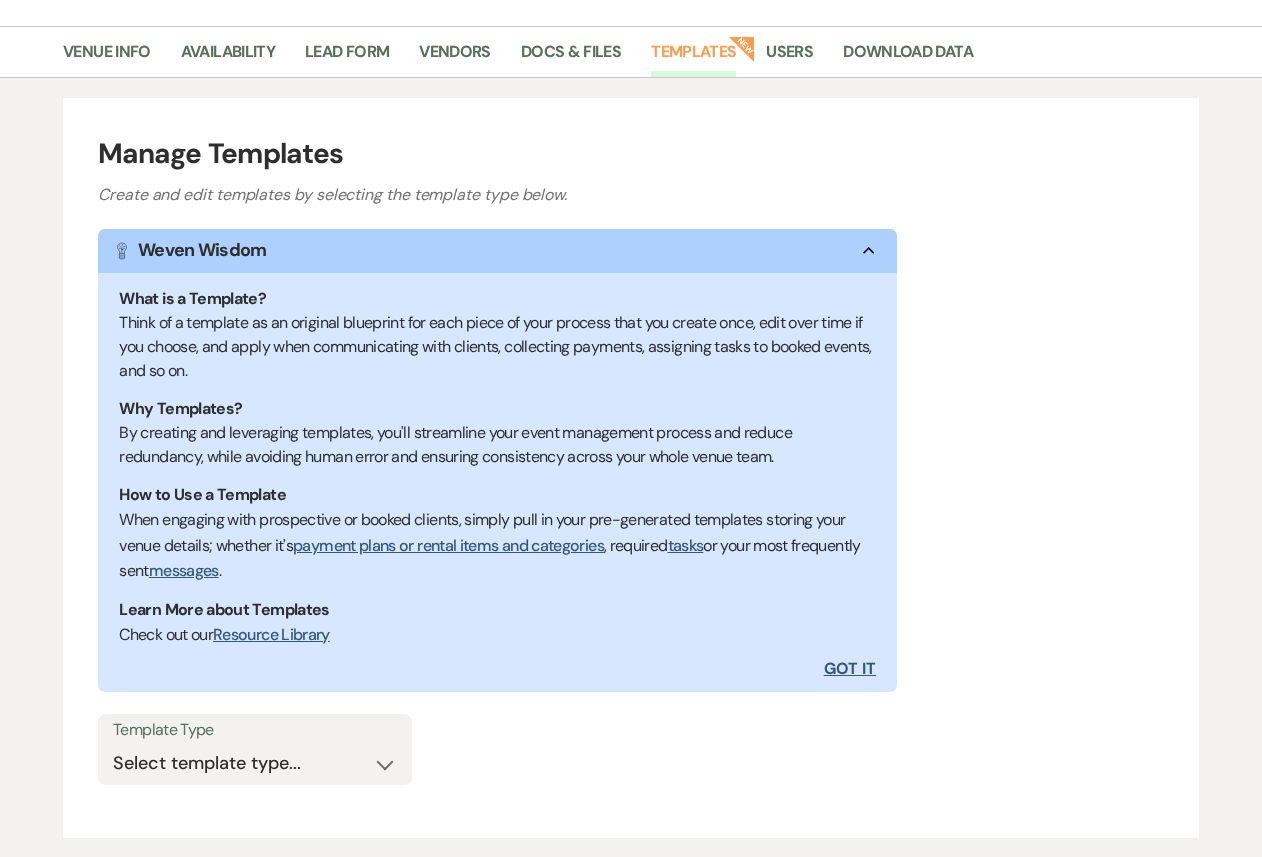 click on "Got It" at bounding box center [698, 669] 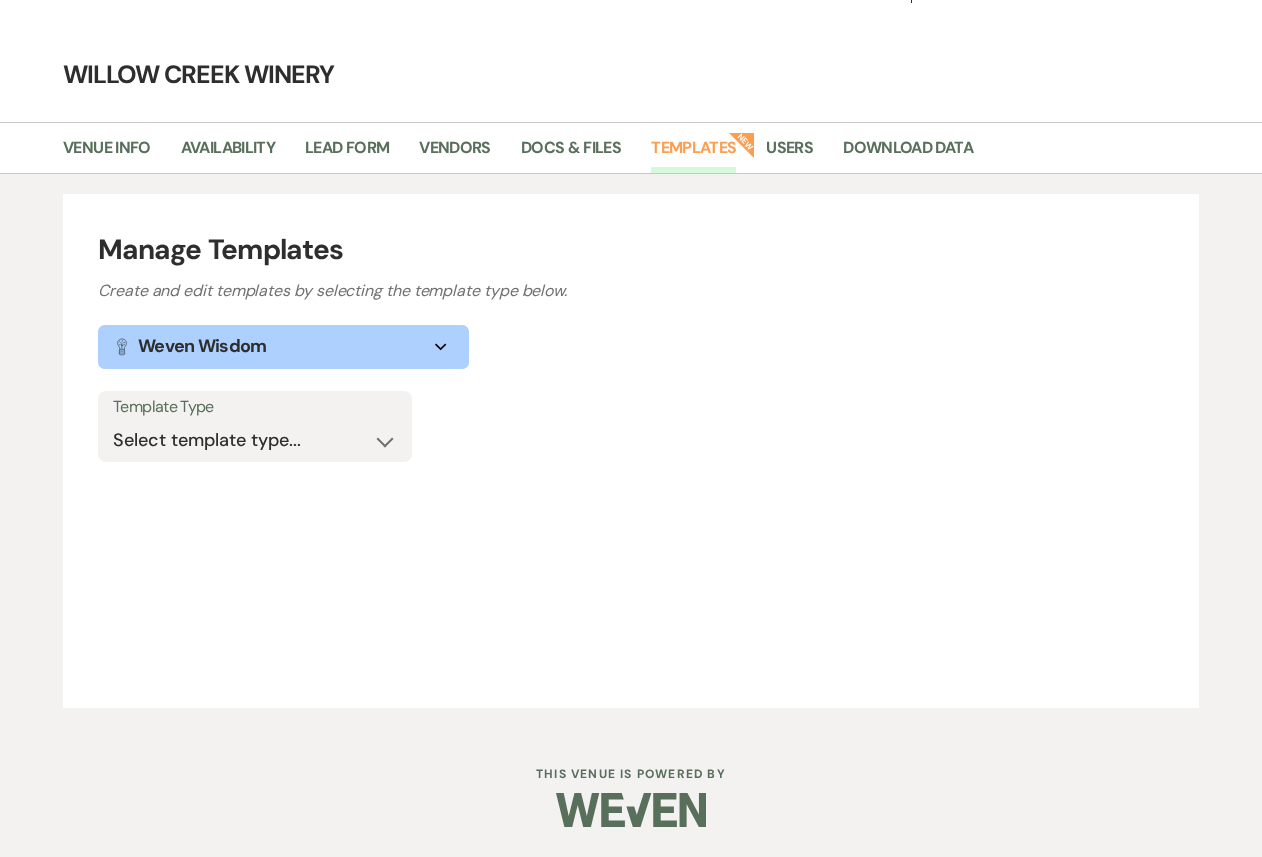 scroll, scrollTop: 42, scrollLeft: 0, axis: vertical 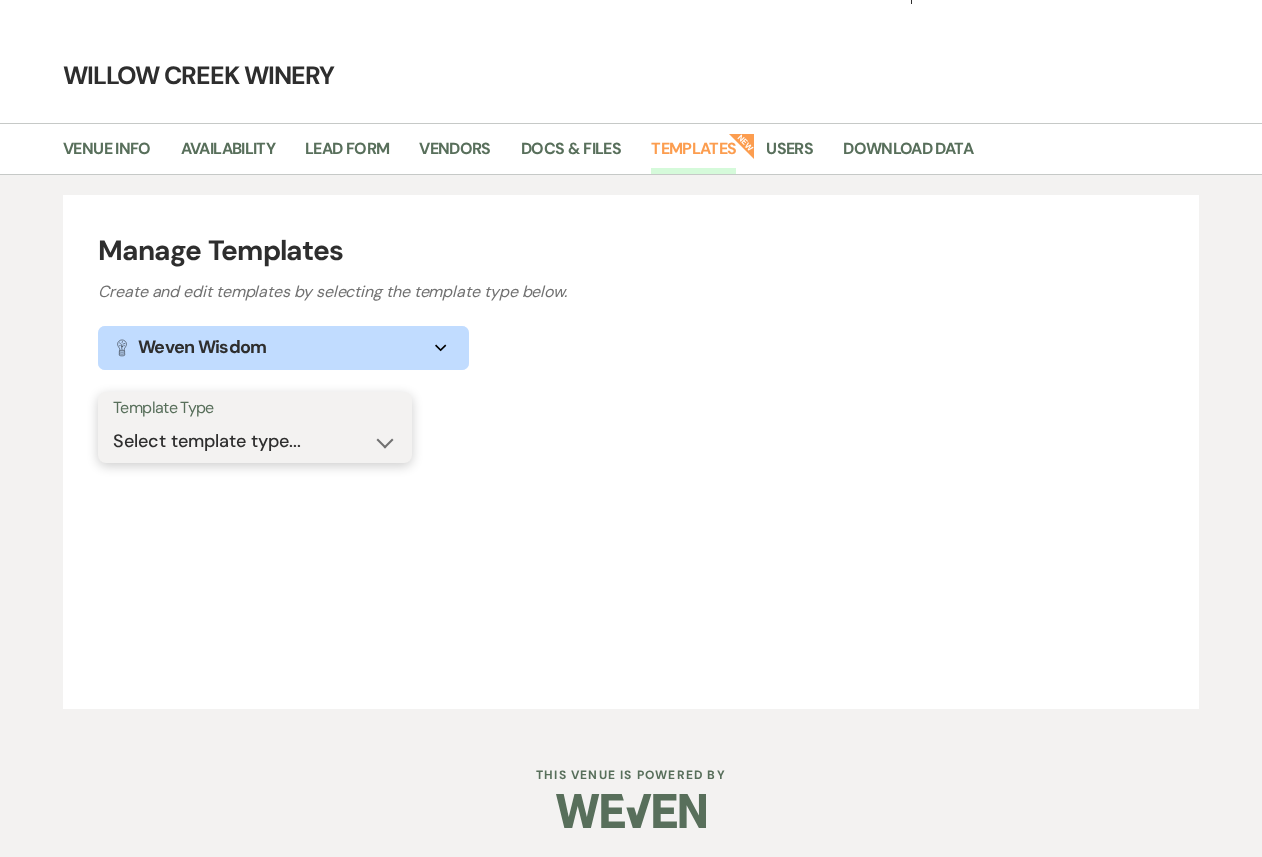 click on "Select template type... Task List Message Templates Payment Plan Inventory Items Categories" at bounding box center (255, 441) 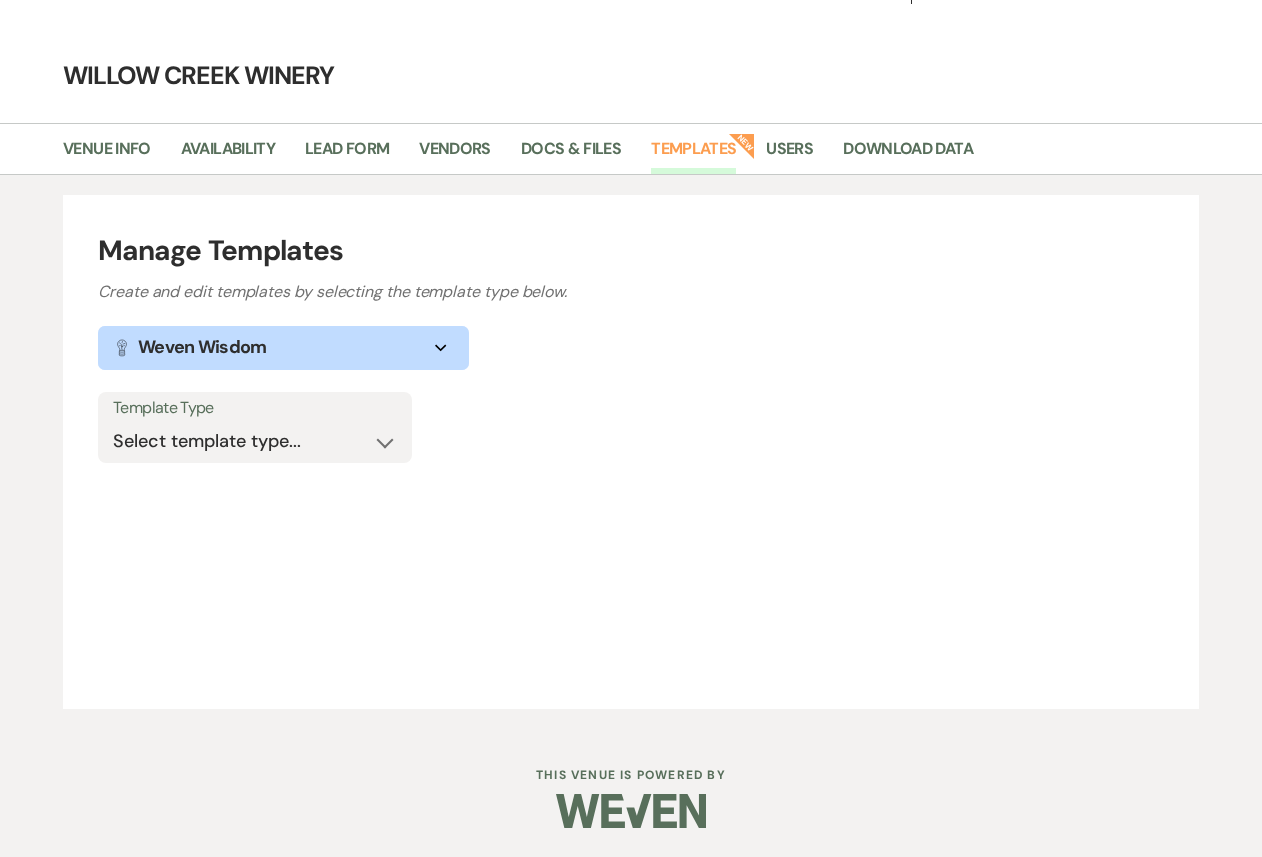 click on "Lightbulb Weven Wisdom Expand" at bounding box center (283, 348) 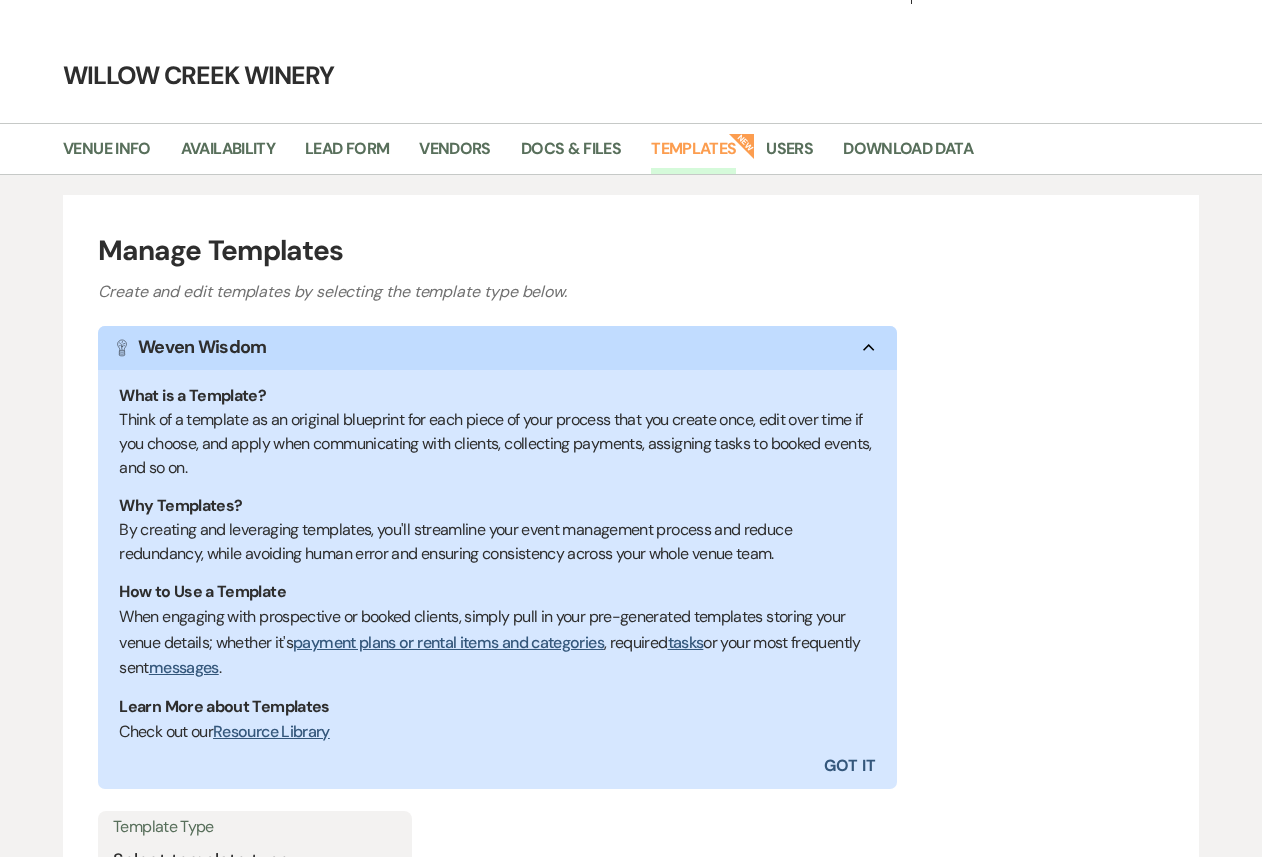click on "Lightbulb Weven Wisdom Collapse" at bounding box center [497, 348] 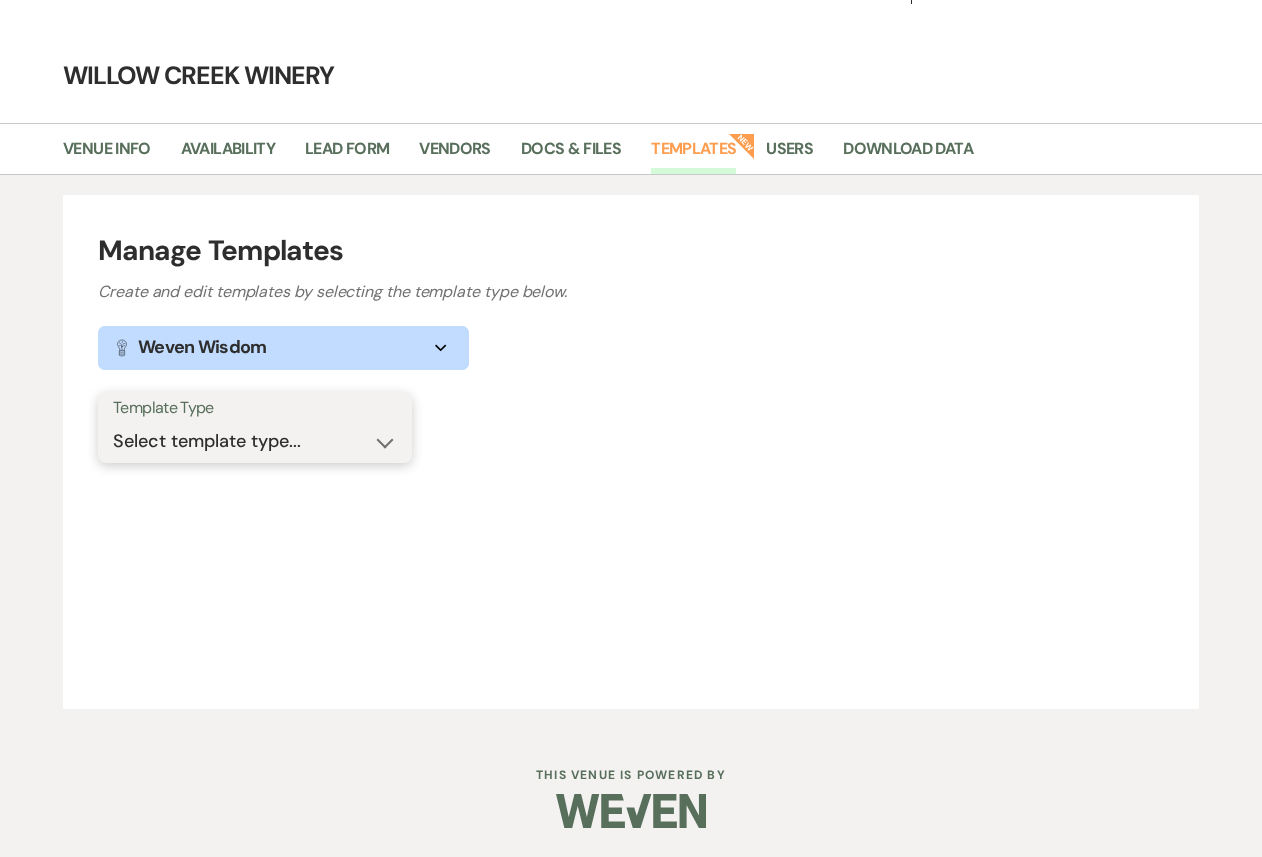 click on "Select template type... Task List Message Templates Payment Plan Inventory Items Categories" at bounding box center [255, 441] 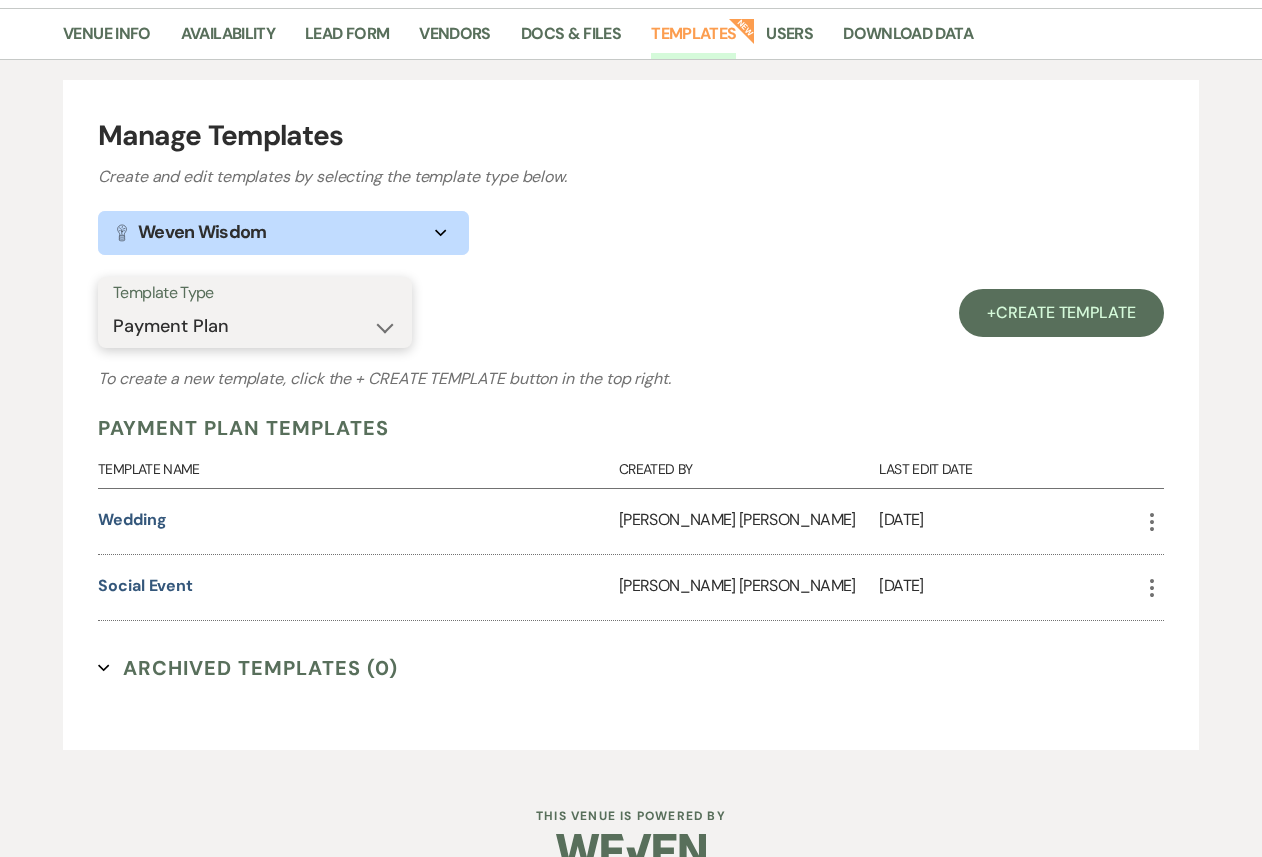 scroll, scrollTop: 159, scrollLeft: 0, axis: vertical 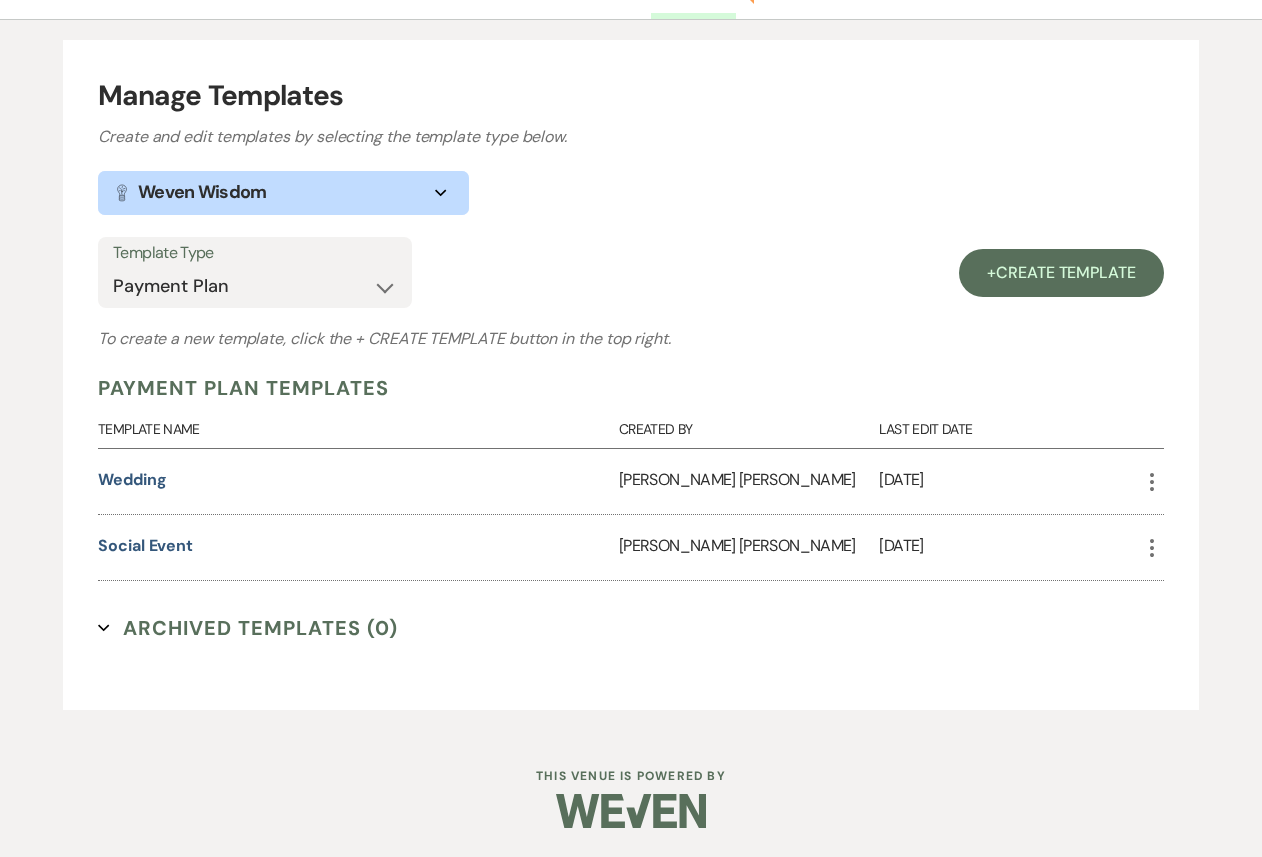 click on "More" 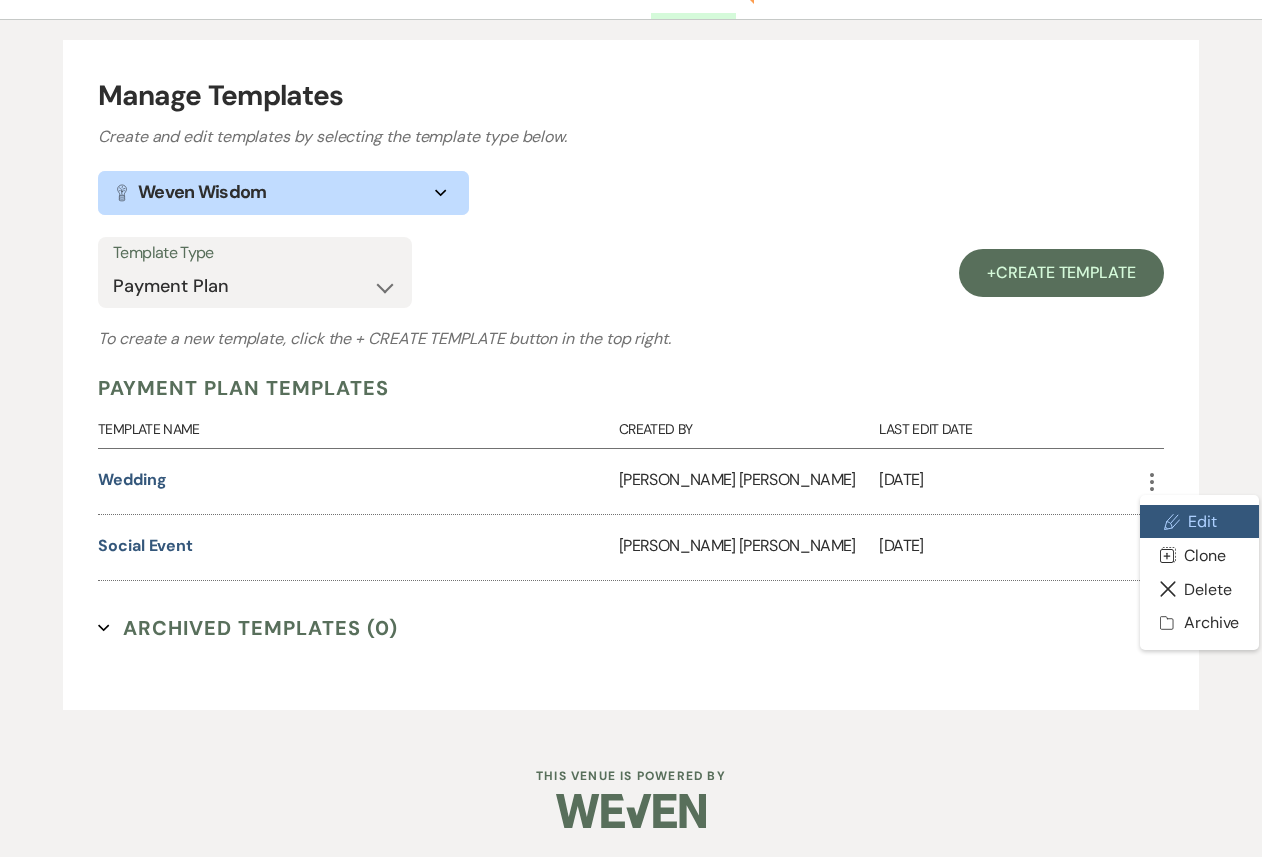 click on "Pencil Edit" at bounding box center (1199, 522) 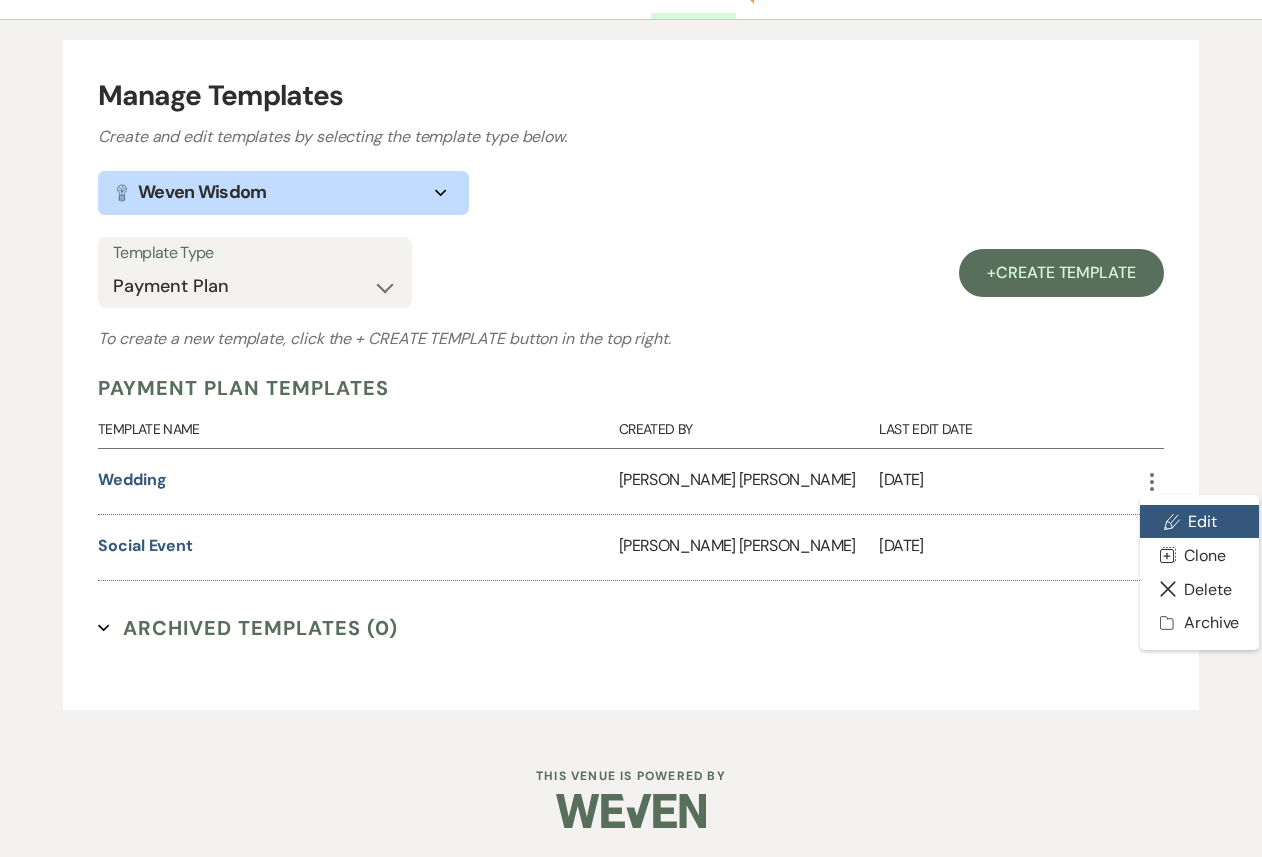 scroll, scrollTop: 0, scrollLeft: 0, axis: both 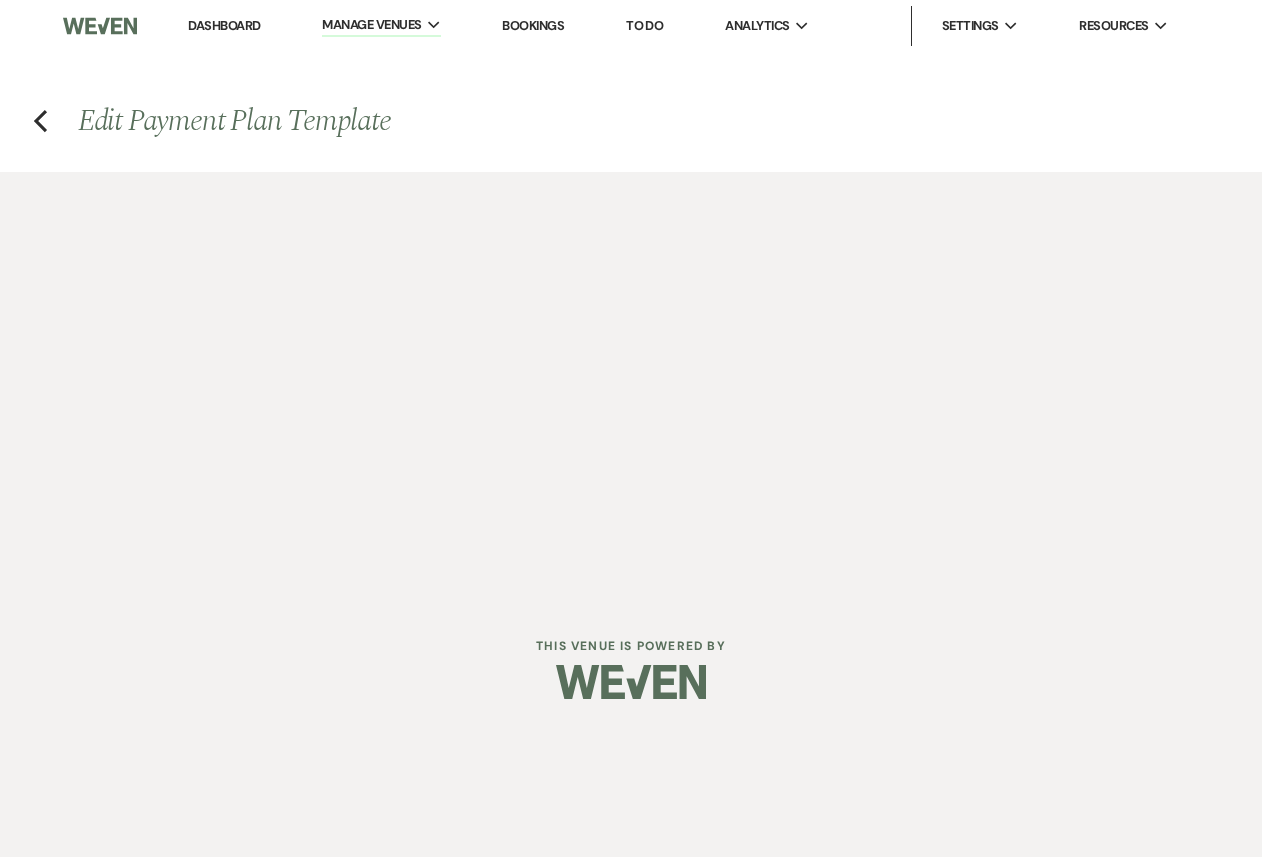 select on "flat" 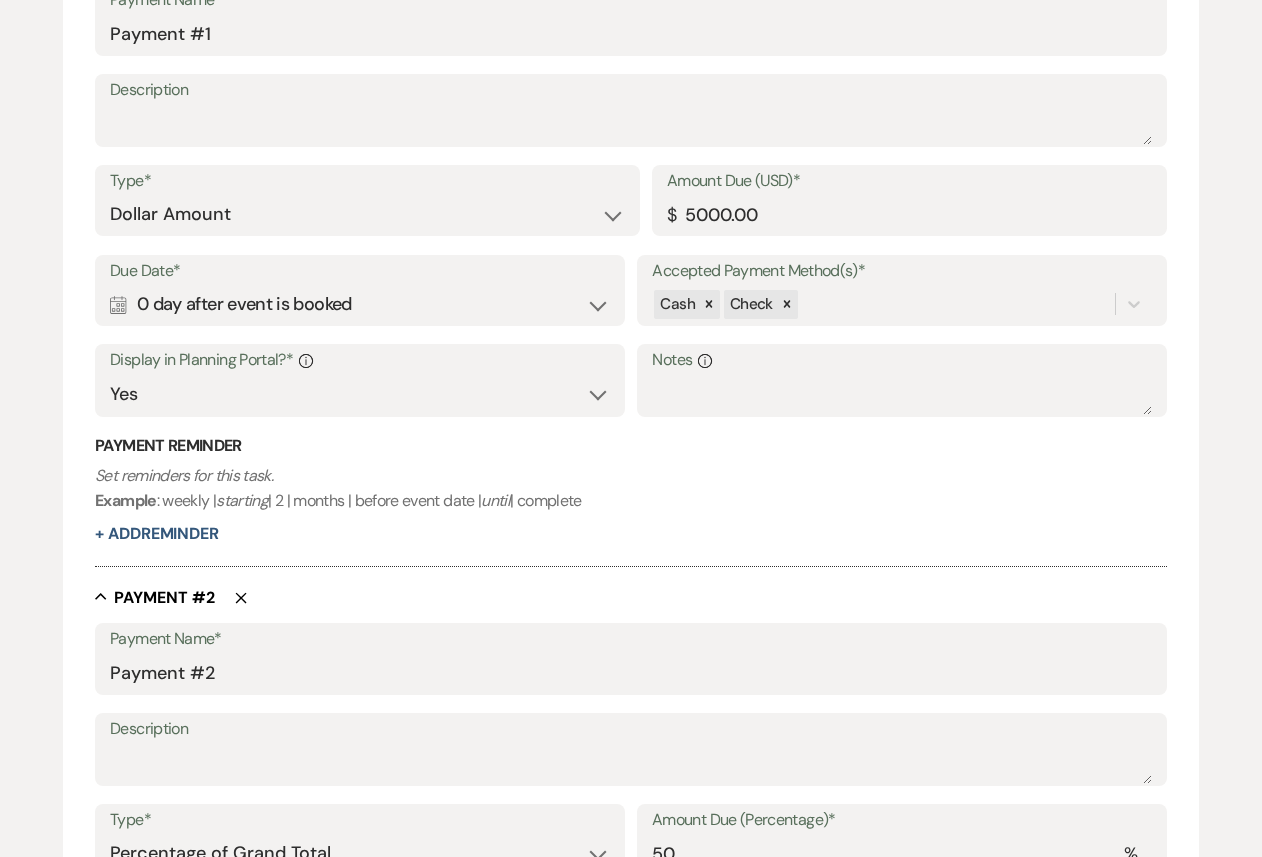 scroll, scrollTop: 0, scrollLeft: 0, axis: both 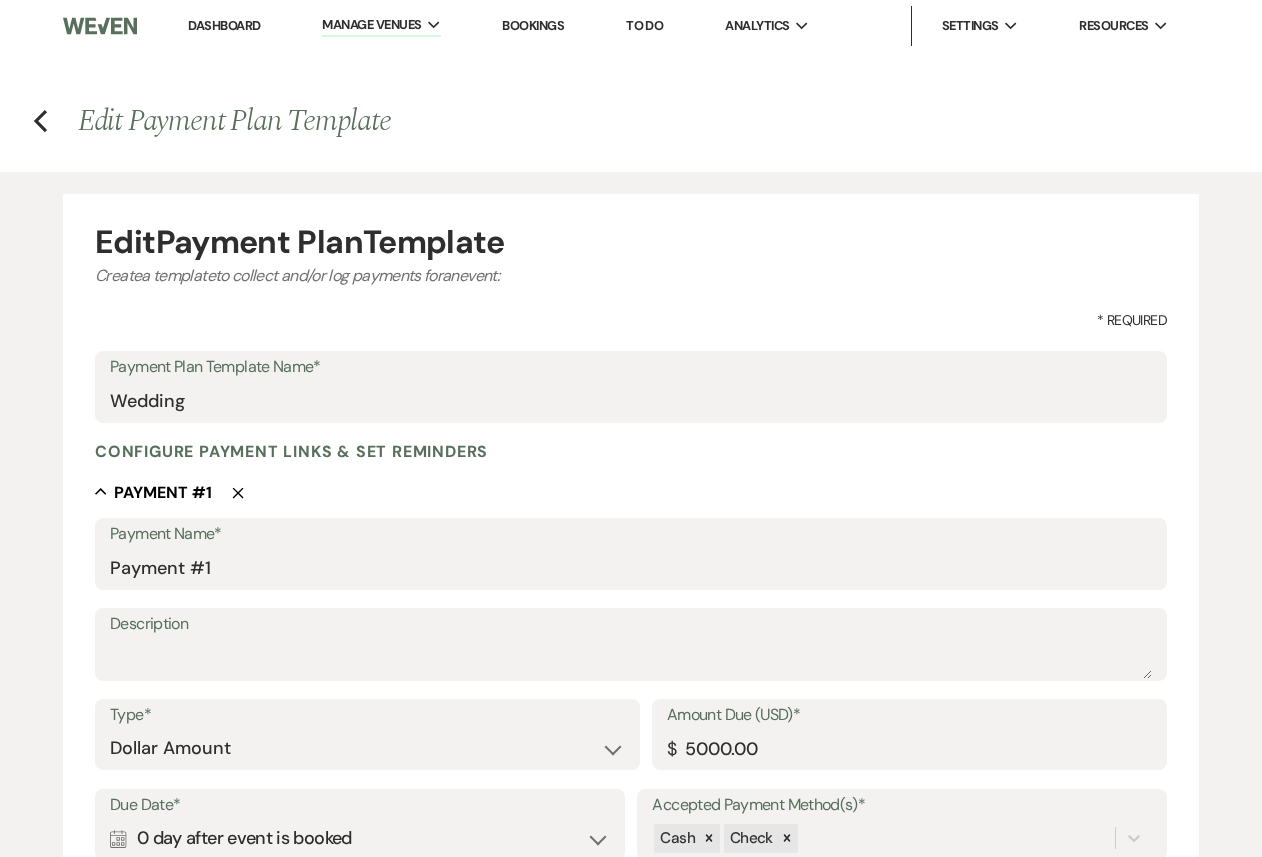 click on "* Required" at bounding box center (631, 320) 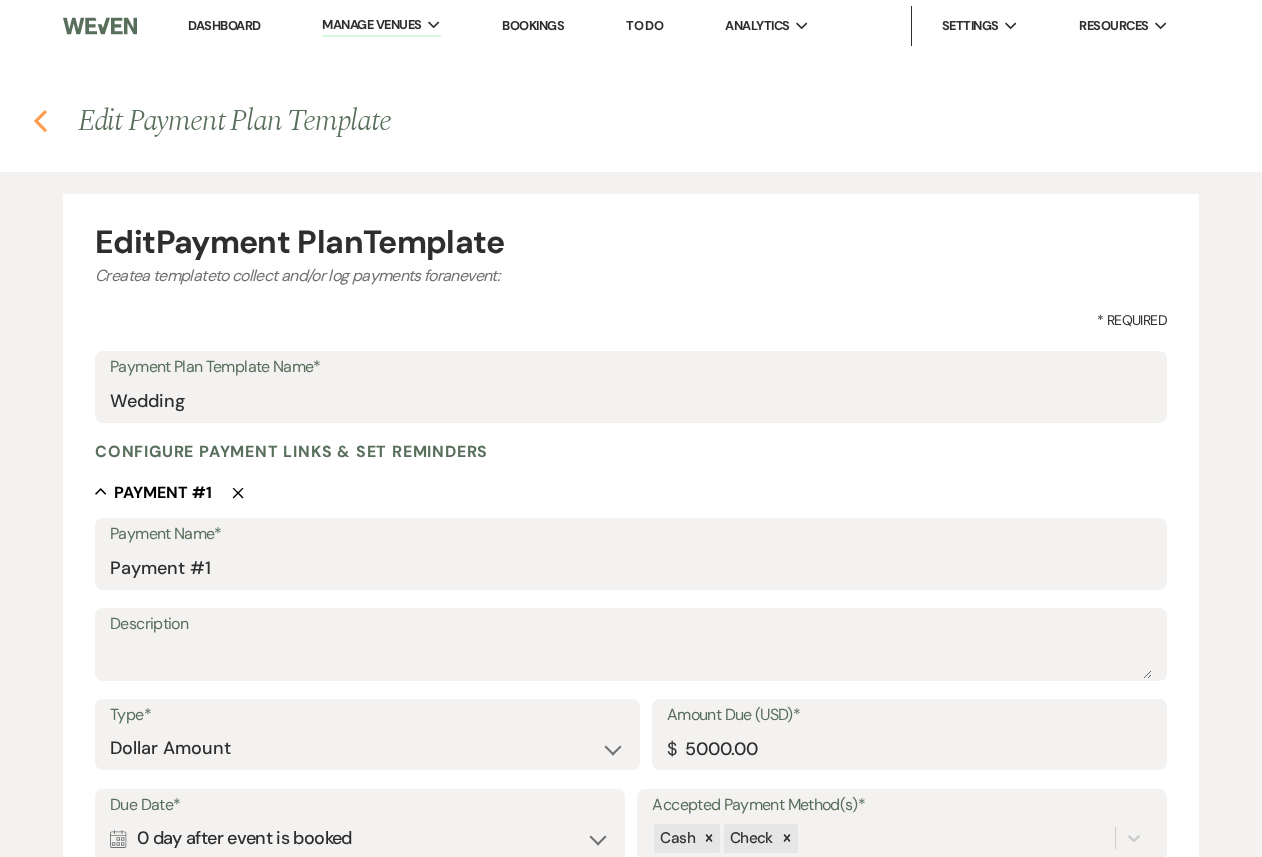 click 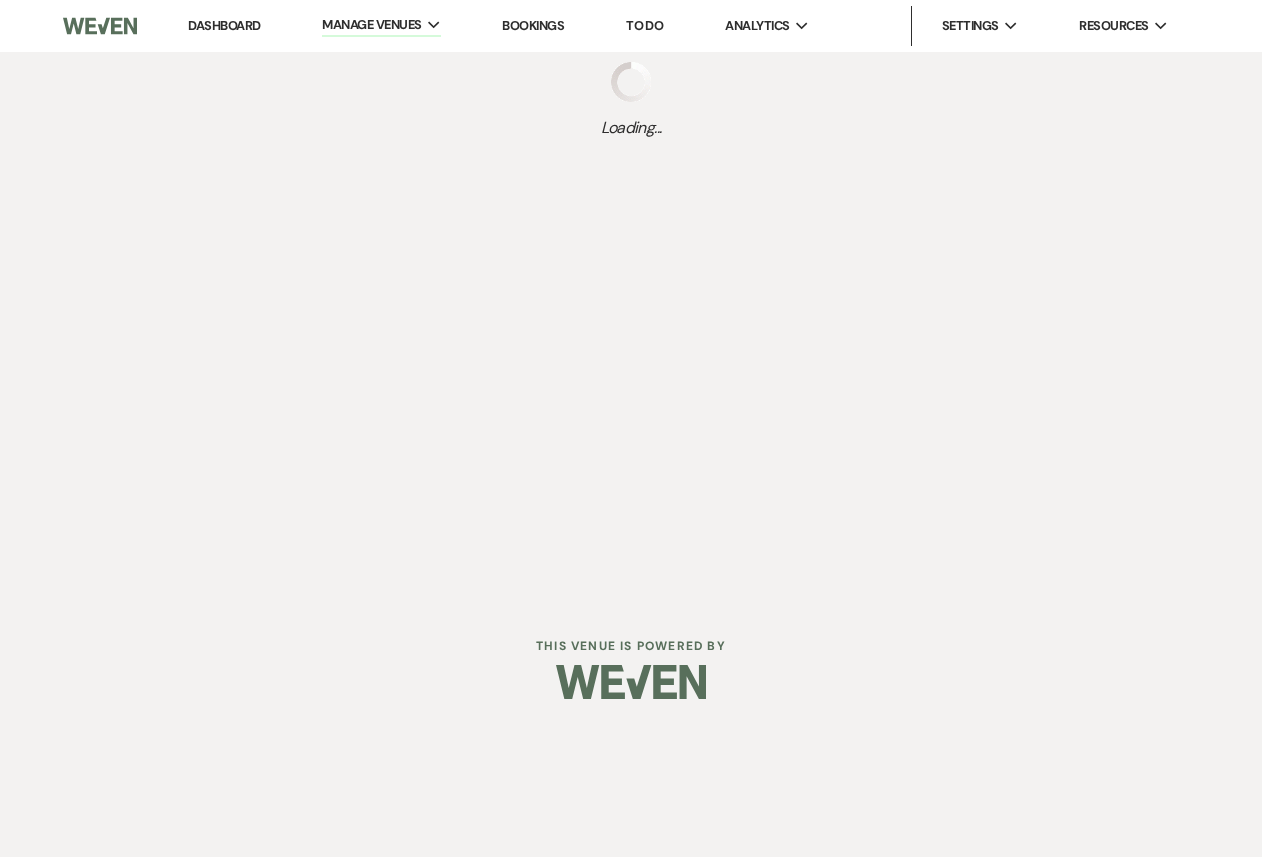 scroll, scrollTop: 0, scrollLeft: 0, axis: both 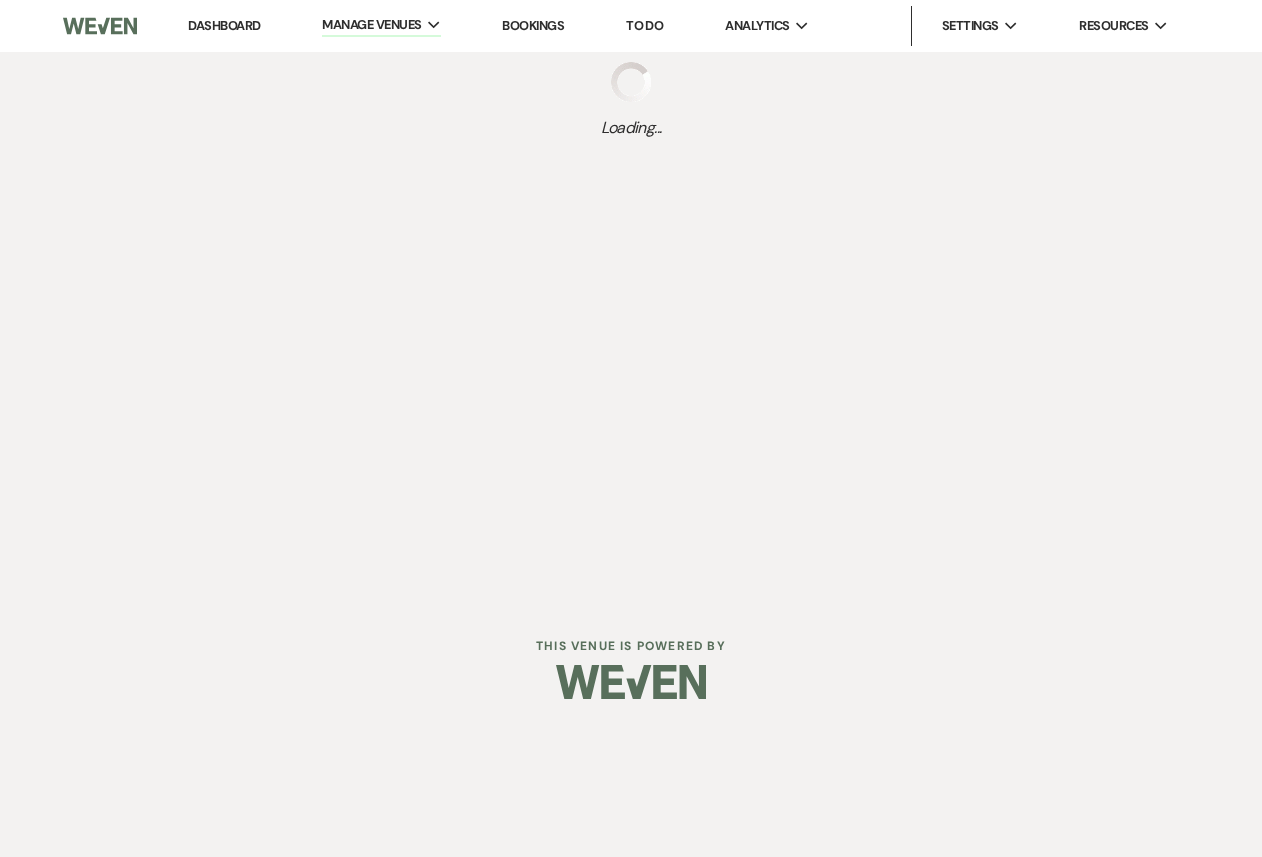 select on "Payment Plan" 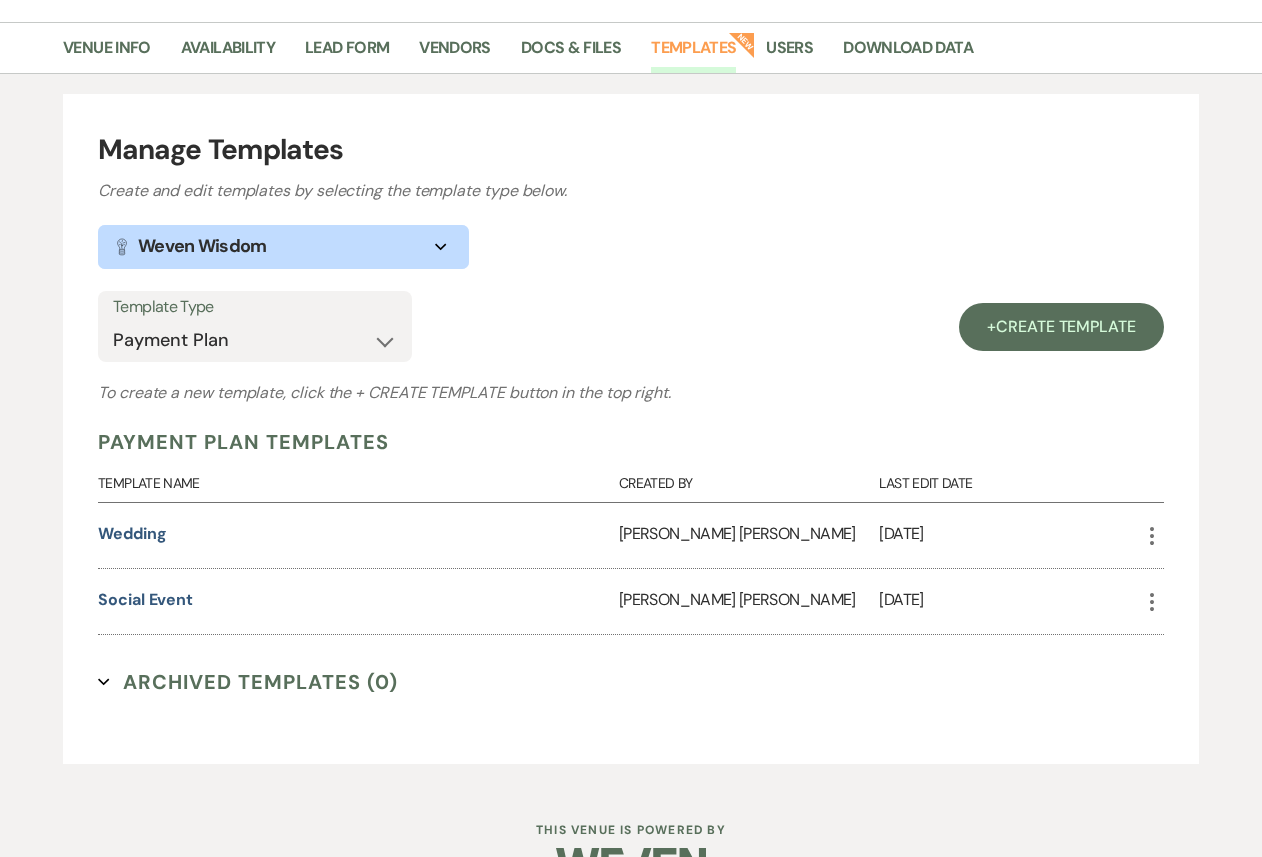 scroll, scrollTop: 197, scrollLeft: 0, axis: vertical 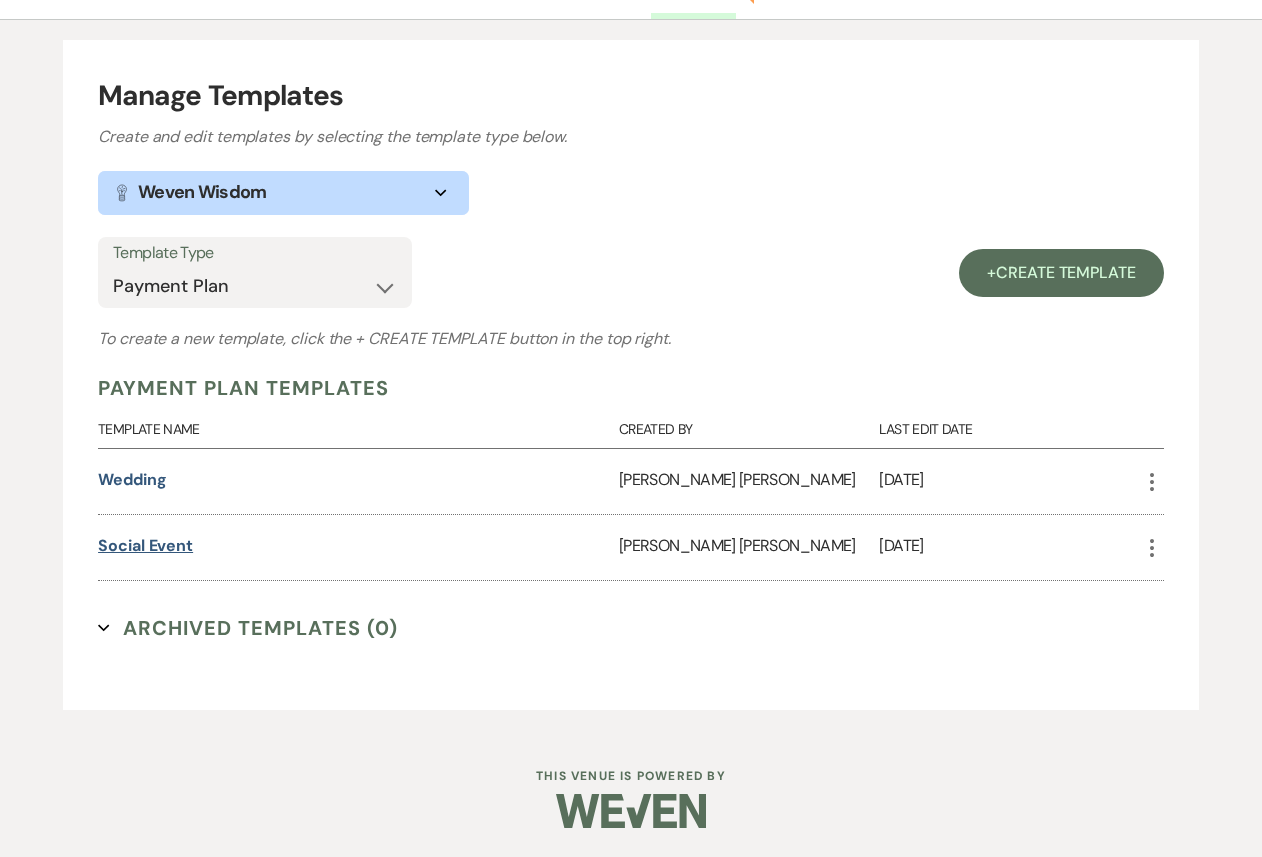 click on "Social Event" at bounding box center (145, 545) 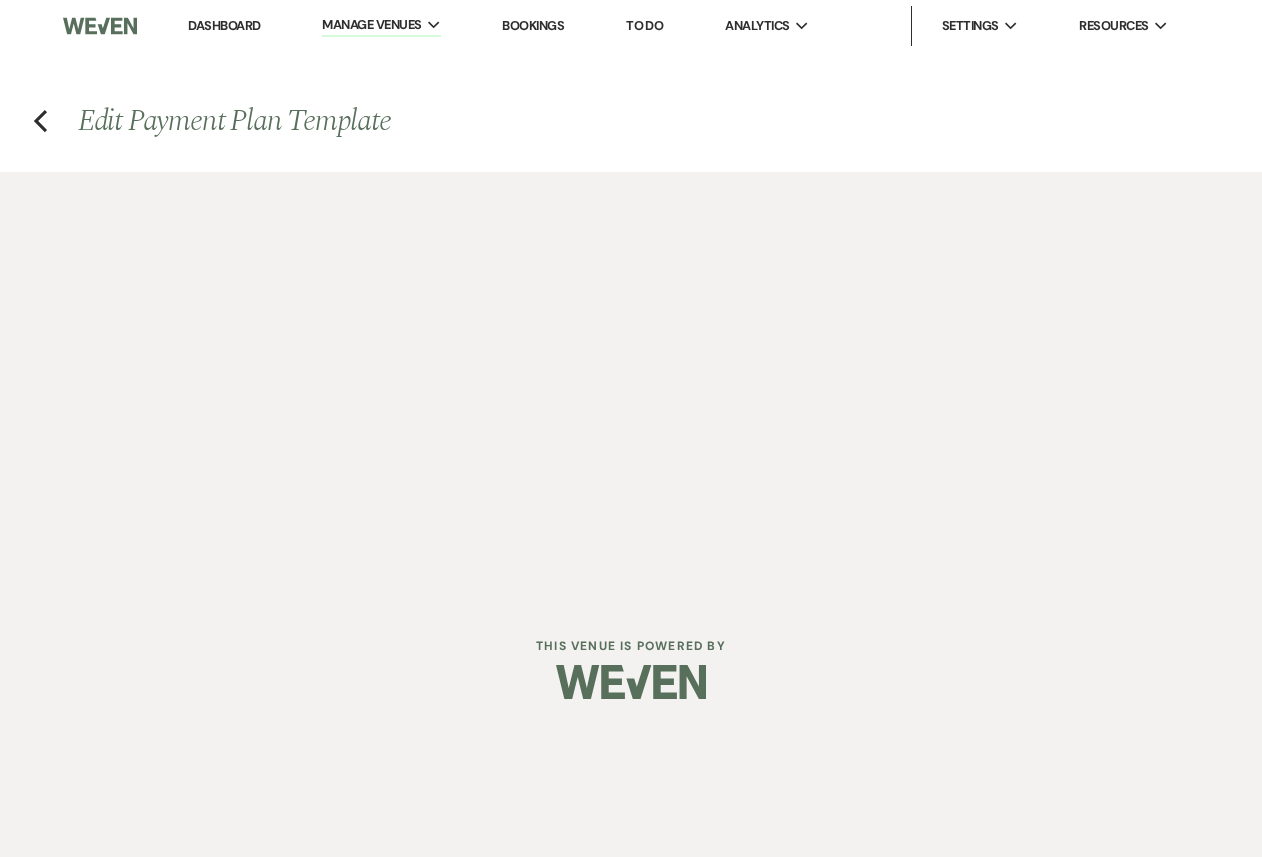 scroll, scrollTop: 0, scrollLeft: 0, axis: both 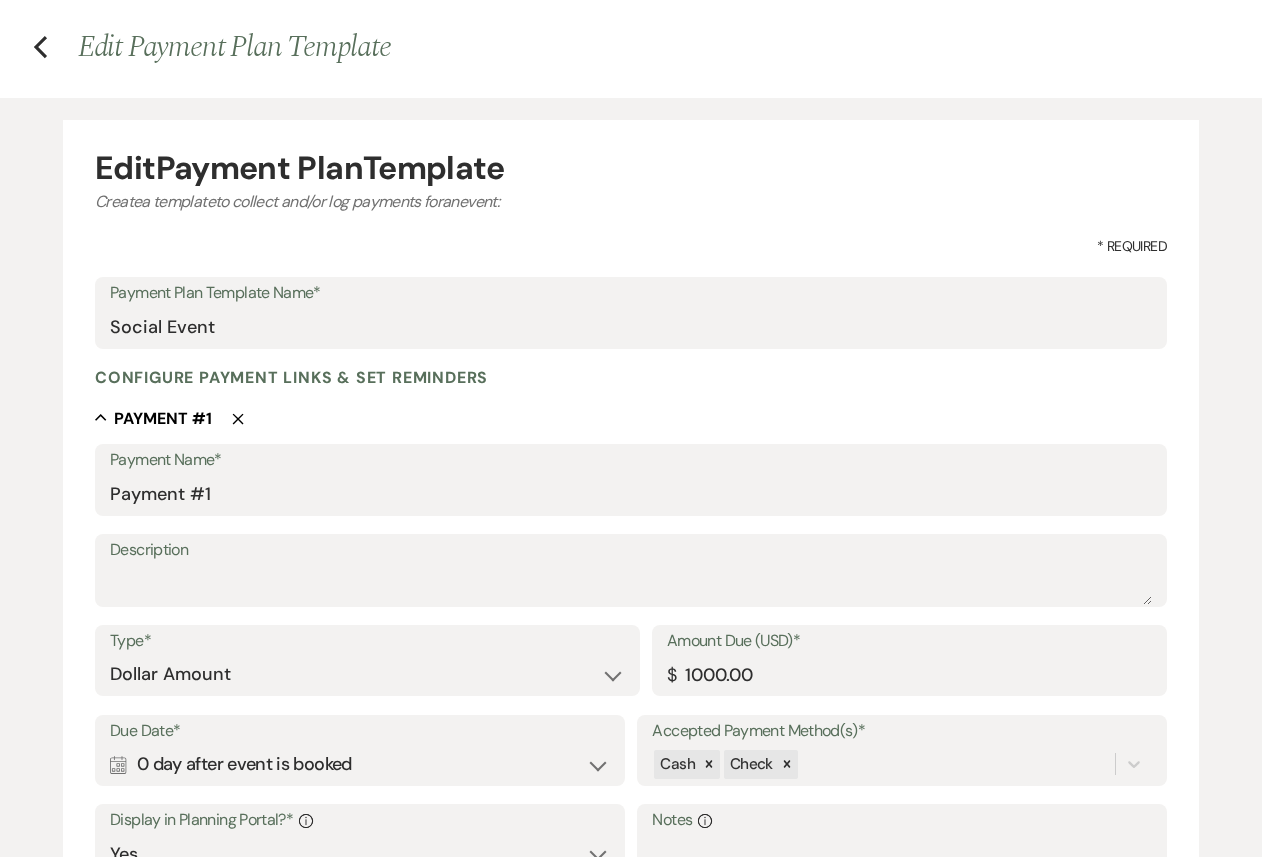 click on "Payment Name*" at bounding box center (631, 460) 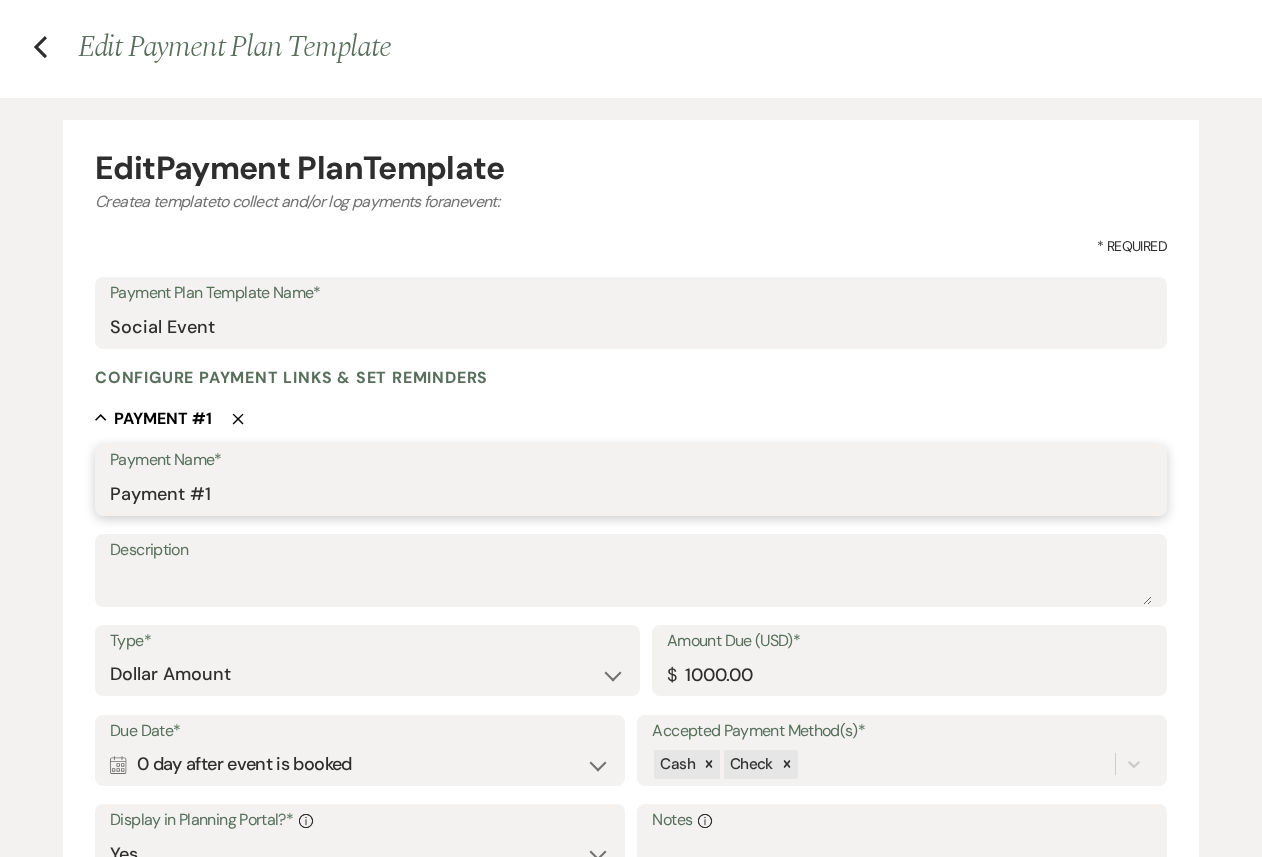 click on "Payment #1" at bounding box center [631, 494] 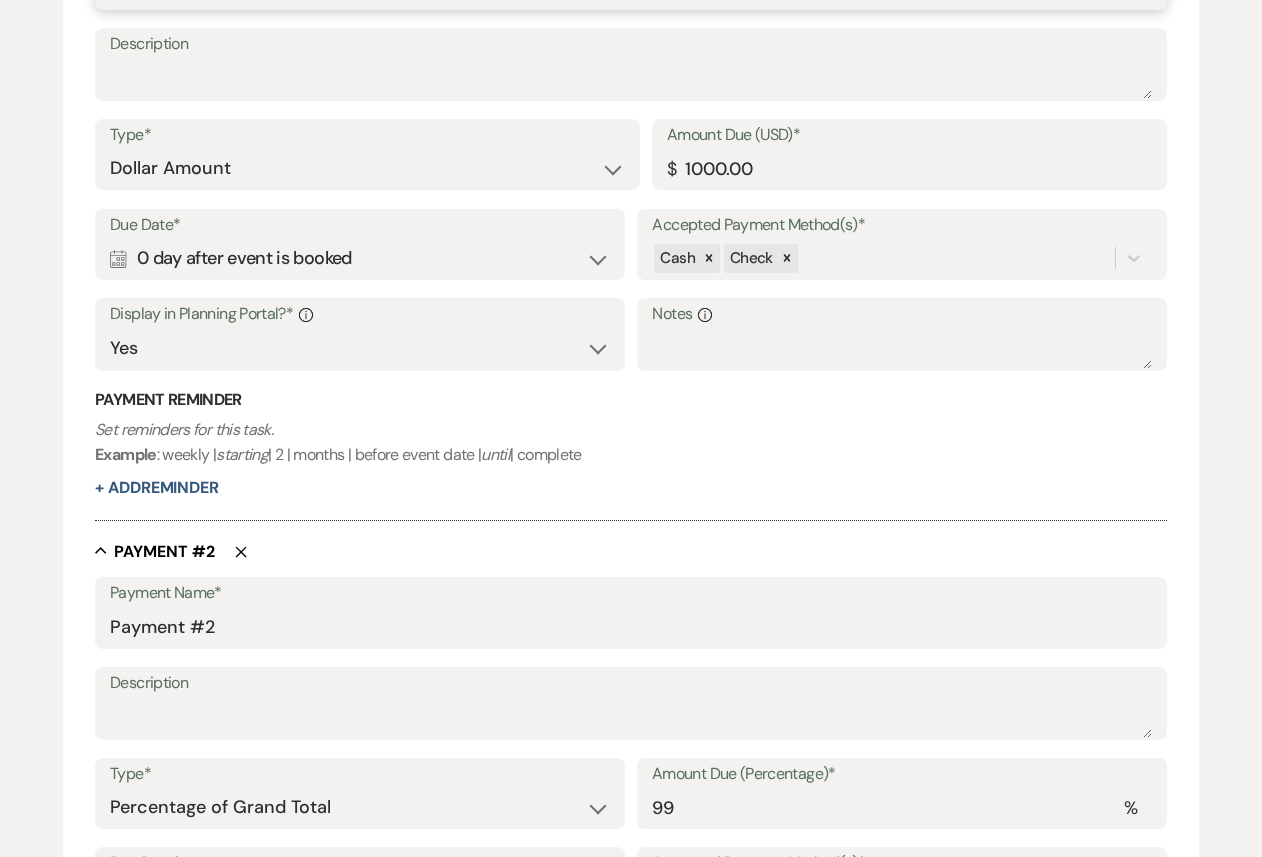 scroll, scrollTop: 0, scrollLeft: 0, axis: both 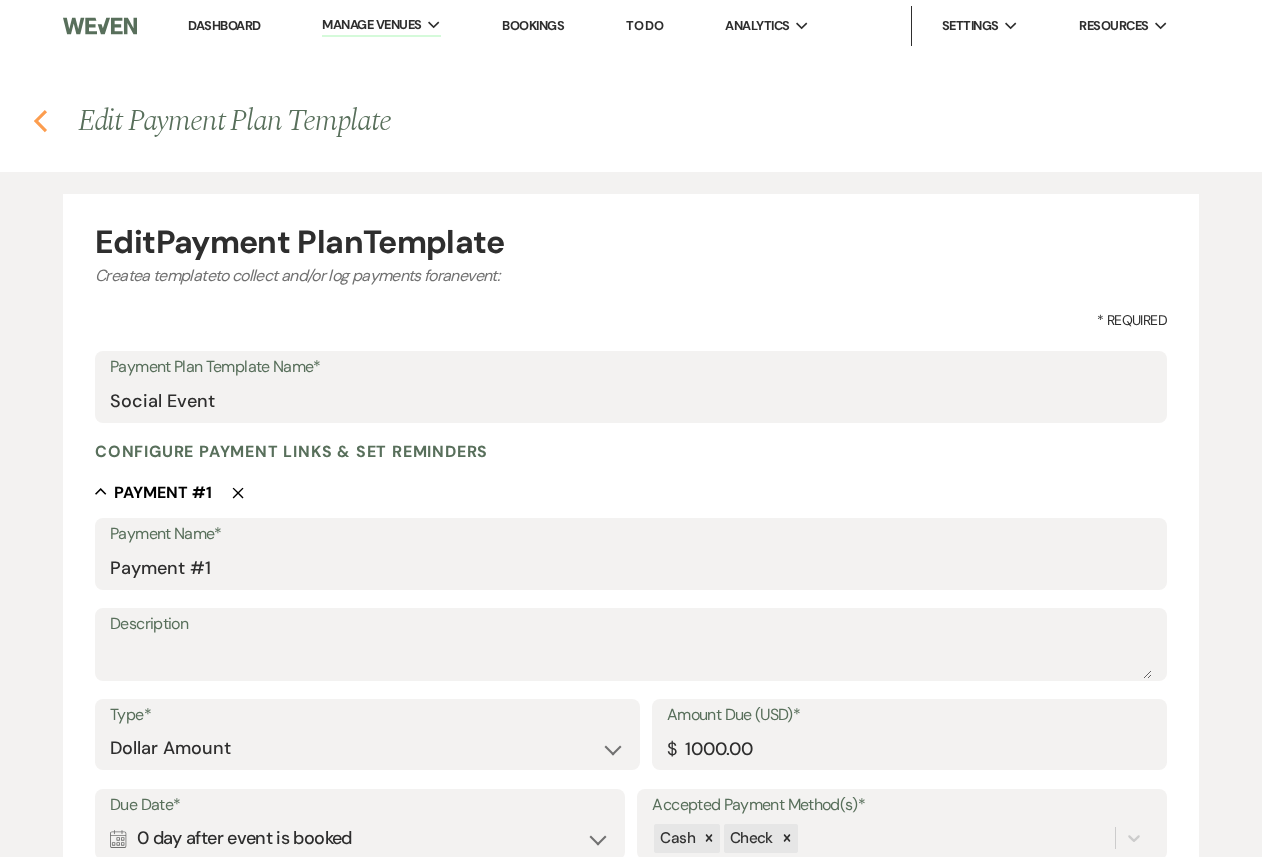 click on "Previous" 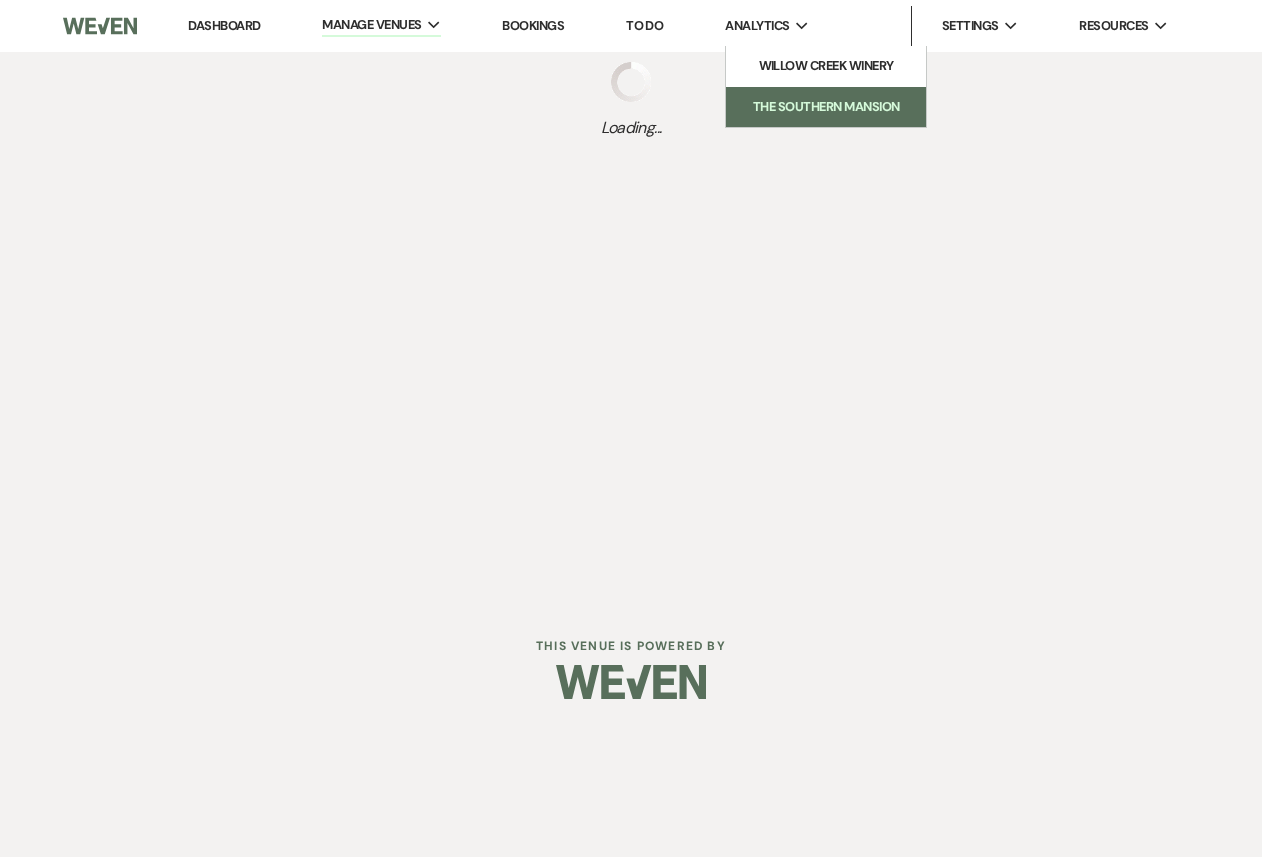 select on "Payment Plan" 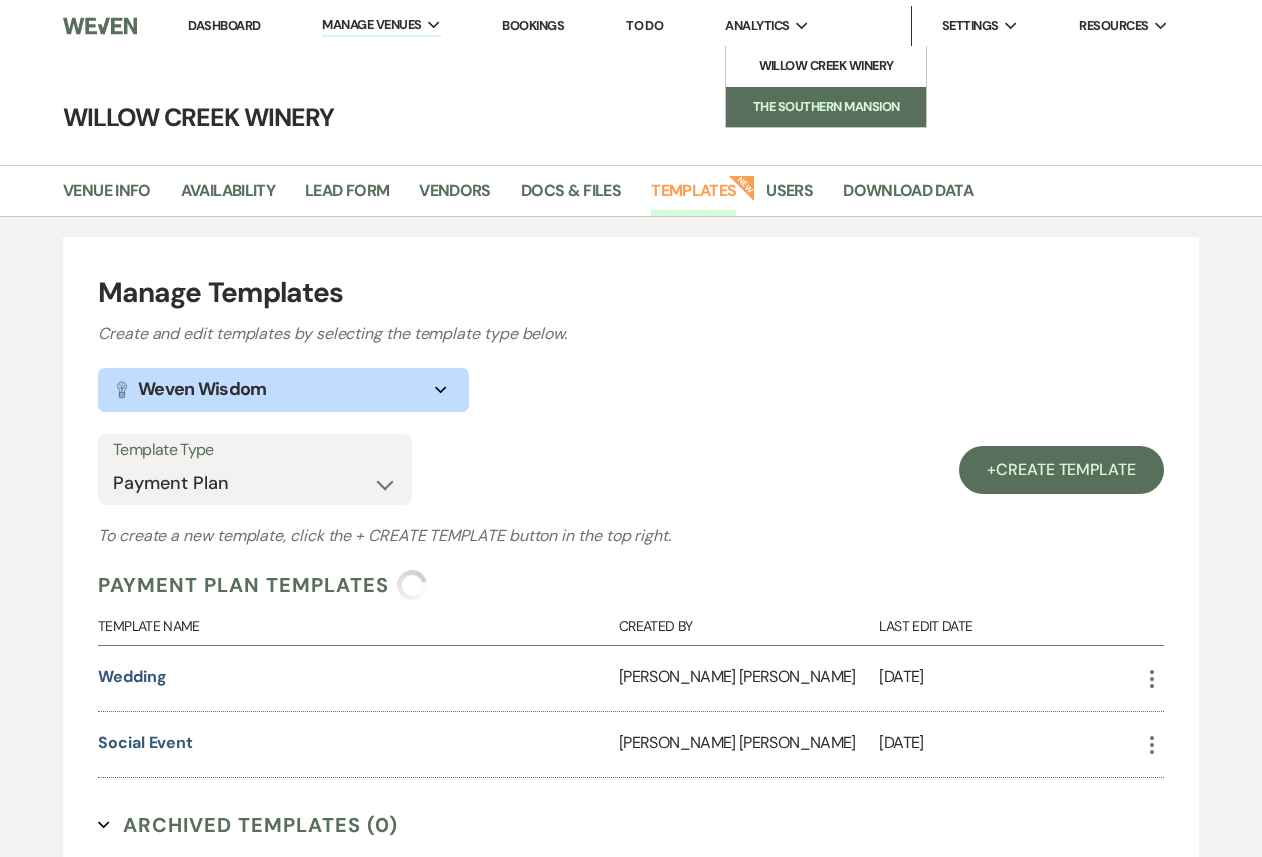 scroll, scrollTop: 0, scrollLeft: 0, axis: both 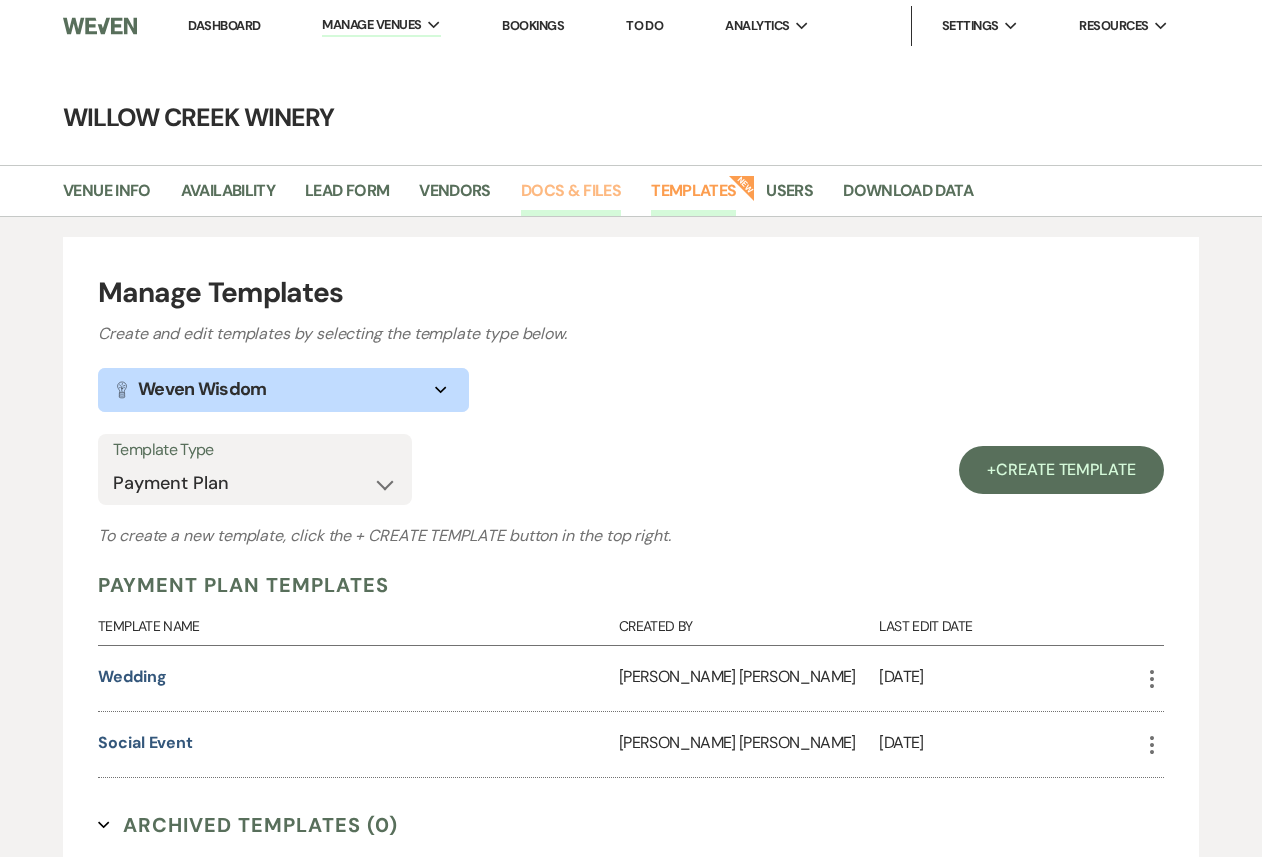 click on "Docs & Files" at bounding box center [571, 197] 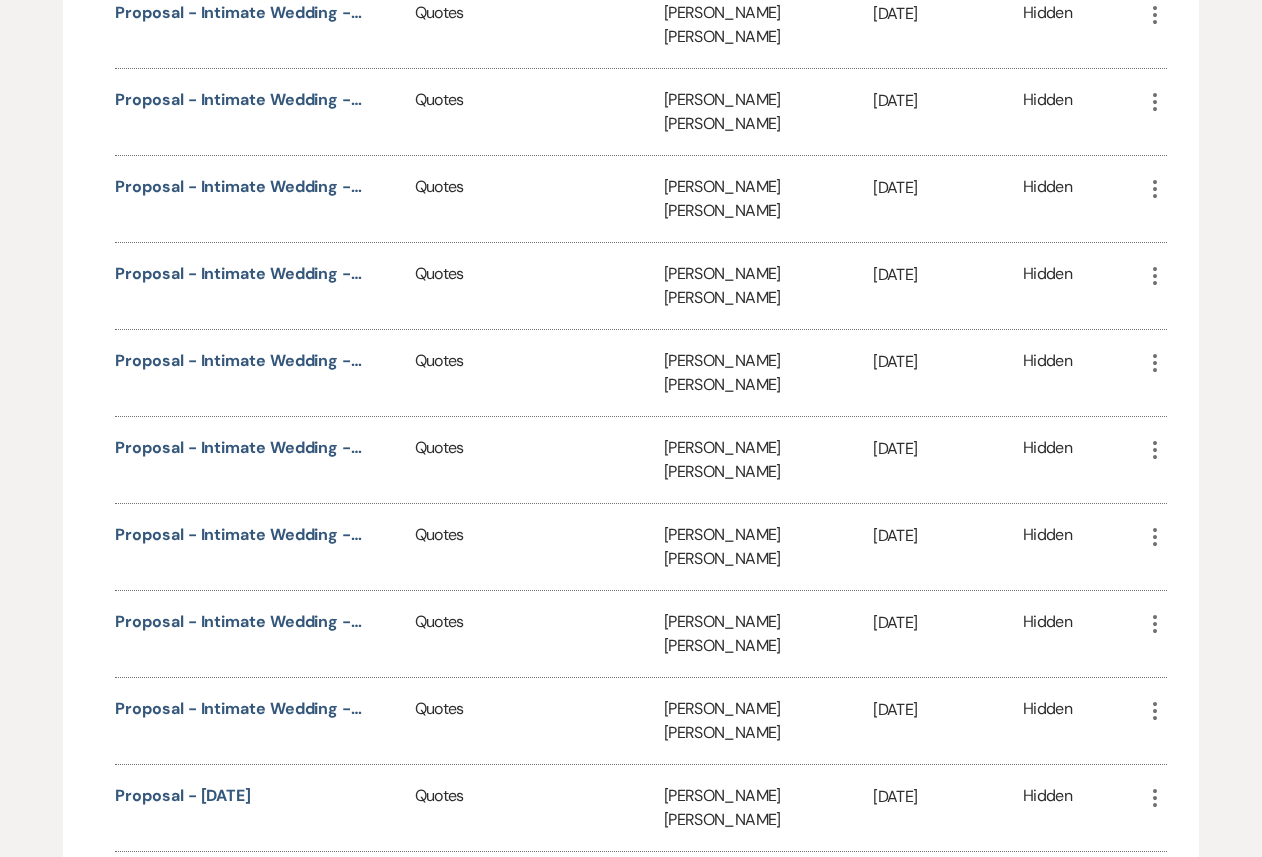 scroll, scrollTop: 3901, scrollLeft: 0, axis: vertical 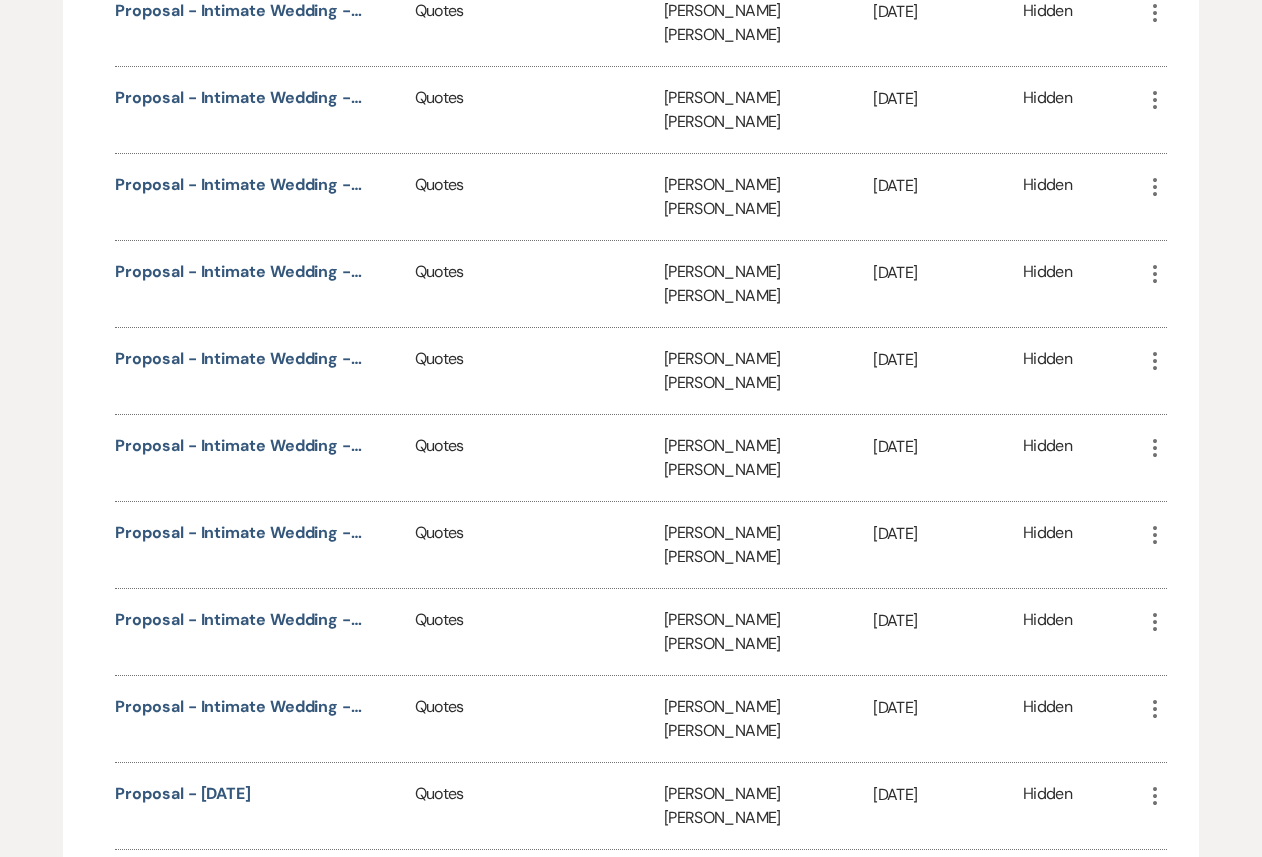 click on "Other (4) Expand" at bounding box center (162, 1537) 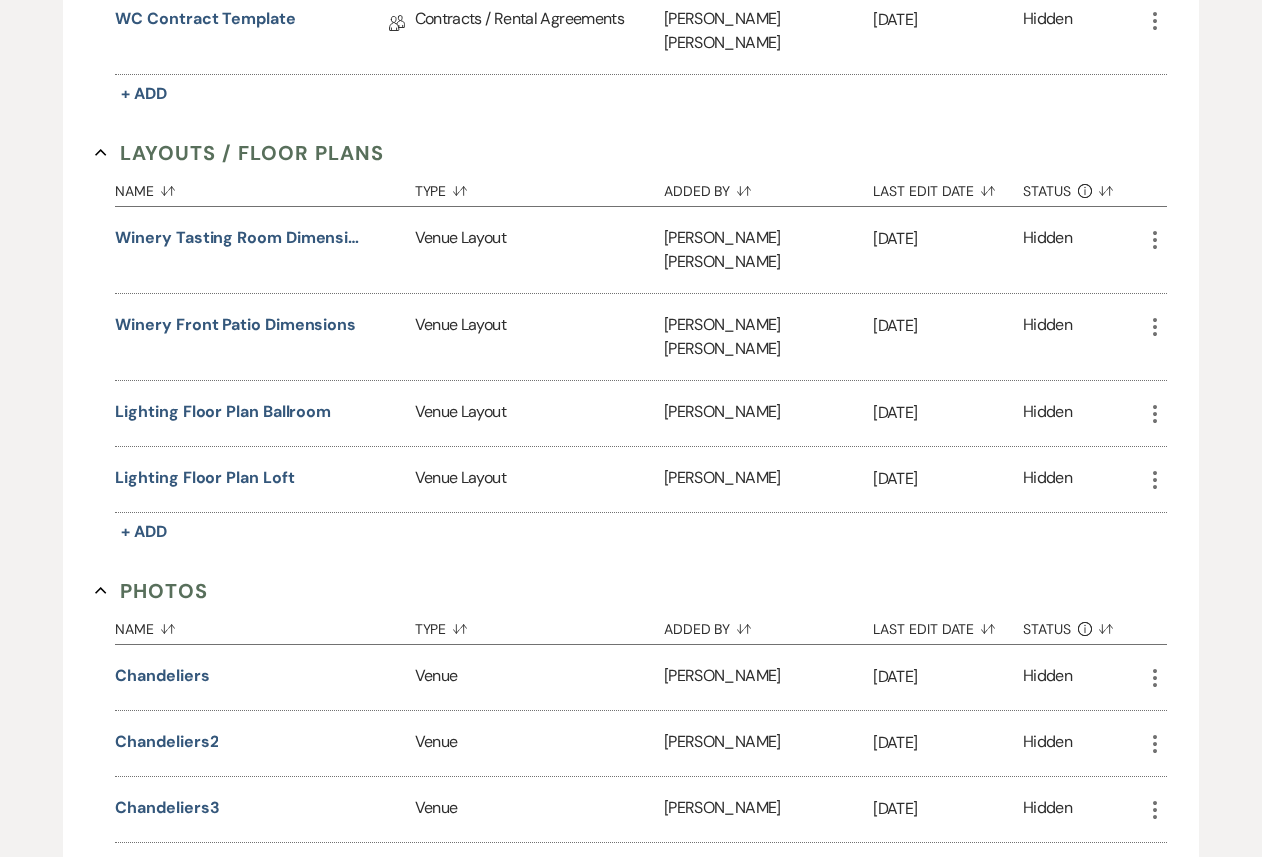 scroll, scrollTop: 0, scrollLeft: 0, axis: both 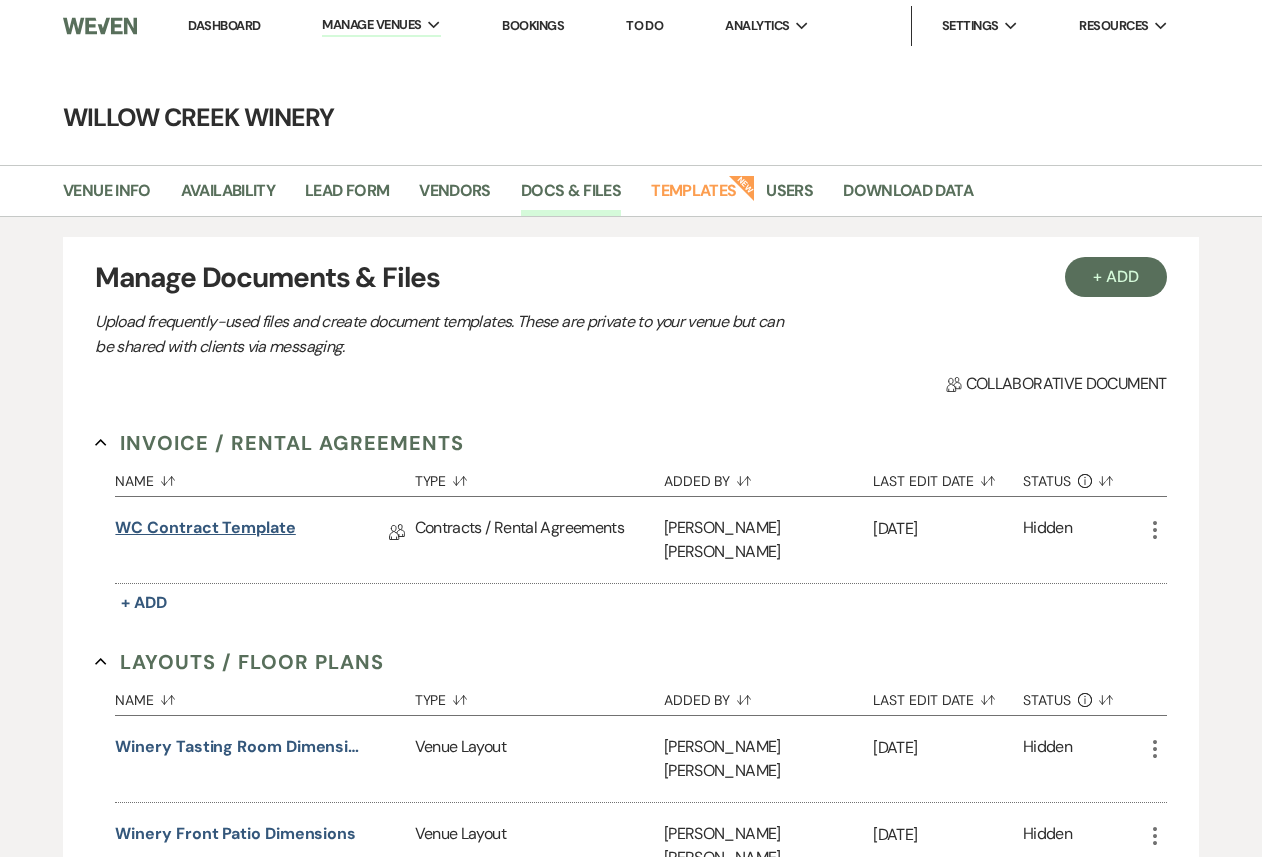 click on "WC Contract Template" at bounding box center (205, 531) 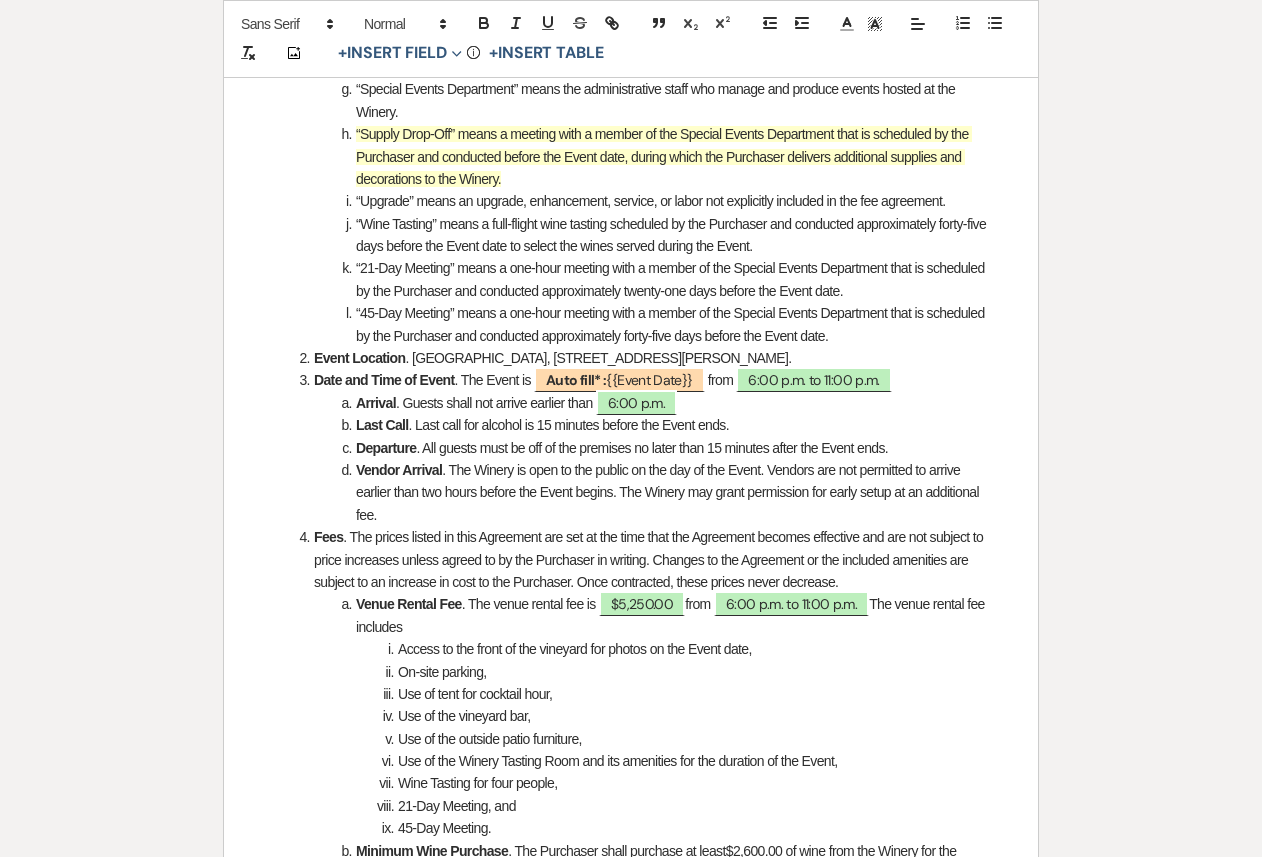 scroll, scrollTop: 0, scrollLeft: 0, axis: both 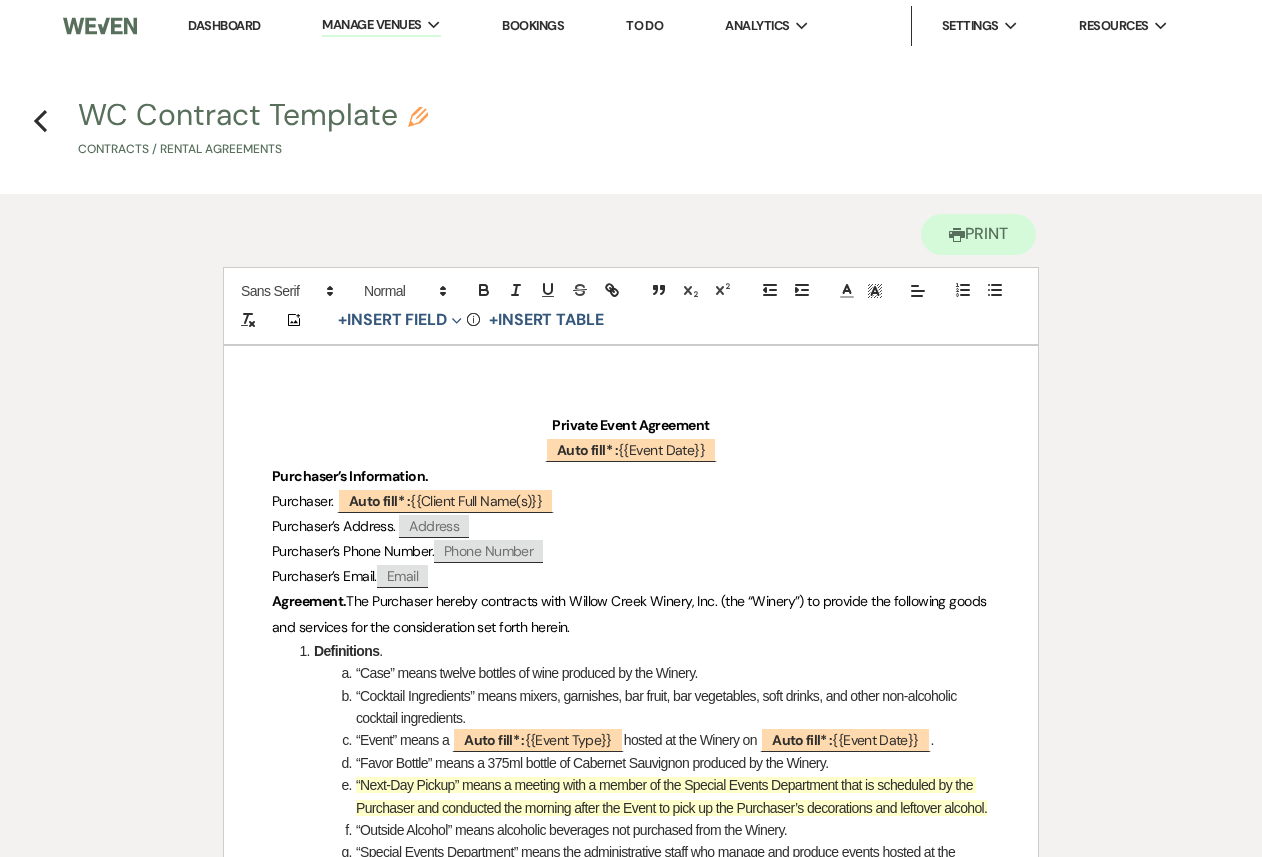 click on "Private Event Agreement ﻿
Auto fill* :
{{Event Date}}
﻿   Purchaser’s Information. Purchaser.  ﻿
Auto fill* :
{{Client Full Name(s)}}
﻿ Purchaser’s Address.   ﻿ Address ﻿   Purchaser’s Phone Number.  ﻿ Phone Number ﻿   Purchaser’s Email.  ﻿ Email ﻿   Agreement.  The Purchaser hereby contracts with Willow Creek Winery, Inc. (the “Winery”) to provide the following goods and services for the consideration set forth herein. Definitions . “Case” means twelve bottles of wine produced by the Winery. “Cocktail Ingredients” means mixers, garnishes, bar fruit, bar vegetables, soft drinks, and other non-alcoholic cocktail ingredients. “Event” means a  ﻿
Auto fill* :
{{Event Type}}
﻿  hosted at the Winery on  ﻿
Auto fill* :
{{Event Date}}
﻿  . Event Location Date and Time of Event ﻿" at bounding box center (631, 4496) 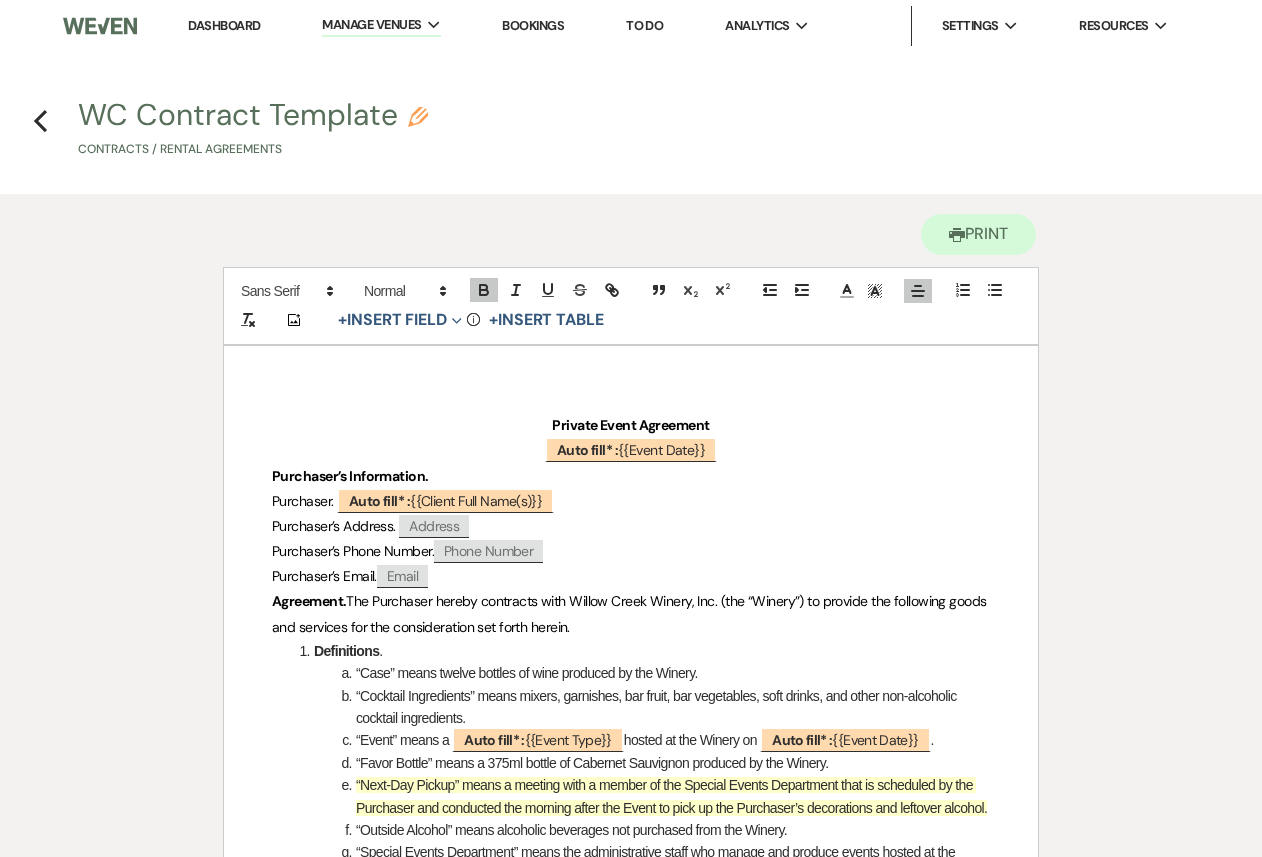 click on "Private Event Agreement ﻿
Auto fill* :
{{Event Date}}
﻿   Purchaser’s Information. Purchaser.  ﻿
Auto fill* :
{{Client Full Name(s)}}
﻿ Purchaser’s Address.   ﻿ Address ﻿   Purchaser’s Phone Number.  ﻿ Phone Number ﻿   Purchaser’s Email.  ﻿ Email ﻿   Agreement.  The Purchaser hereby contracts with Willow Creek Winery, Inc. (the “Winery”) to provide the following goods and services for the consideration set forth herein. Definitions . “Case” means twelve bottles of wine produced by the Winery. “Cocktail Ingredients” means mixers, garnishes, bar fruit, bar vegetables, soft drinks, and other non-alcoholic cocktail ingredients. “Event” means a  ﻿
Auto fill* :
{{Event Type}}
﻿  hosted at the Winery on  ﻿
Auto fill* :
{{Event Date}}
﻿  . Event Location Date and Time of Event ﻿" at bounding box center [631, 4496] 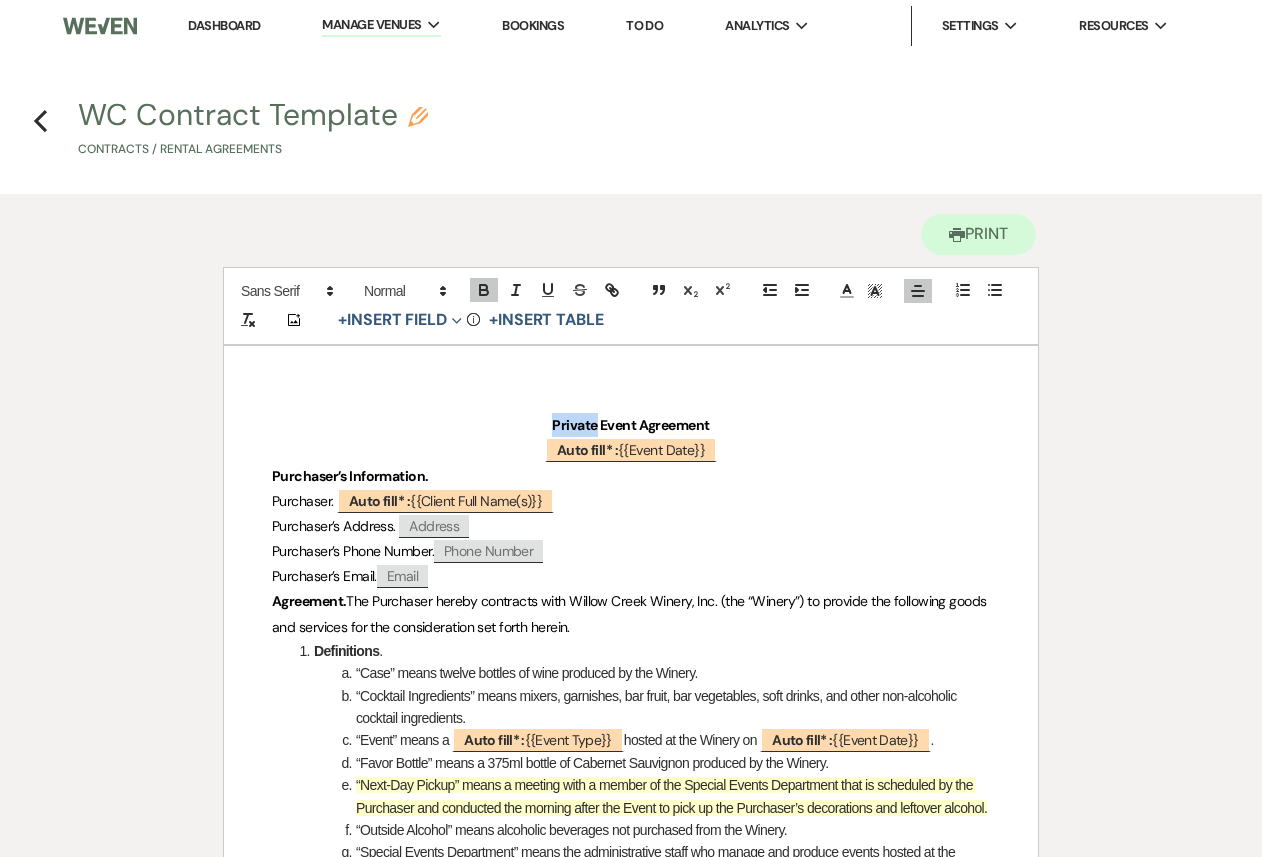 click on "Private Event Agreement ﻿
Auto fill* :
{{Event Date}}
﻿   Purchaser’s Information. Purchaser.  ﻿
Auto fill* :
{{Client Full Name(s)}}
﻿ Purchaser’s Address.   ﻿ Address ﻿   Purchaser’s Phone Number.  ﻿ Phone Number ﻿   Purchaser’s Email.  ﻿ Email ﻿   Agreement.  The Purchaser hereby contracts with Willow Creek Winery, Inc. (the “Winery”) to provide the following goods and services for the consideration set forth herein. Definitions . “Case” means twelve bottles of wine produced by the Winery. “Cocktail Ingredients” means mixers, garnishes, bar fruit, bar vegetables, soft drinks, and other non-alcoholic cocktail ingredients. “Event” means a  ﻿
Auto fill* :
{{Event Type}}
﻿  hosted at the Winery on  ﻿
Auto fill* :
{{Event Date}}
﻿  . Event Location Date and Time of Event ﻿" at bounding box center [631, 4496] 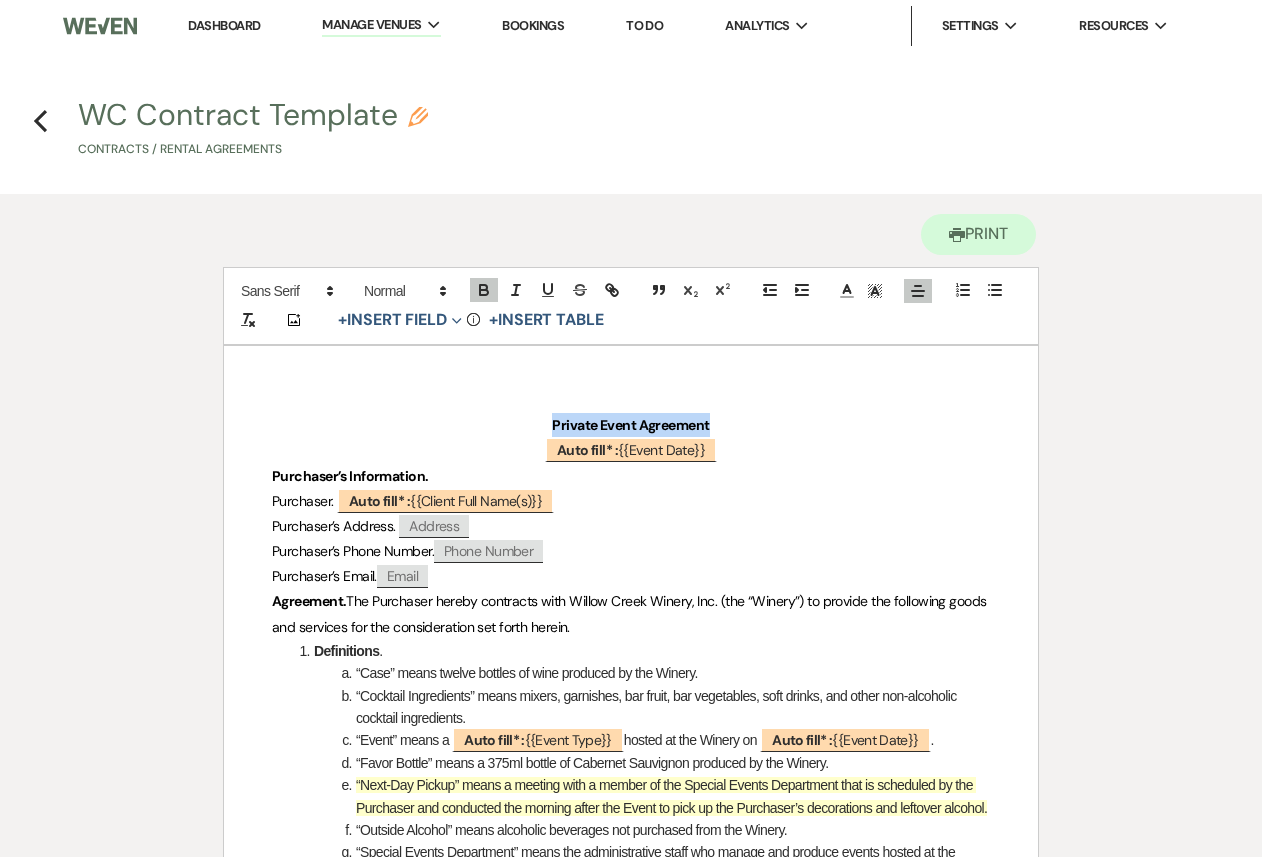 click on "Private Event Agreement ﻿
Auto fill* :
{{Event Date}}
﻿   Purchaser’s Information. Purchaser.  ﻿
Auto fill* :
{{Client Full Name(s)}}
﻿ Purchaser’s Address.   ﻿ Address ﻿   Purchaser’s Phone Number.  ﻿ Phone Number ﻿   Purchaser’s Email.  ﻿ Email ﻿   Agreement.  The Purchaser hereby contracts with Willow Creek Winery, Inc. (the “Winery”) to provide the following goods and services for the consideration set forth herein. Definitions . “Case” means twelve bottles of wine produced by the Winery. “Cocktail Ingredients” means mixers, garnishes, bar fruit, bar vegetables, soft drinks, and other non-alcoholic cocktail ingredients. “Event” means a  ﻿
Auto fill* :
{{Event Type}}
﻿  hosted at the Winery on  ﻿
Auto fill* :
{{Event Date}}
﻿  . Event Location Date and Time of Event ﻿" at bounding box center (631, 4496) 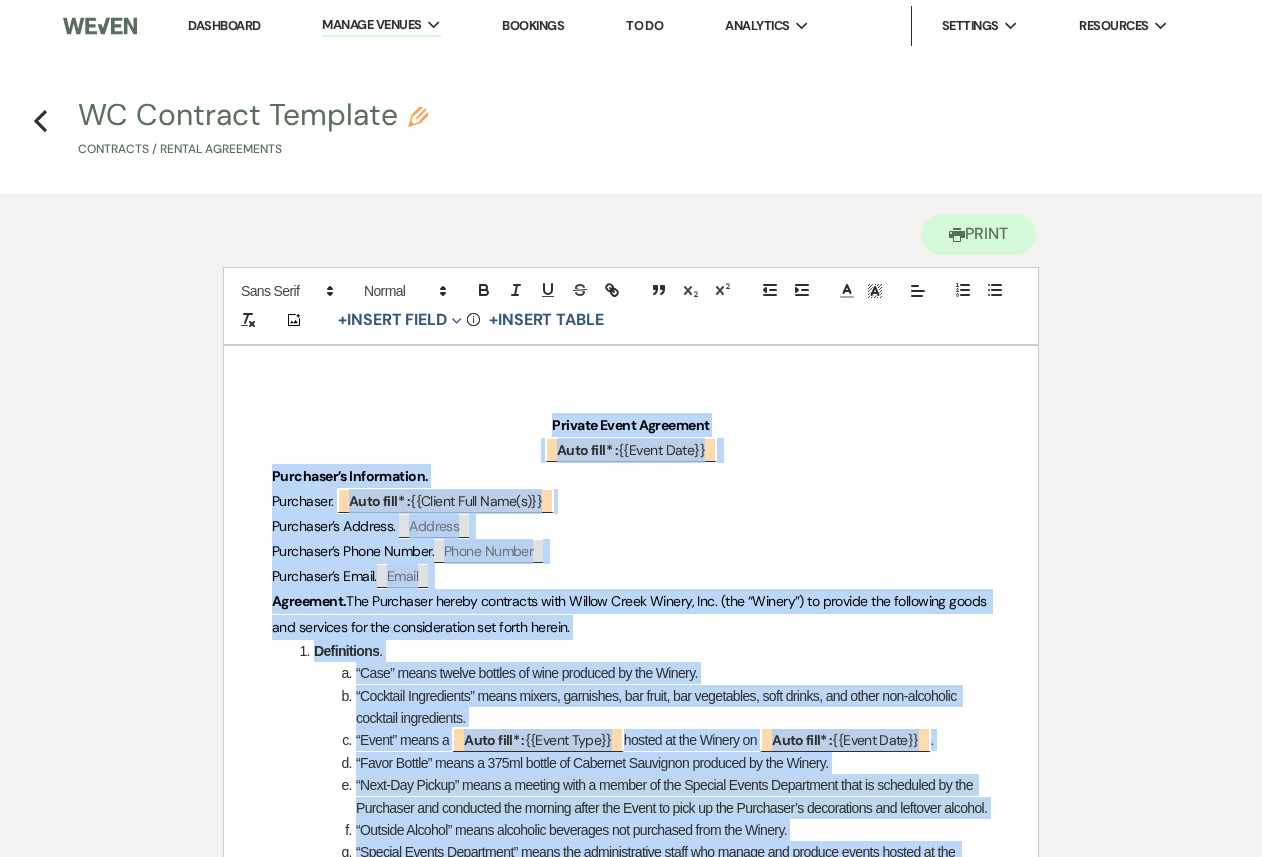 copy on "Private Event Agreement ﻿
Auto fill* :
{{Event Date}}
﻿   Purchaser’s Information. Purchaser.  ﻿
Auto fill* :
{{Client Full Name(s)}}
﻿ Purchaser’s Address.   ﻿ Address ﻿   Purchaser’s Phone Number.  ﻿ Phone Number ﻿   Purchaser’s Email.  ﻿ Email ﻿   Agreement.  The Purchaser hereby contracts with Willow Creek Winery, Inc. (the “Winery”) to provide the following goods and services for the consideration set forth herein. Definitions . “Case” means twelve bottles of wine produced by the Winery. “Cocktail Ingredients” means mixers, garnishes, bar fruit, bar vegetables, soft drinks, and other non-alcoholic cocktail ingredients. “Event” means a  ﻿
Auto fill* :
{{Event Type}}
﻿  hosted at the Winery on  ﻿
Auto fill* :
{{Event Date}}
﻿  . “Favor Bottle” means a 375ml bottle of Cabernet Sauvignon produced by the Winery. “Next-Day Pickup” means a meeting with a member of the Special Events Department ..." 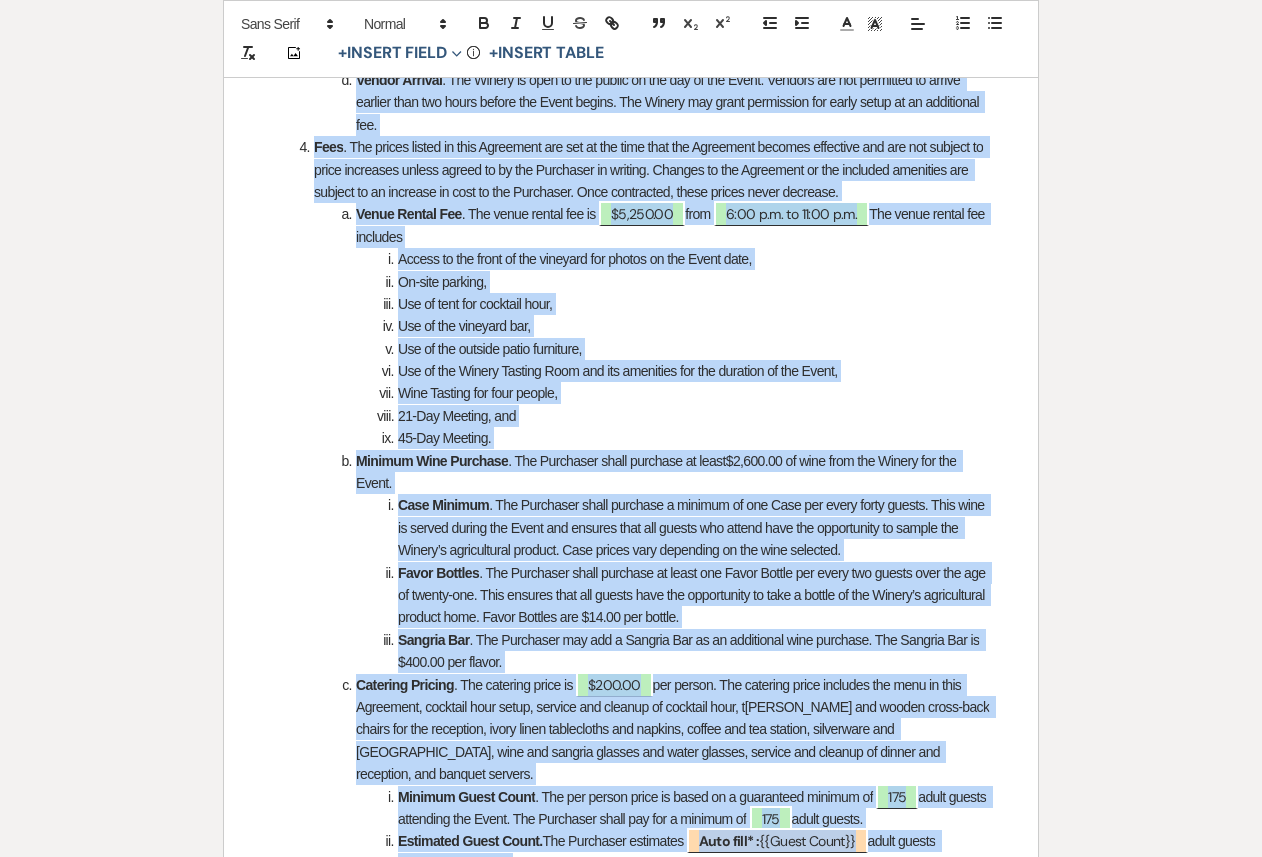 scroll, scrollTop: 1310, scrollLeft: 0, axis: vertical 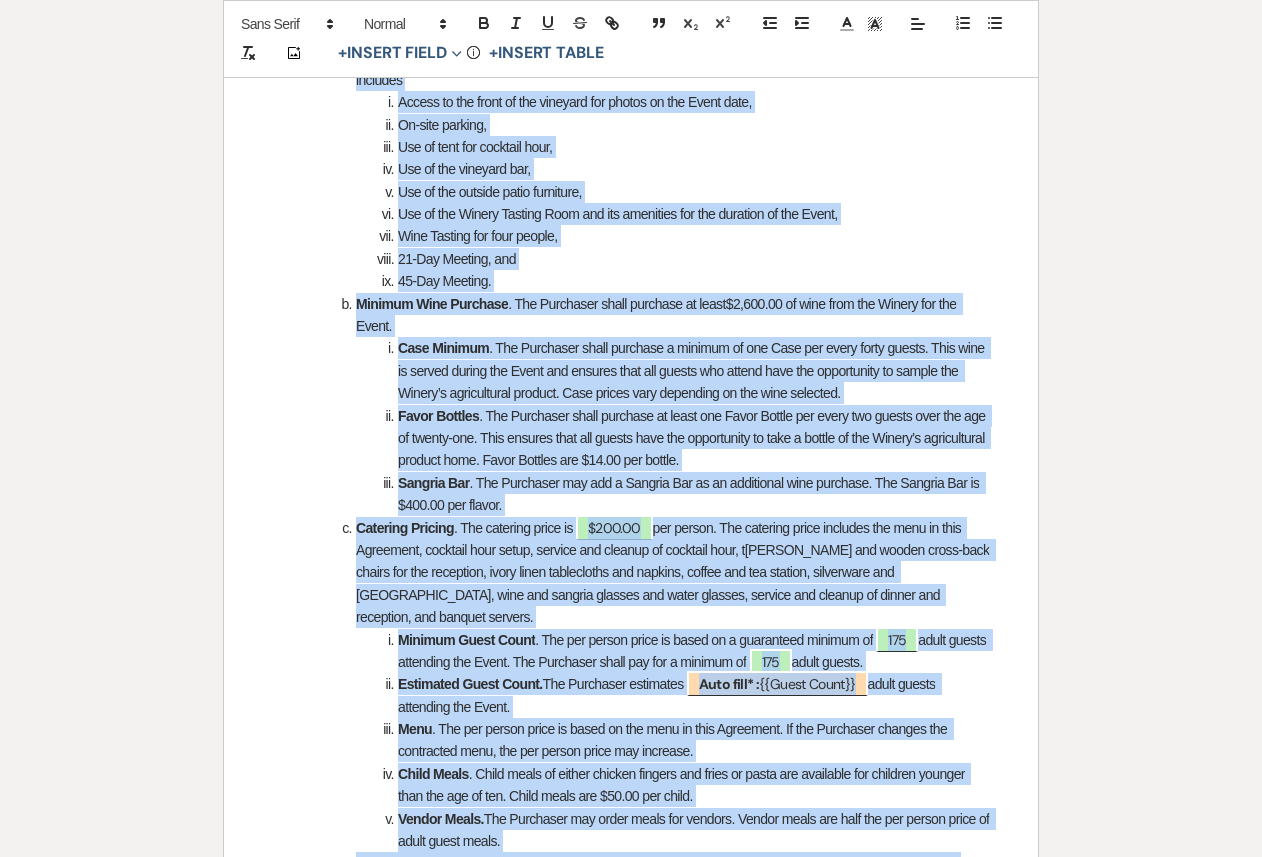 click on "Minimum Wine Purchase . The Purchaser shall purchase at least  $2,600.00 of wine fr om the Winery for the Event." at bounding box center [641, 315] 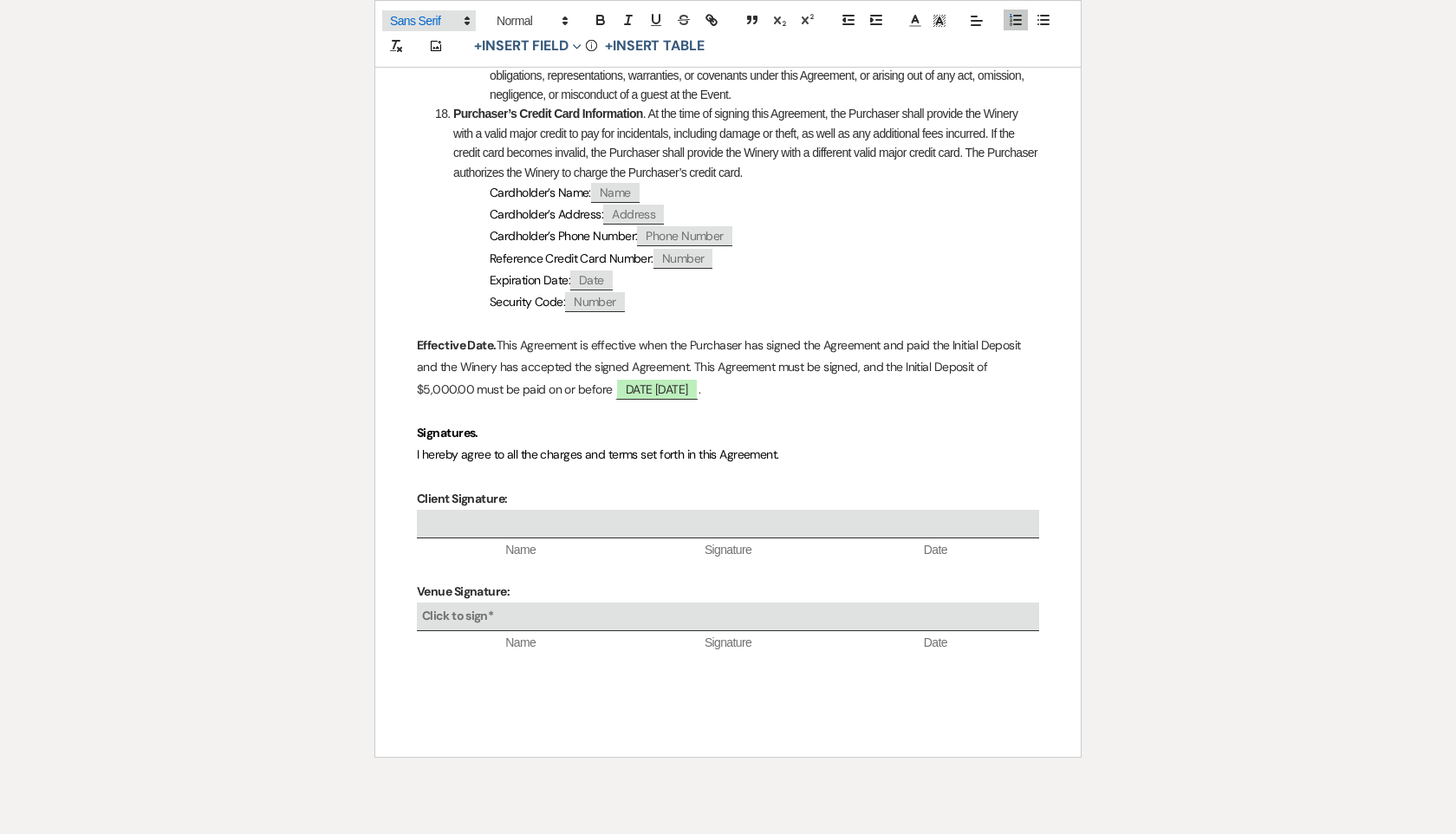 scroll, scrollTop: 6815, scrollLeft: 0, axis: vertical 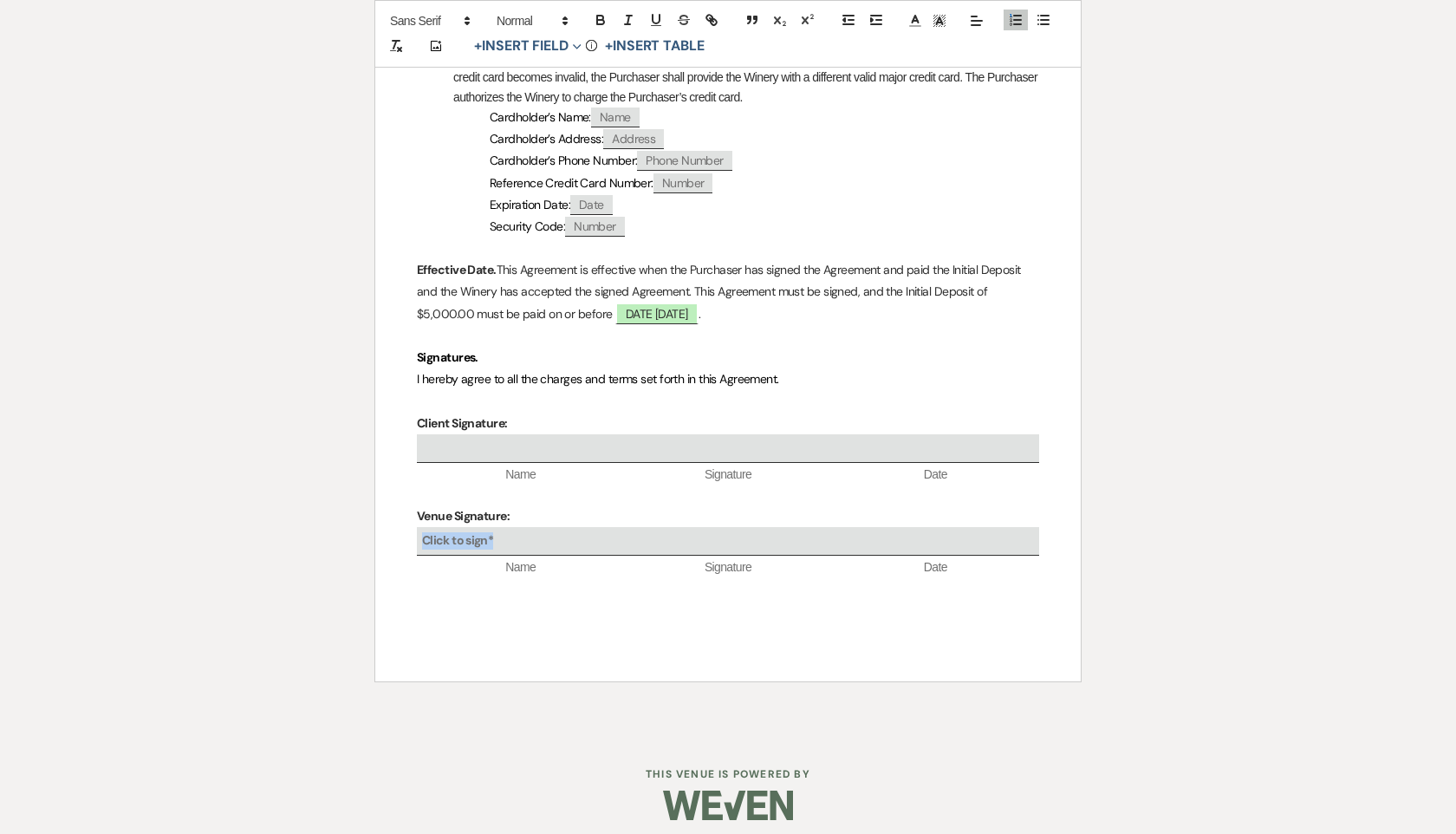 click on "Click to sign*" at bounding box center [458, 540] 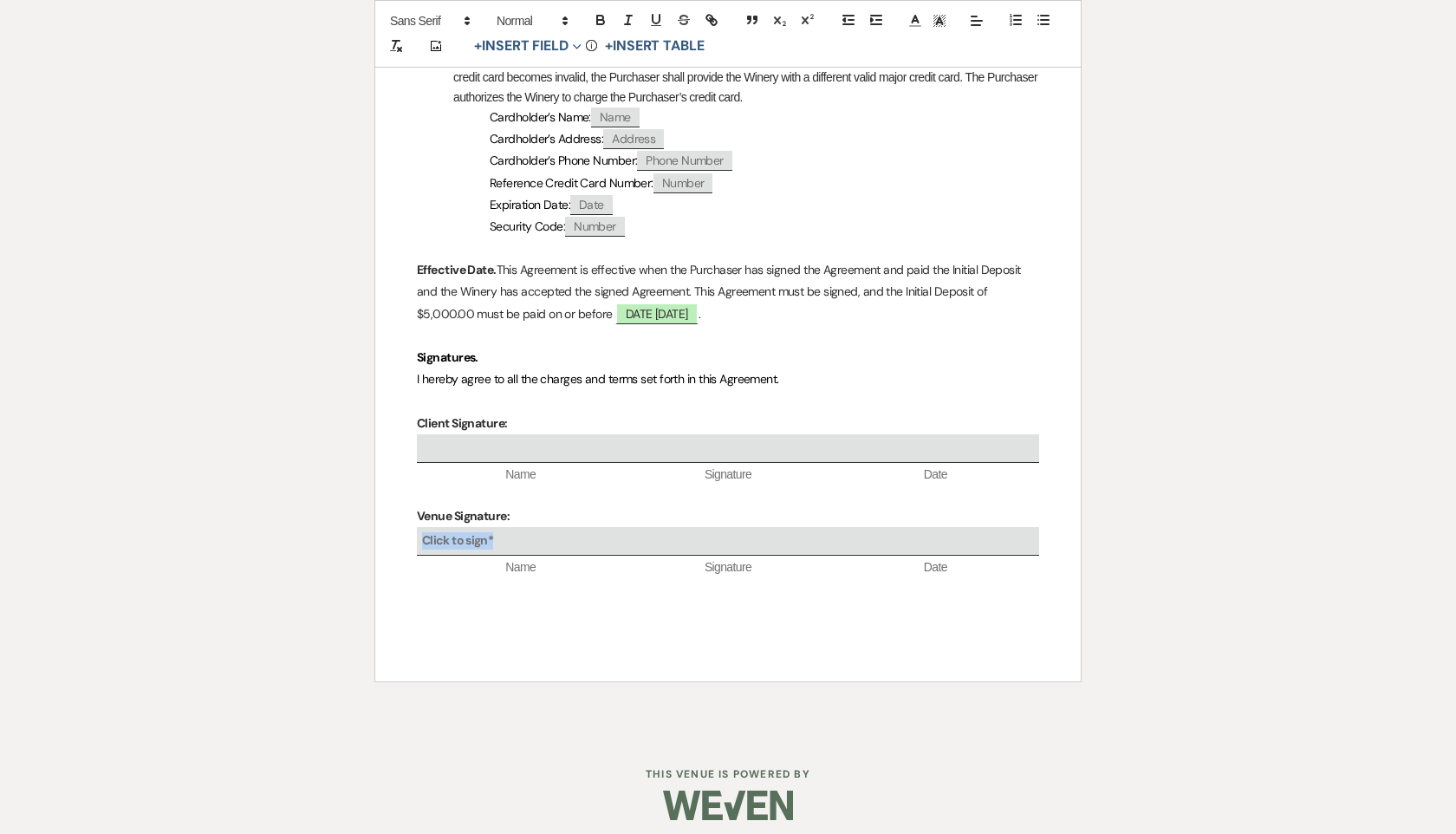 click on "Click to sign*" at bounding box center (728, 541) 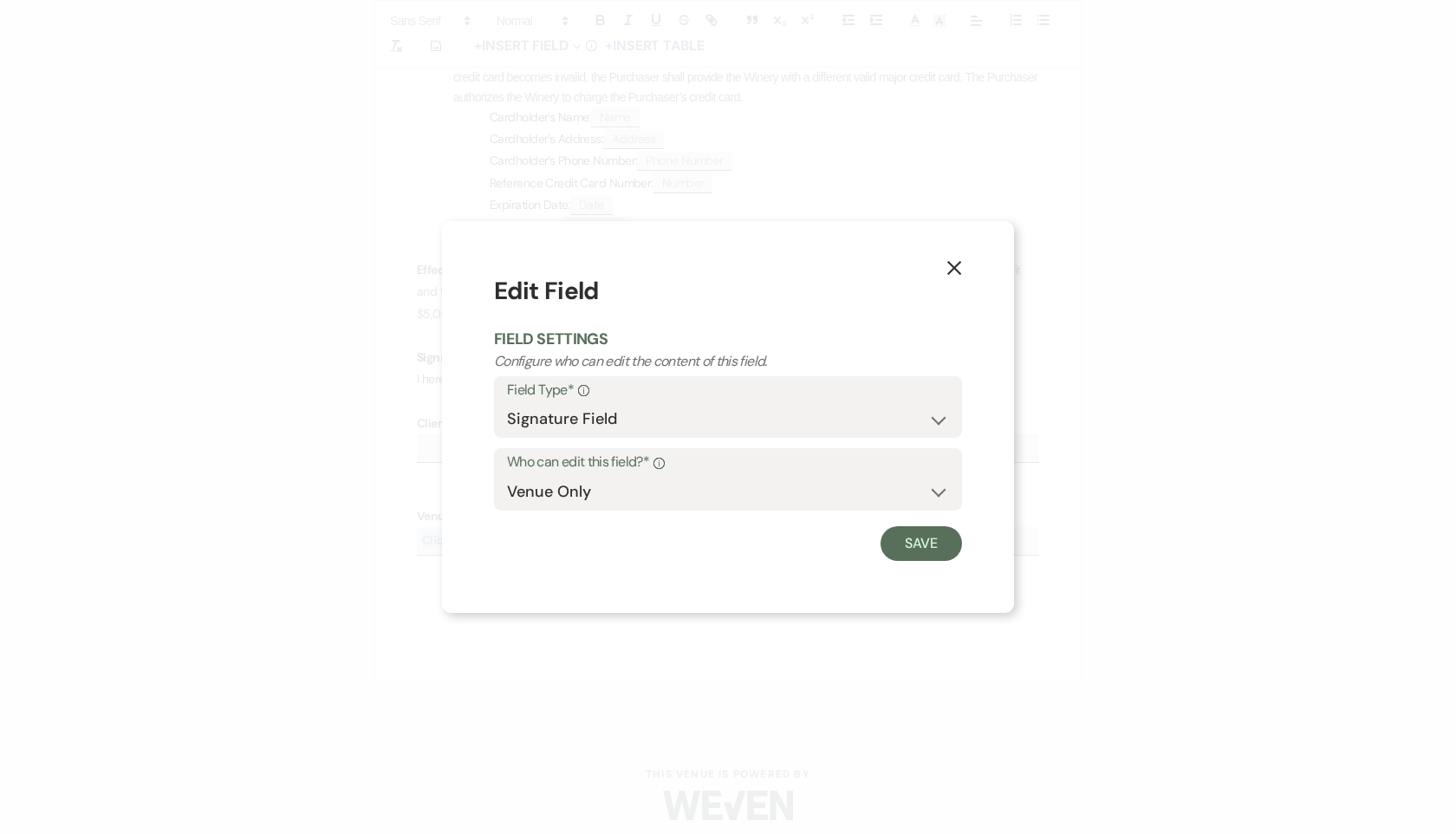click on "X" 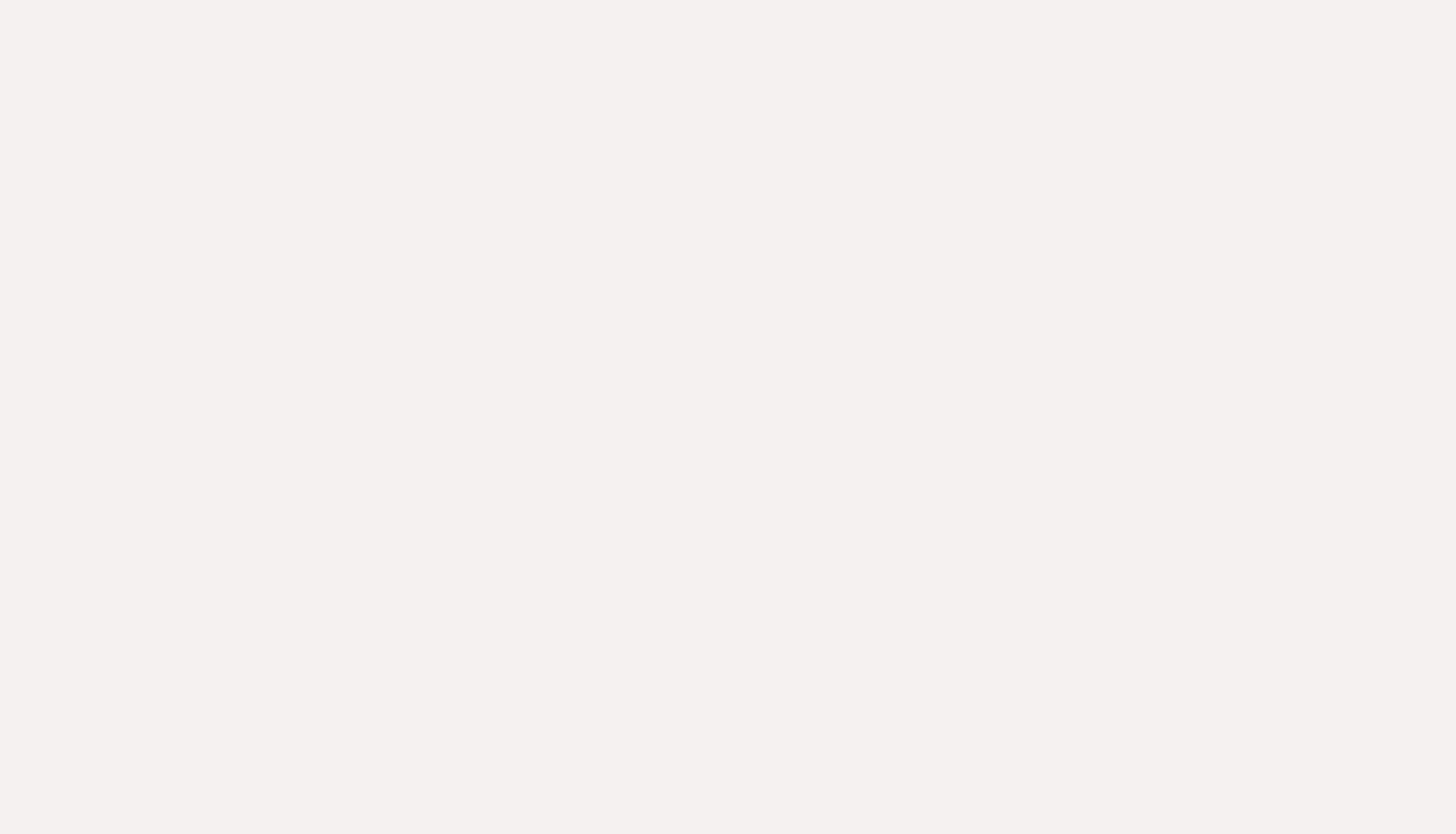 scroll, scrollTop: 0, scrollLeft: 0, axis: both 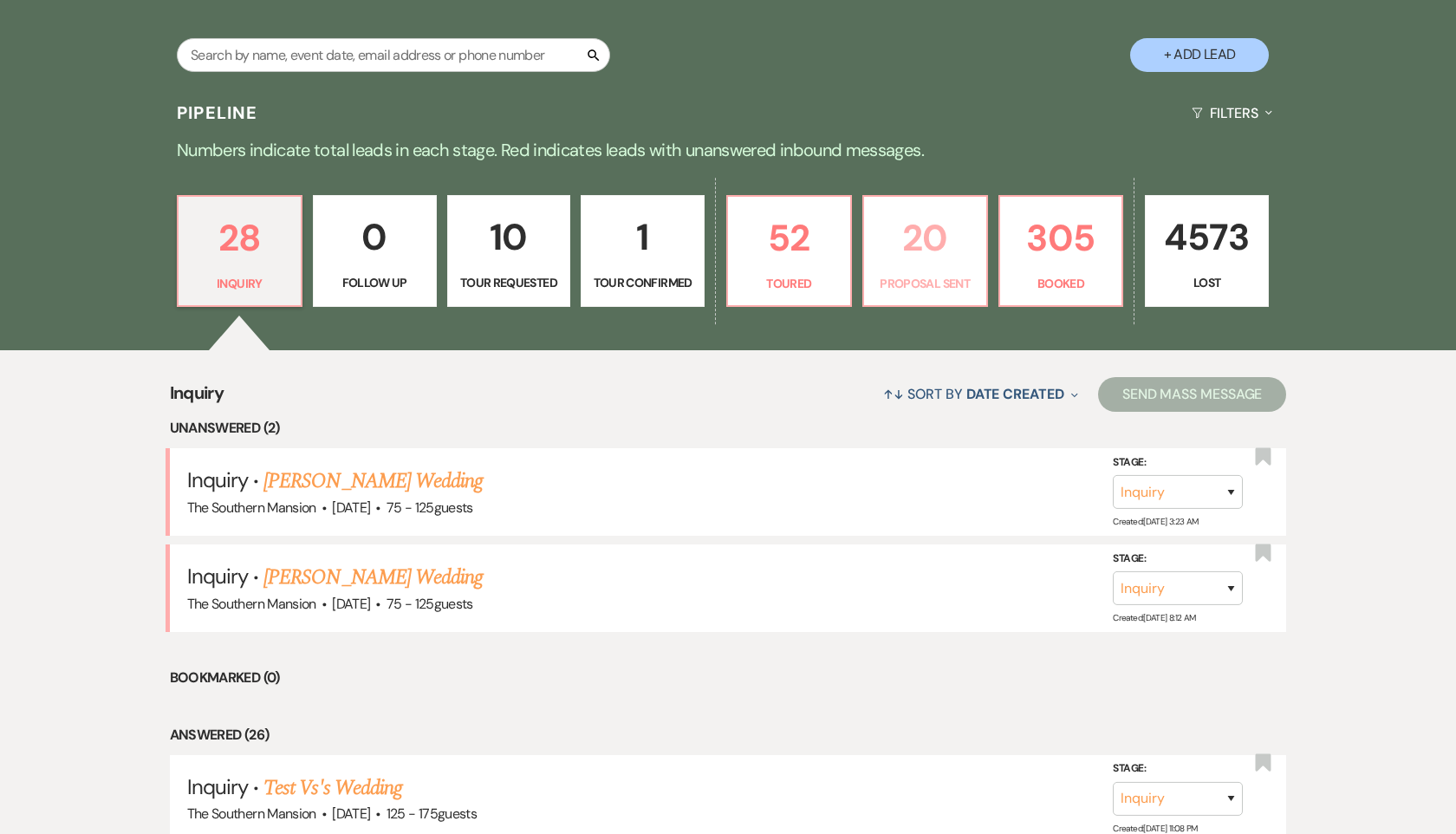 click on "20" at bounding box center [925, 238] 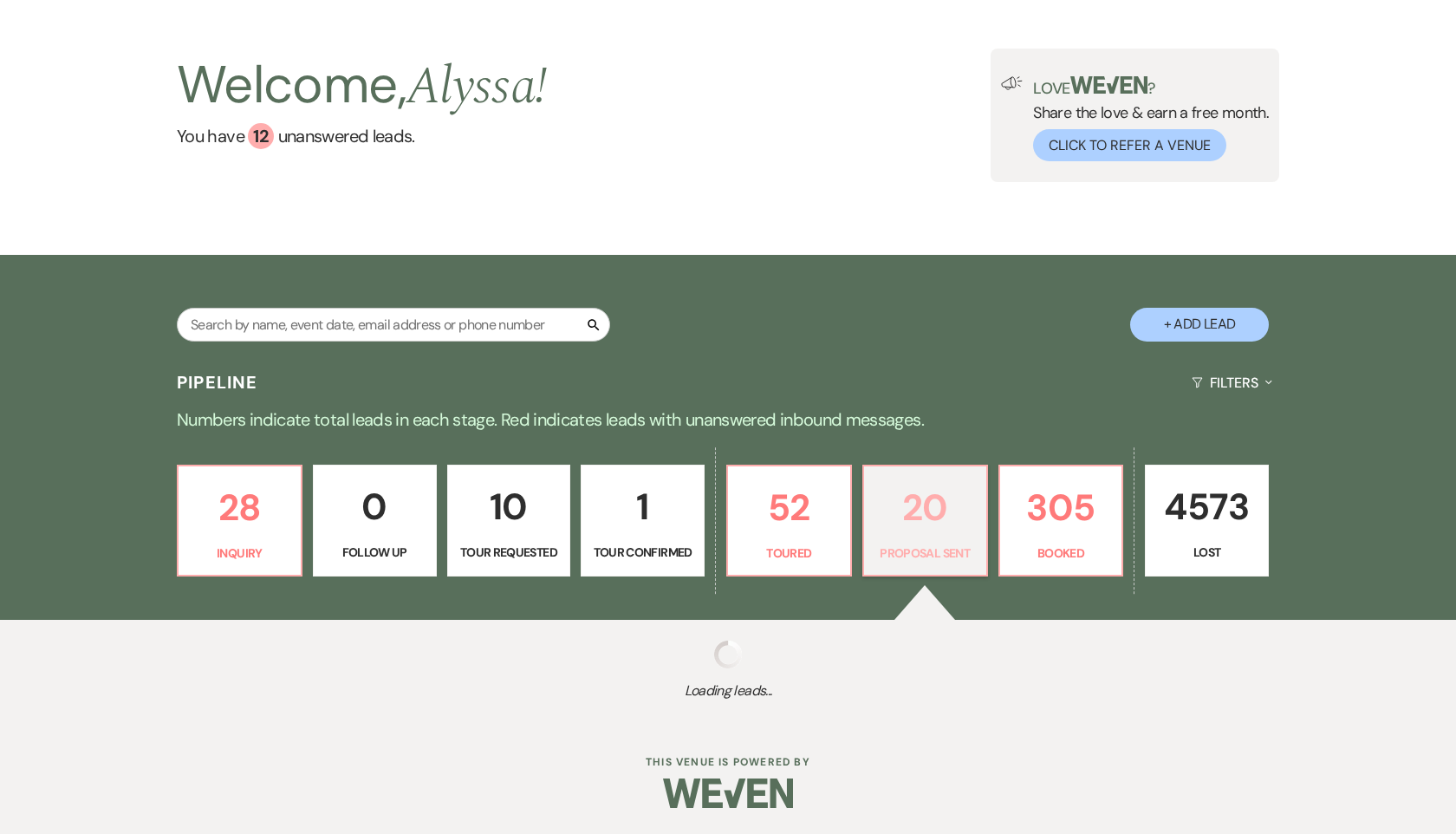 scroll, scrollTop: 339, scrollLeft: 0, axis: vertical 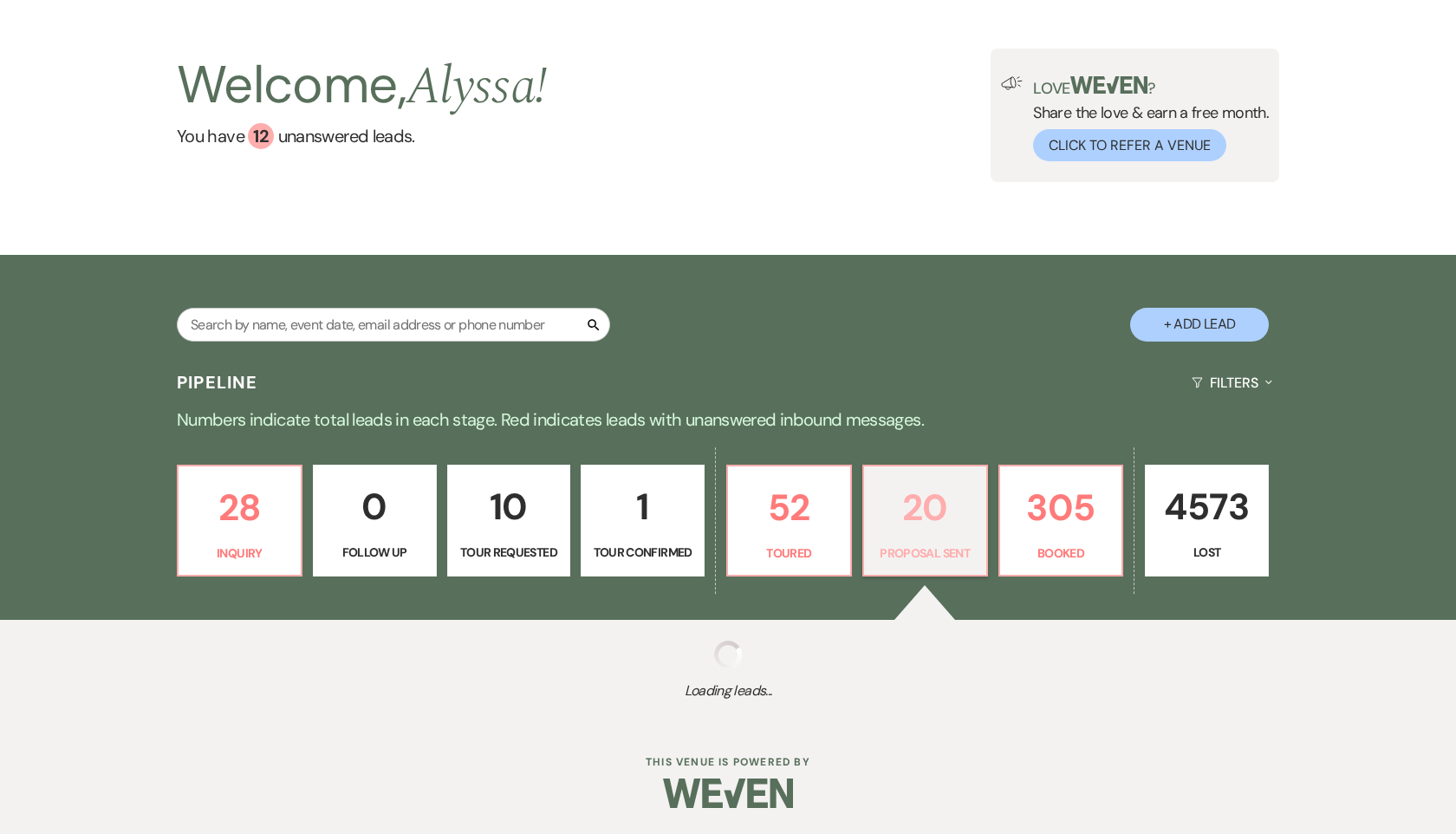 select on "6" 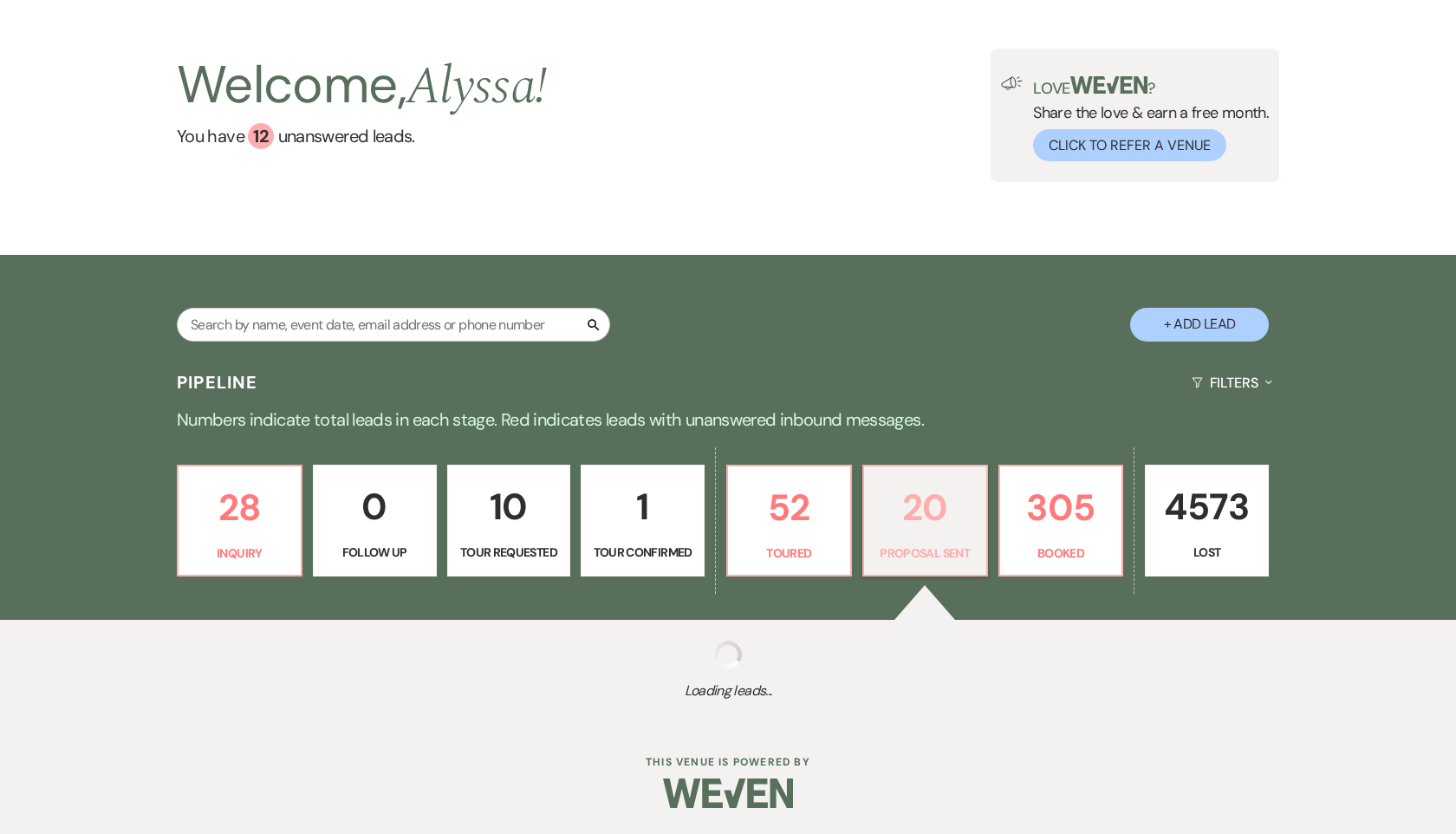 select on "6" 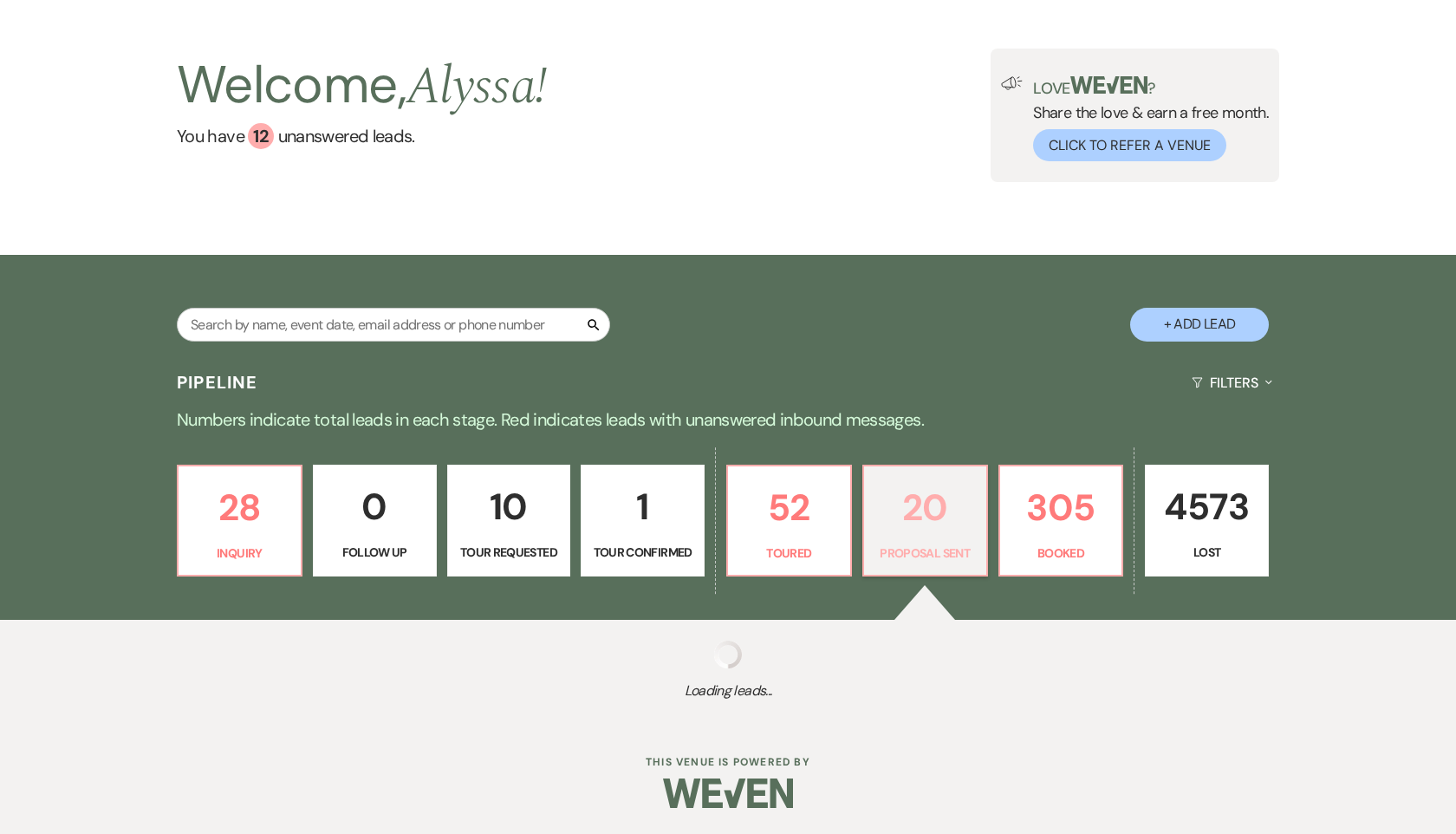 select on "6" 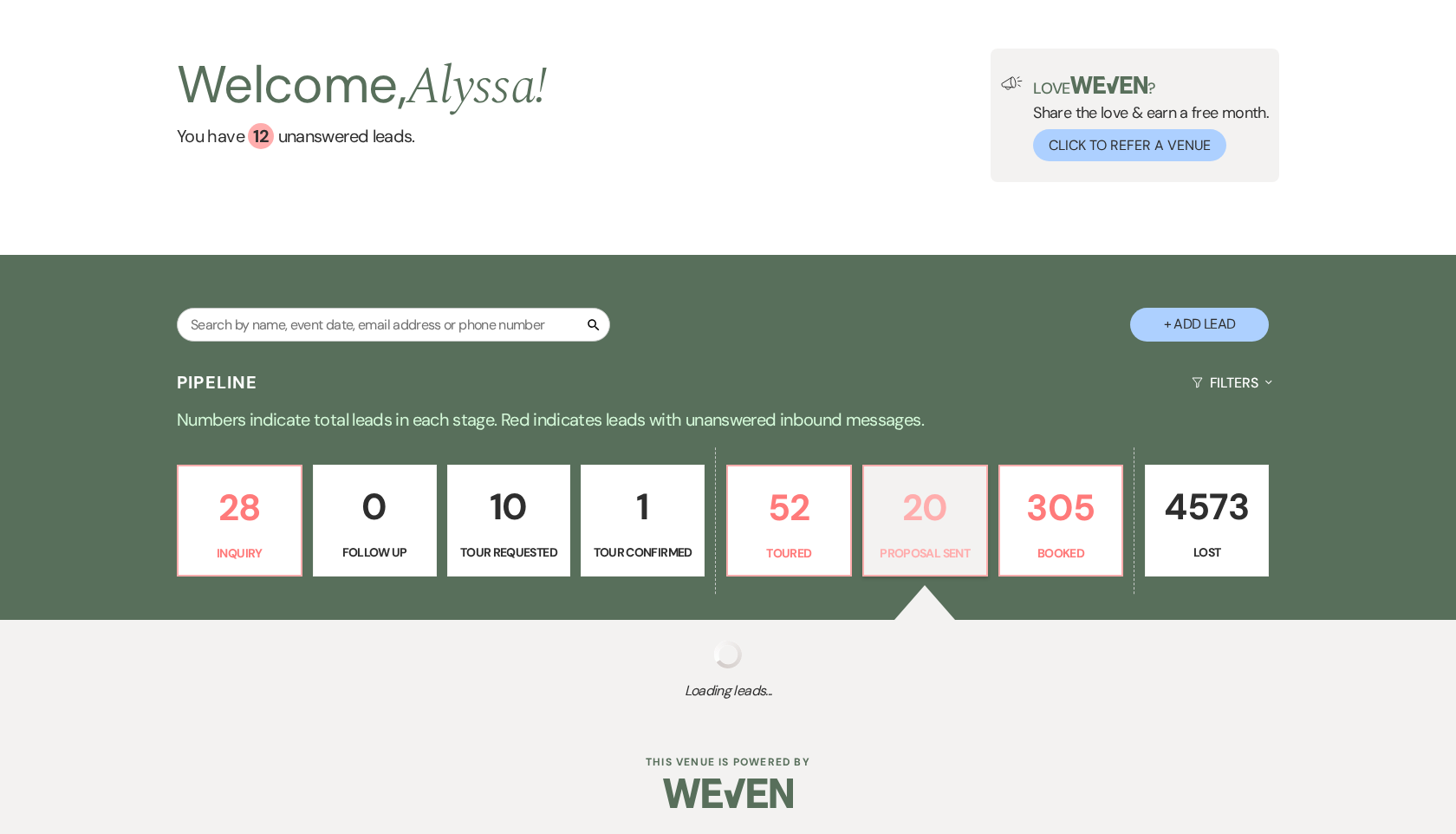 select on "6" 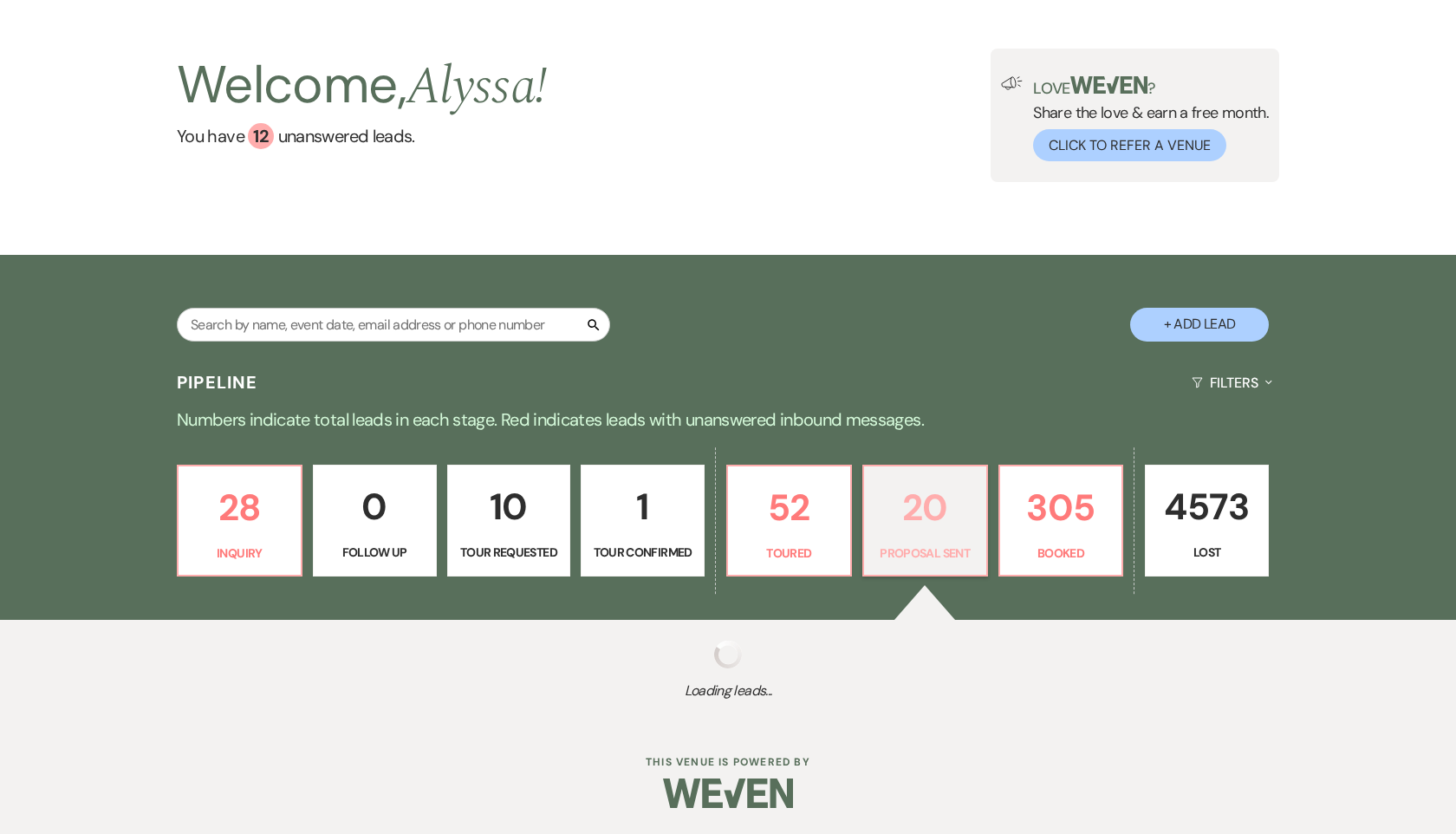 select on "6" 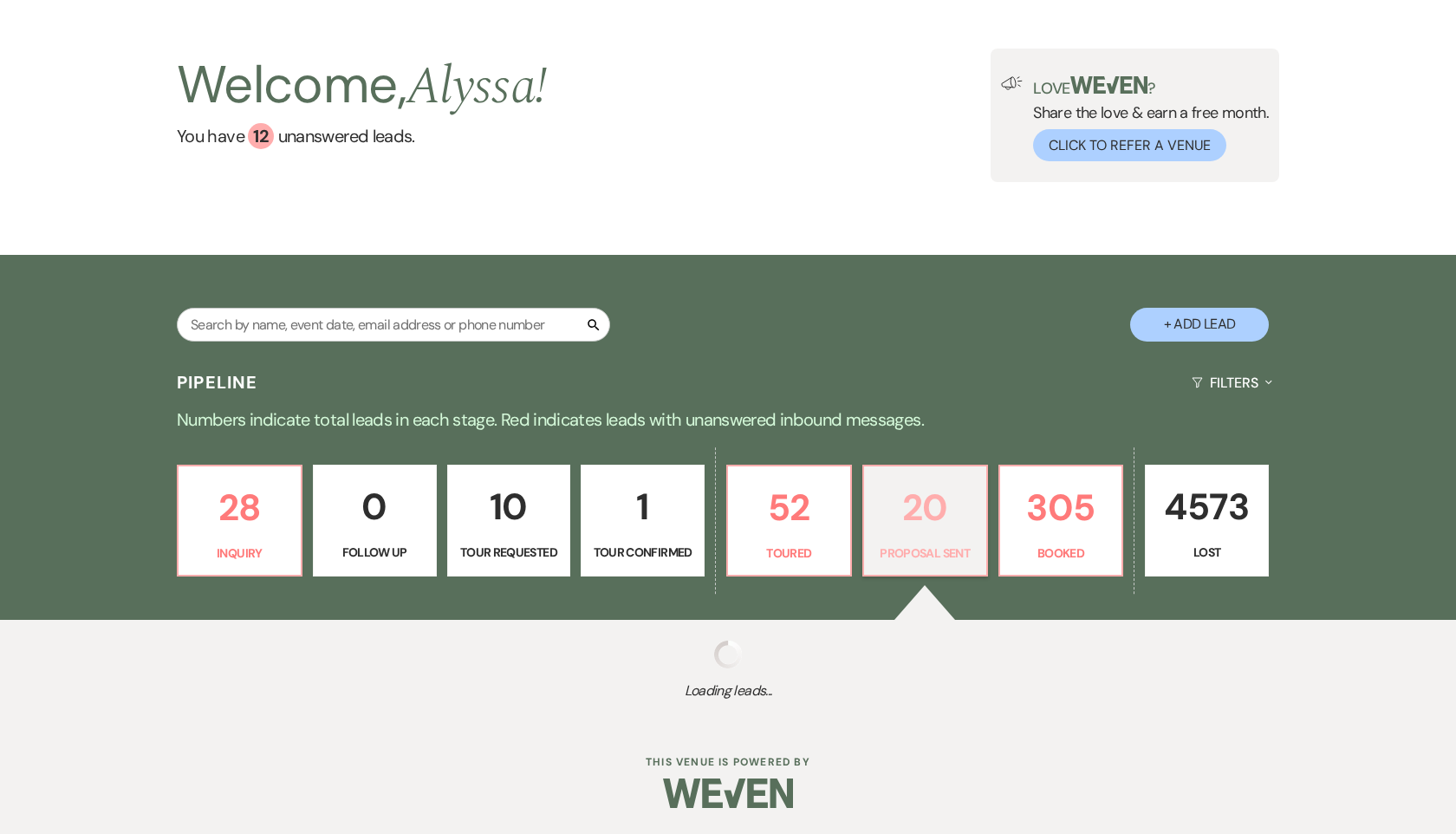 select on "6" 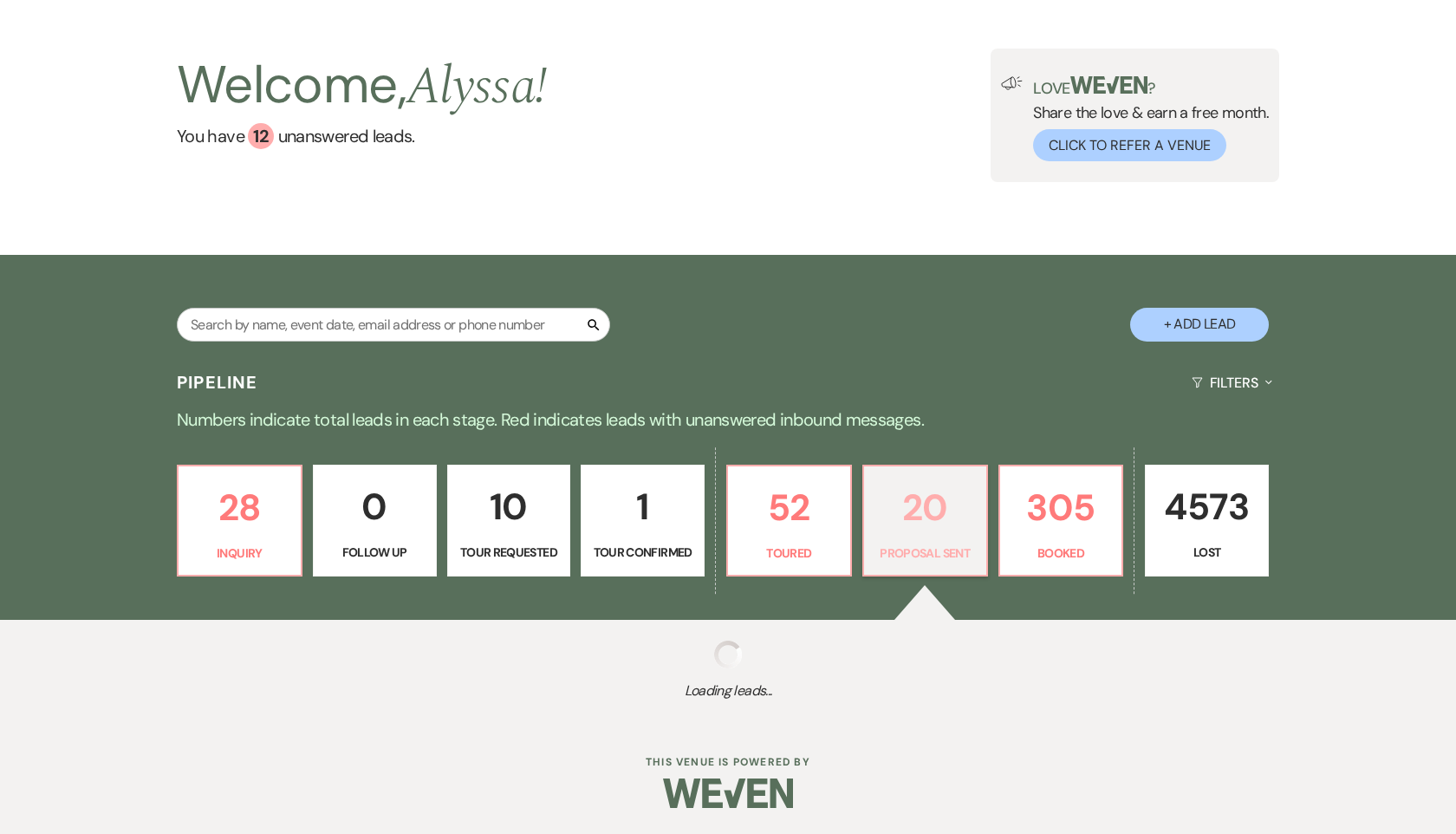 select on "6" 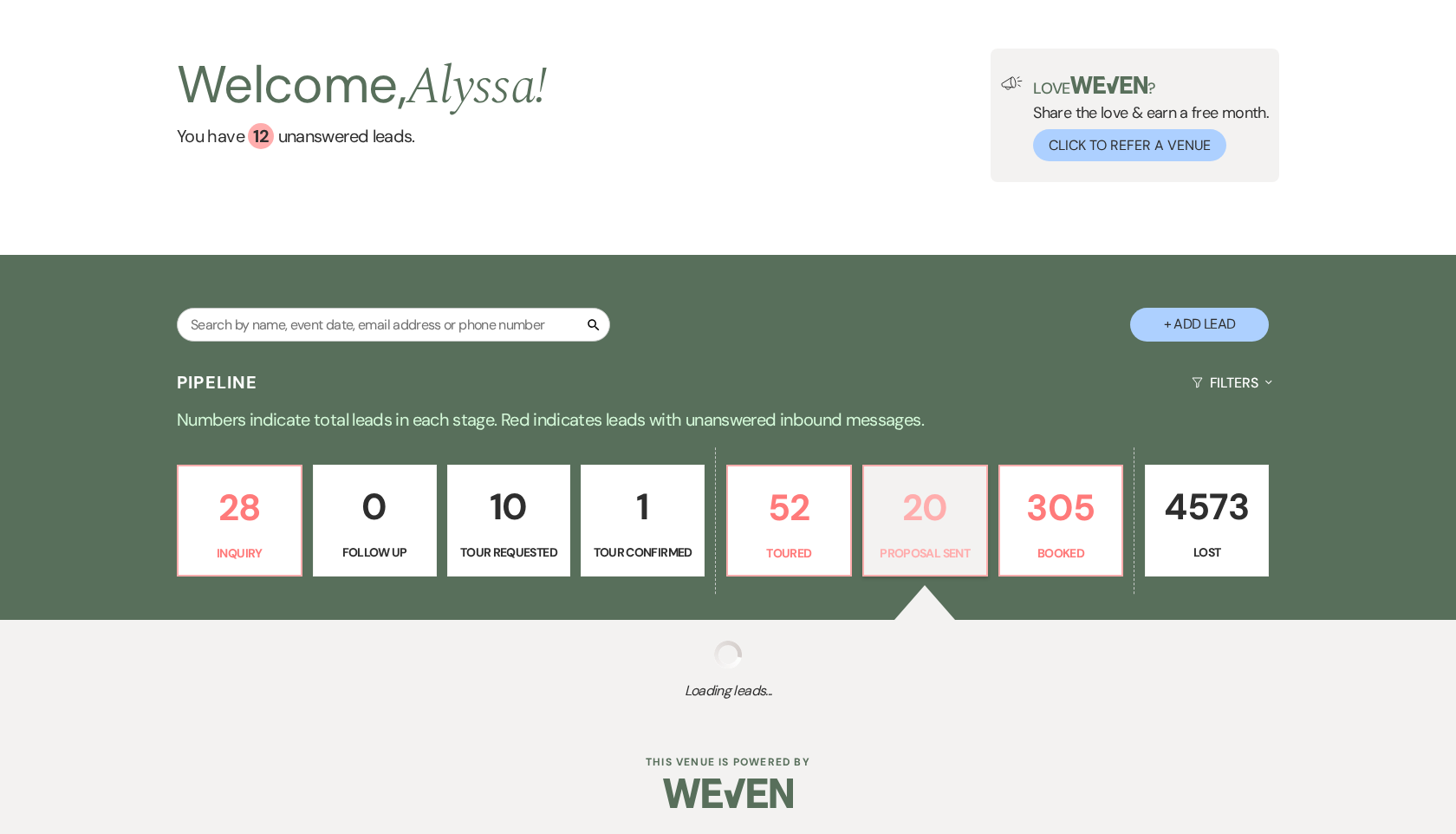 select on "6" 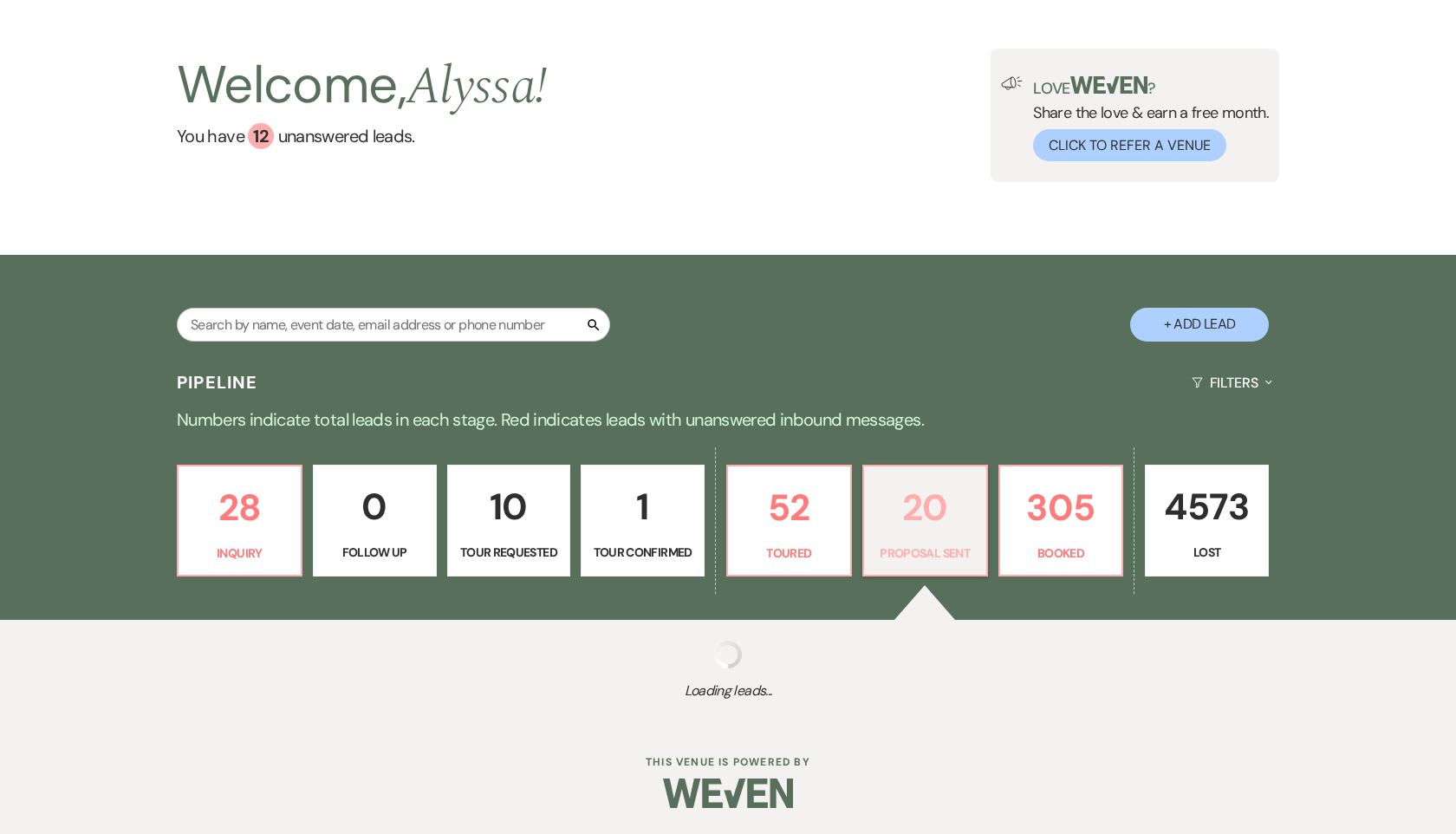 select on "6" 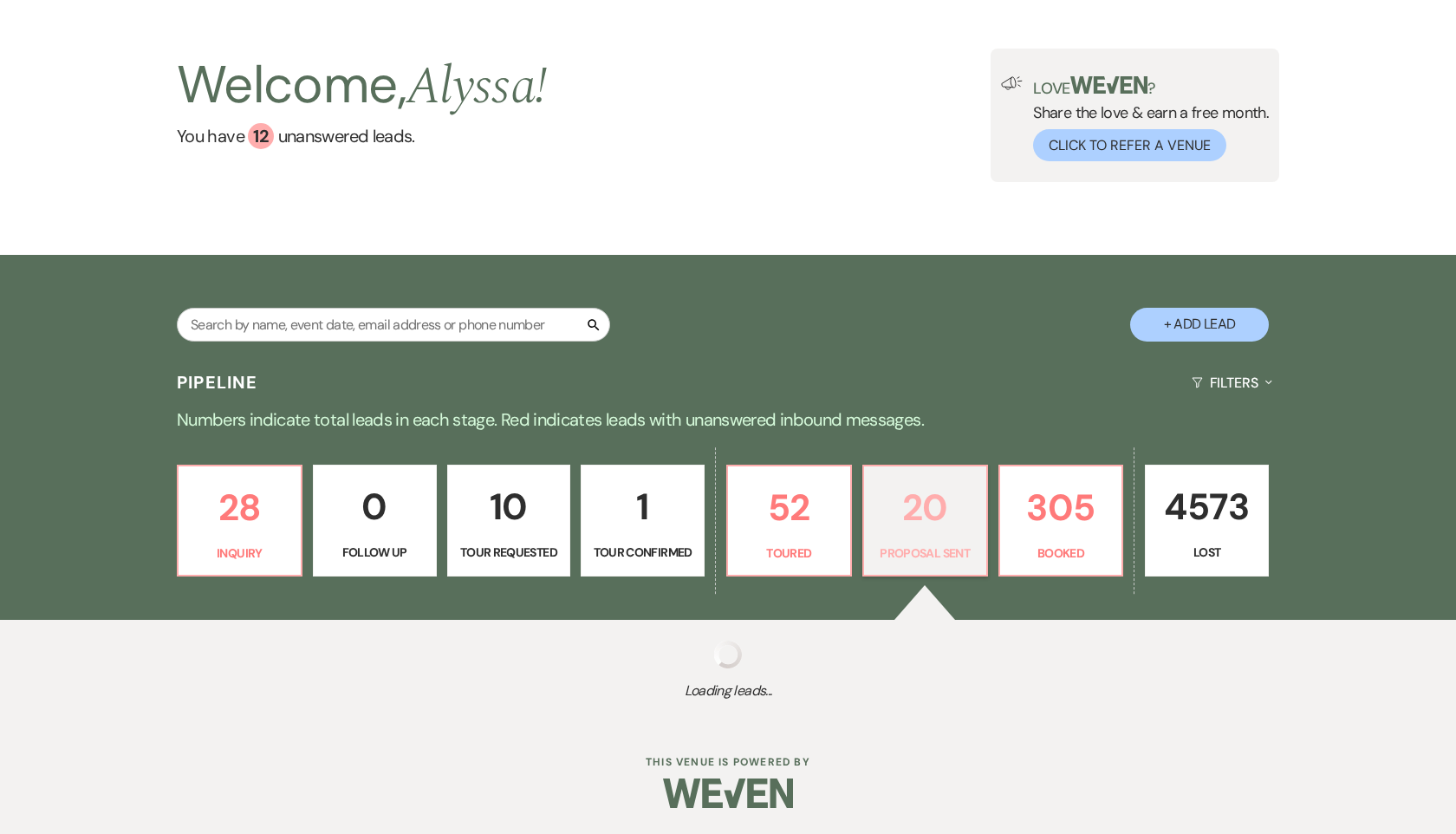 select on "6" 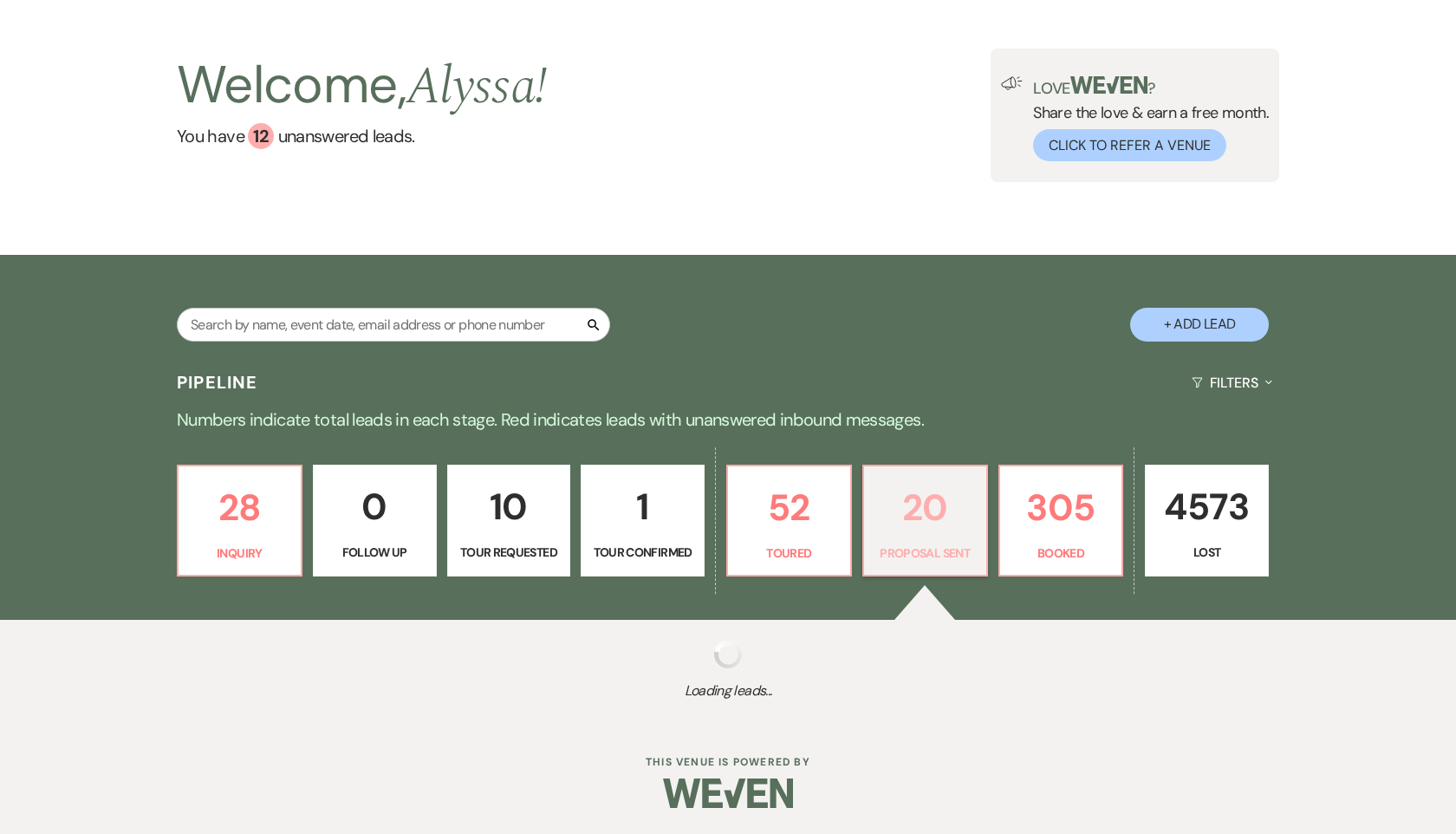 select on "6" 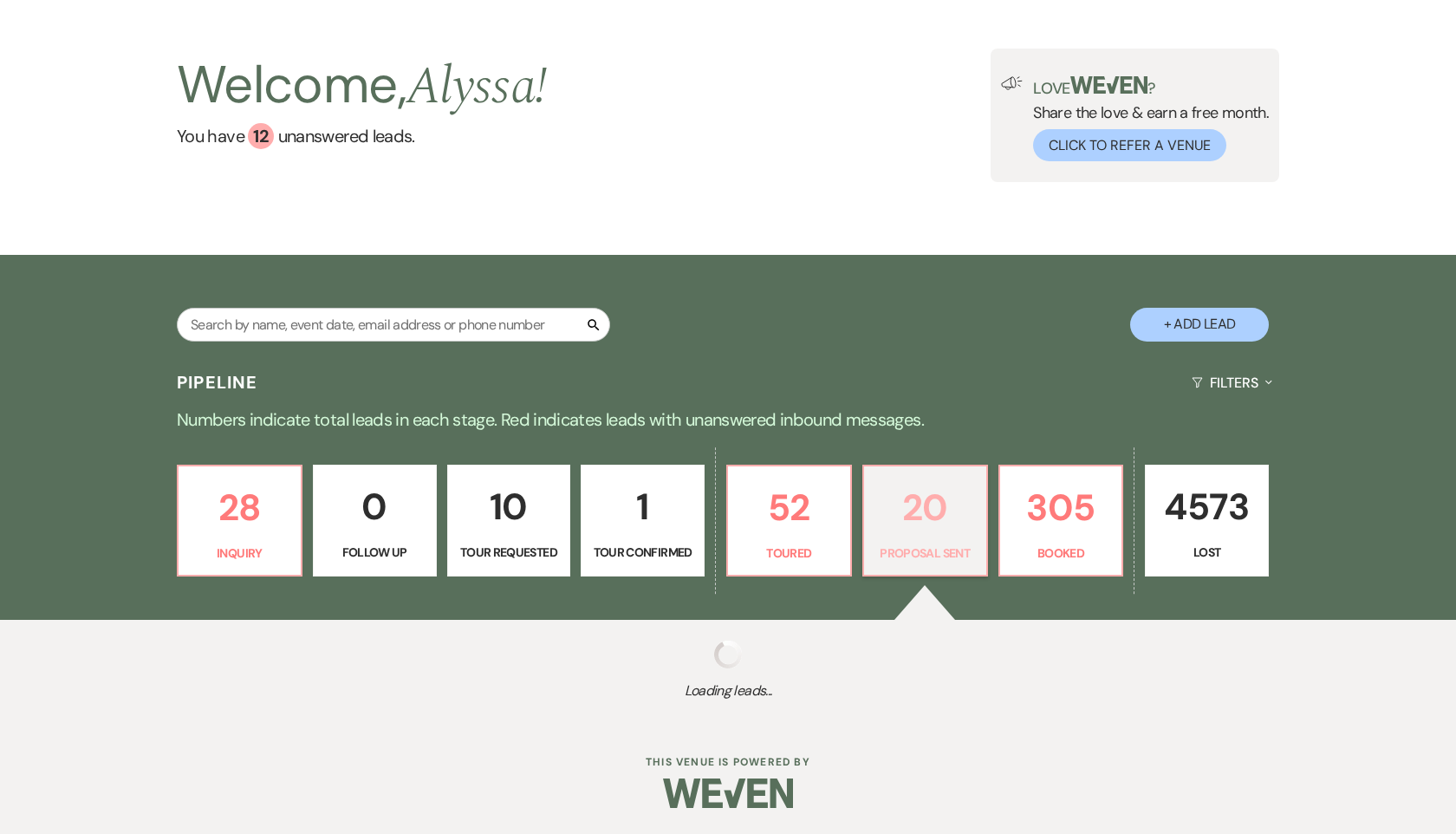 select on "6" 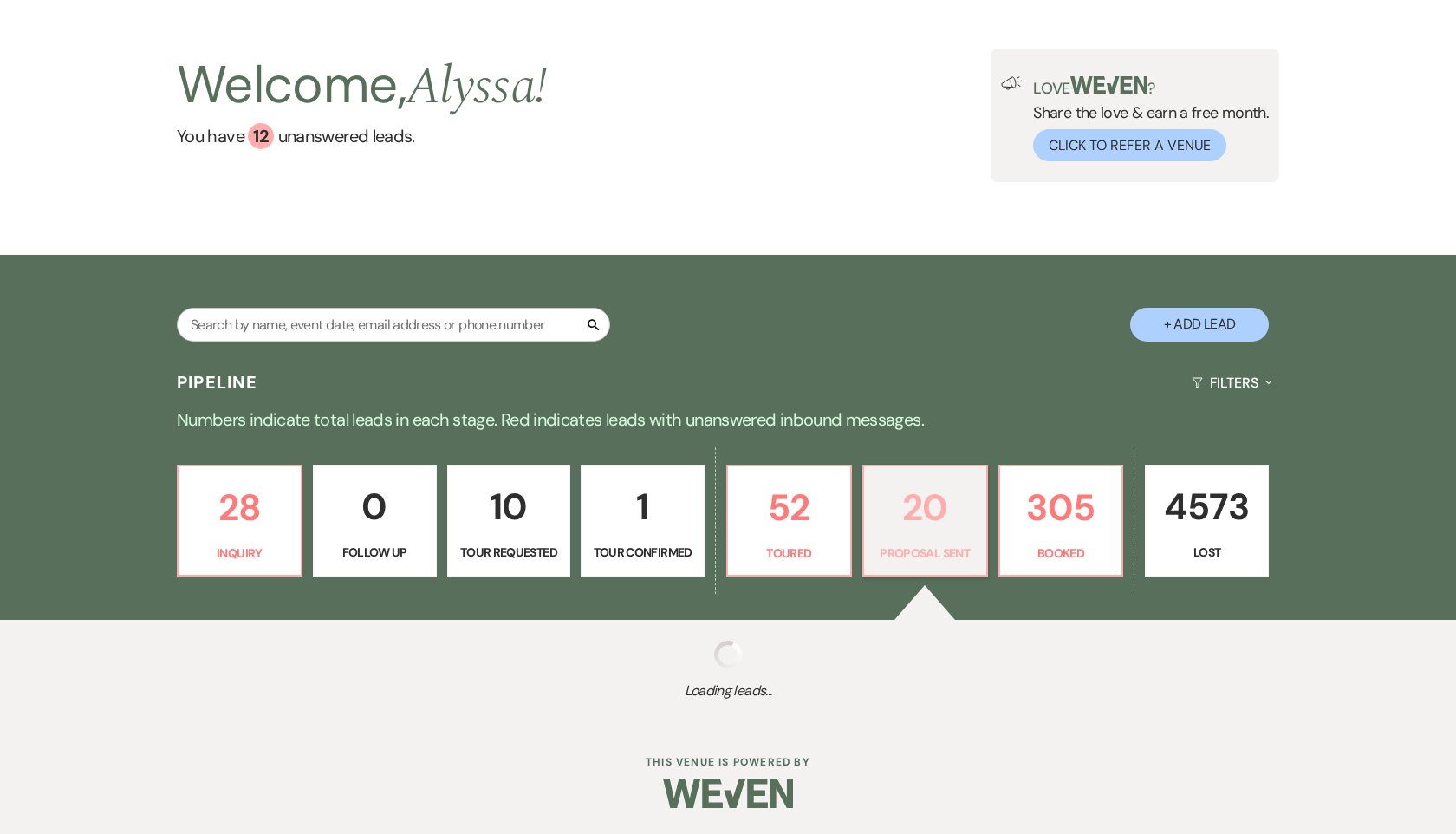 select on "6" 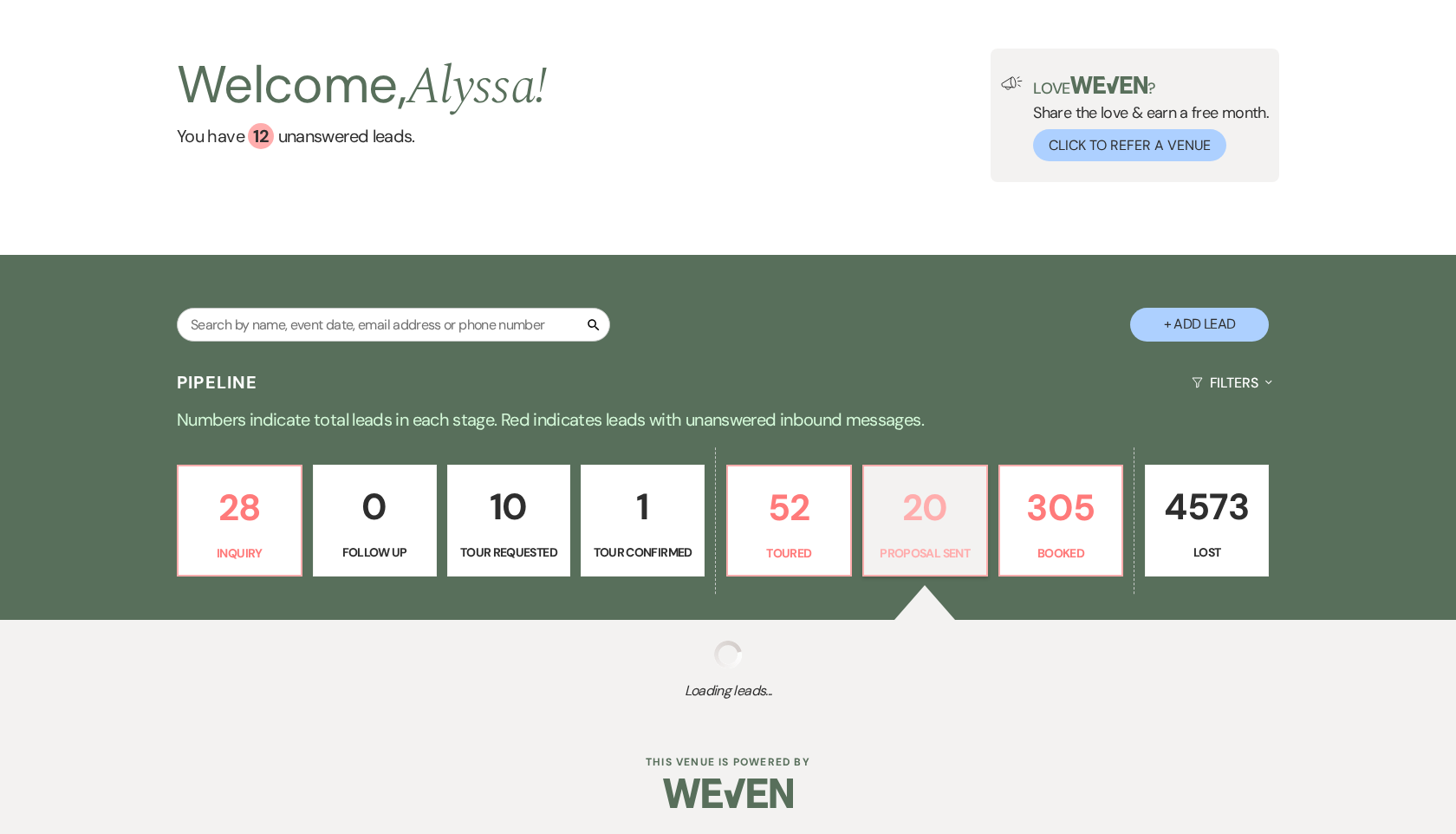 select on "6" 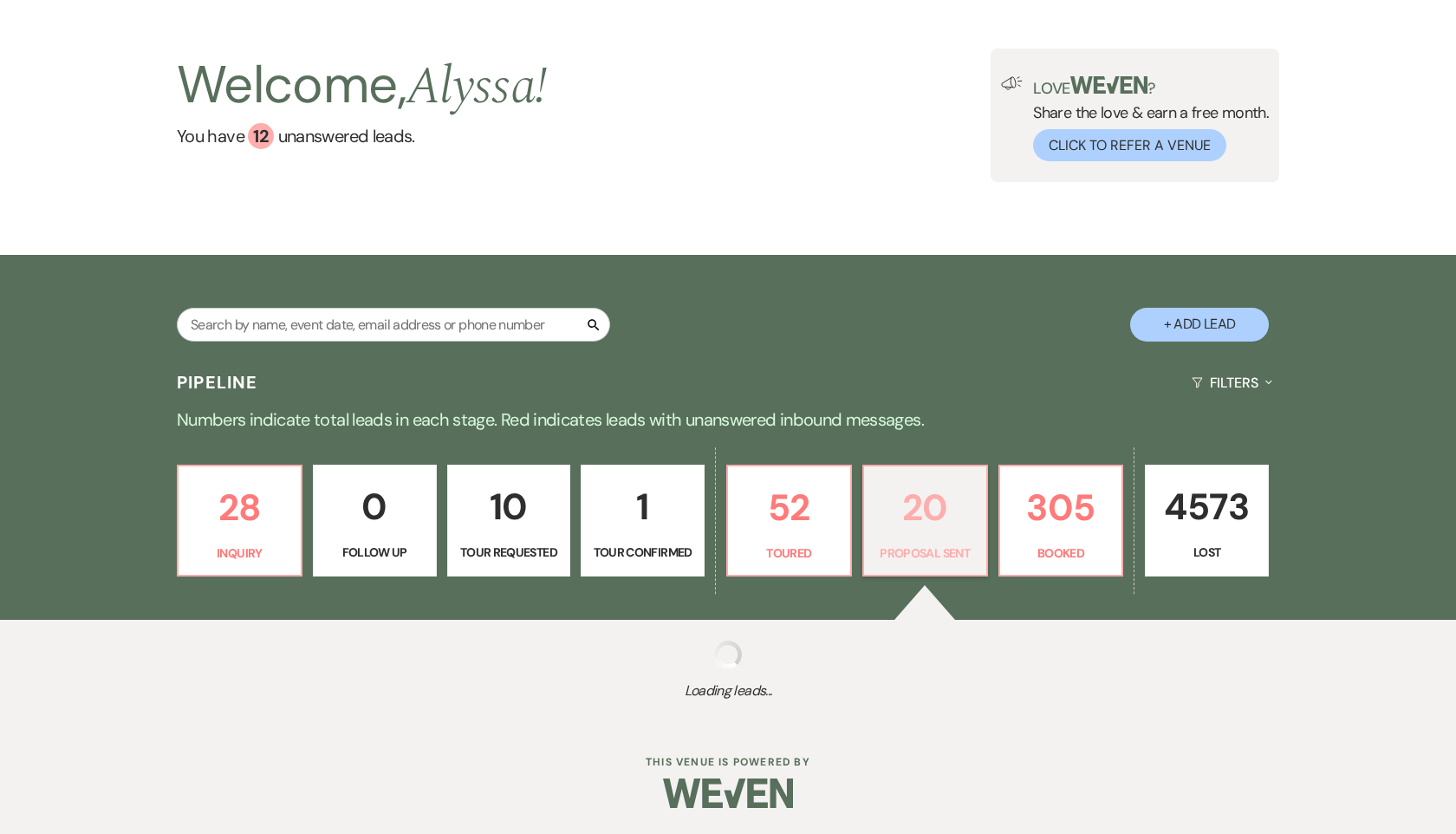 select on "6" 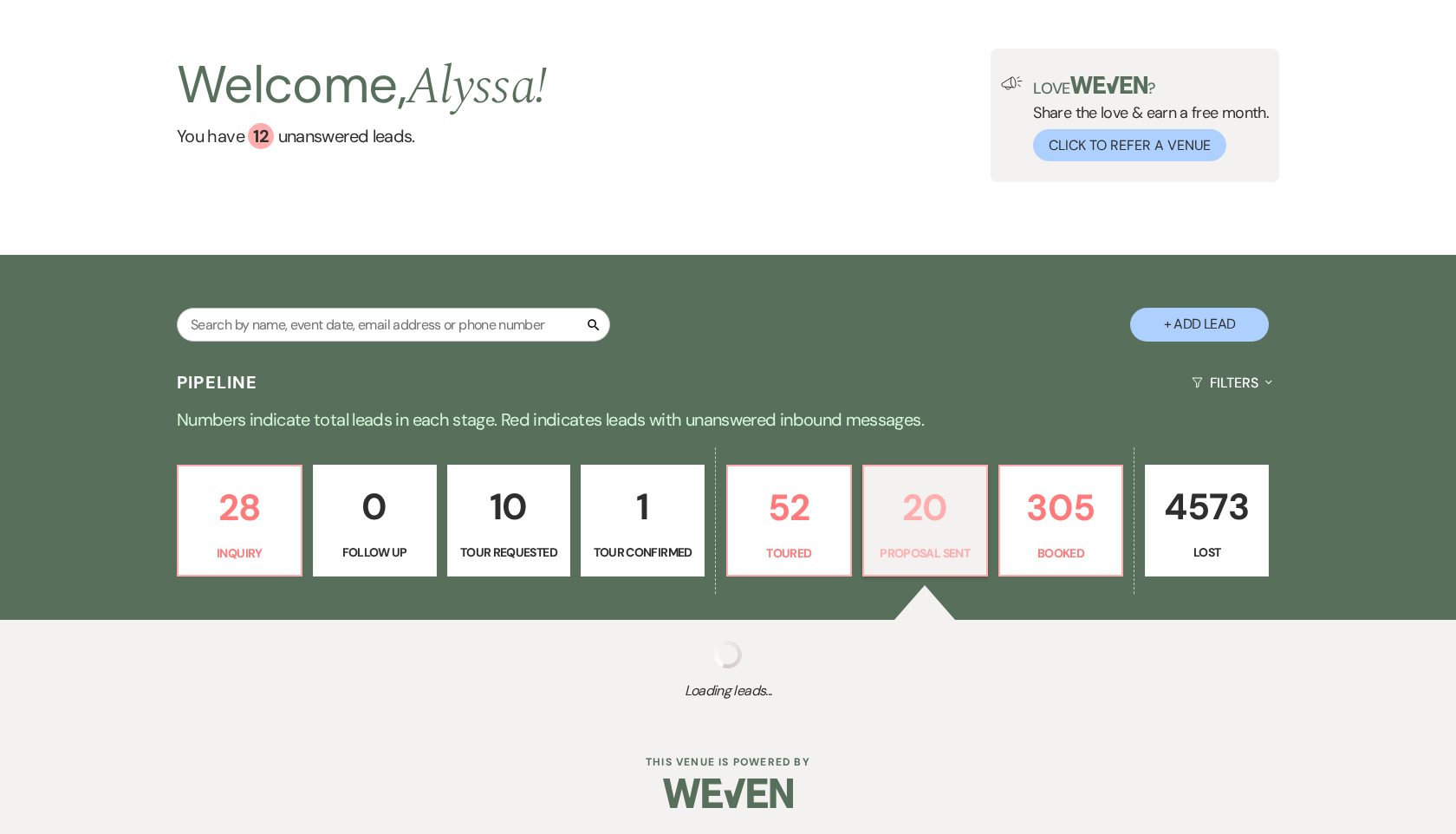 select on "6" 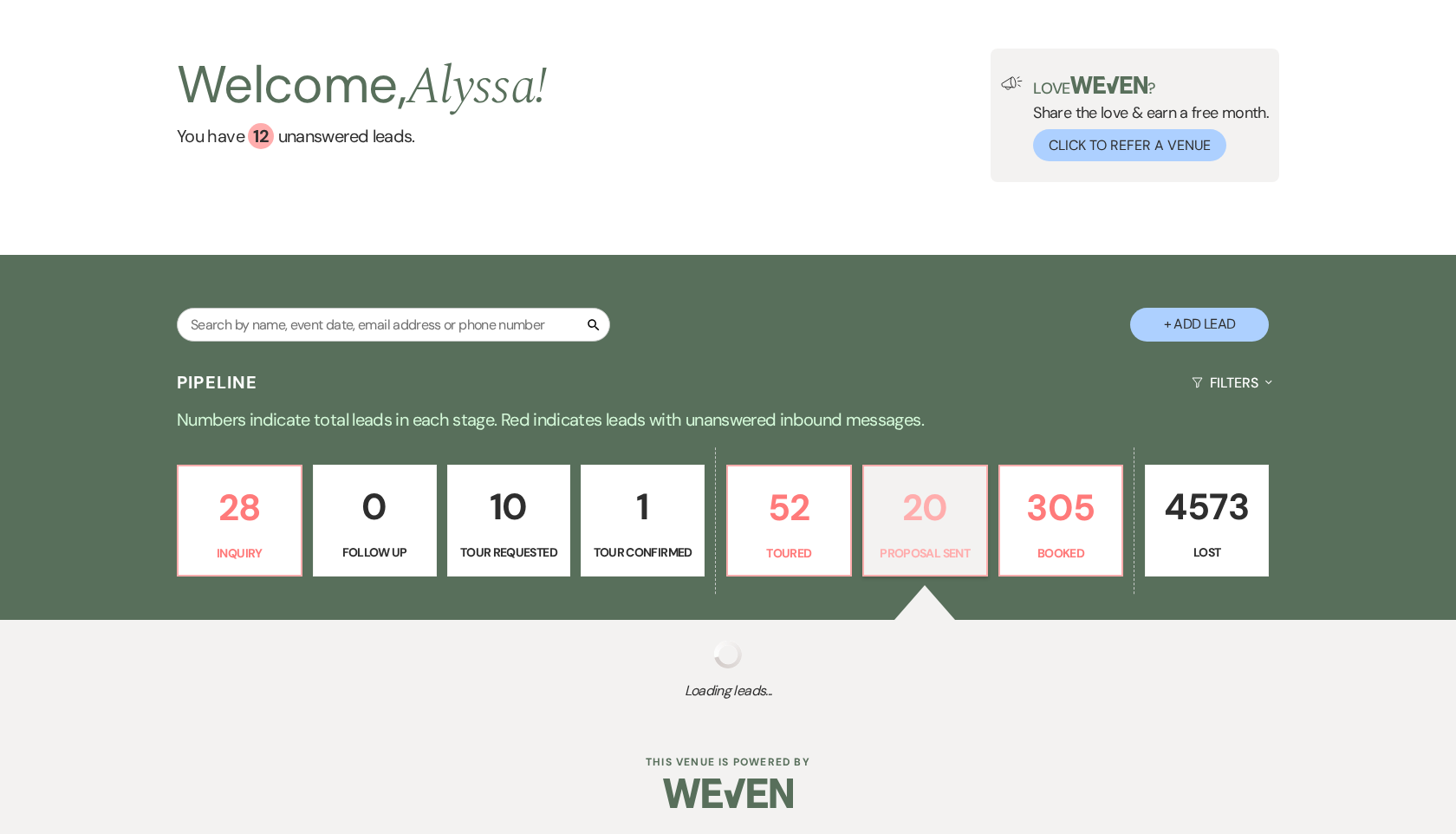 select on "6" 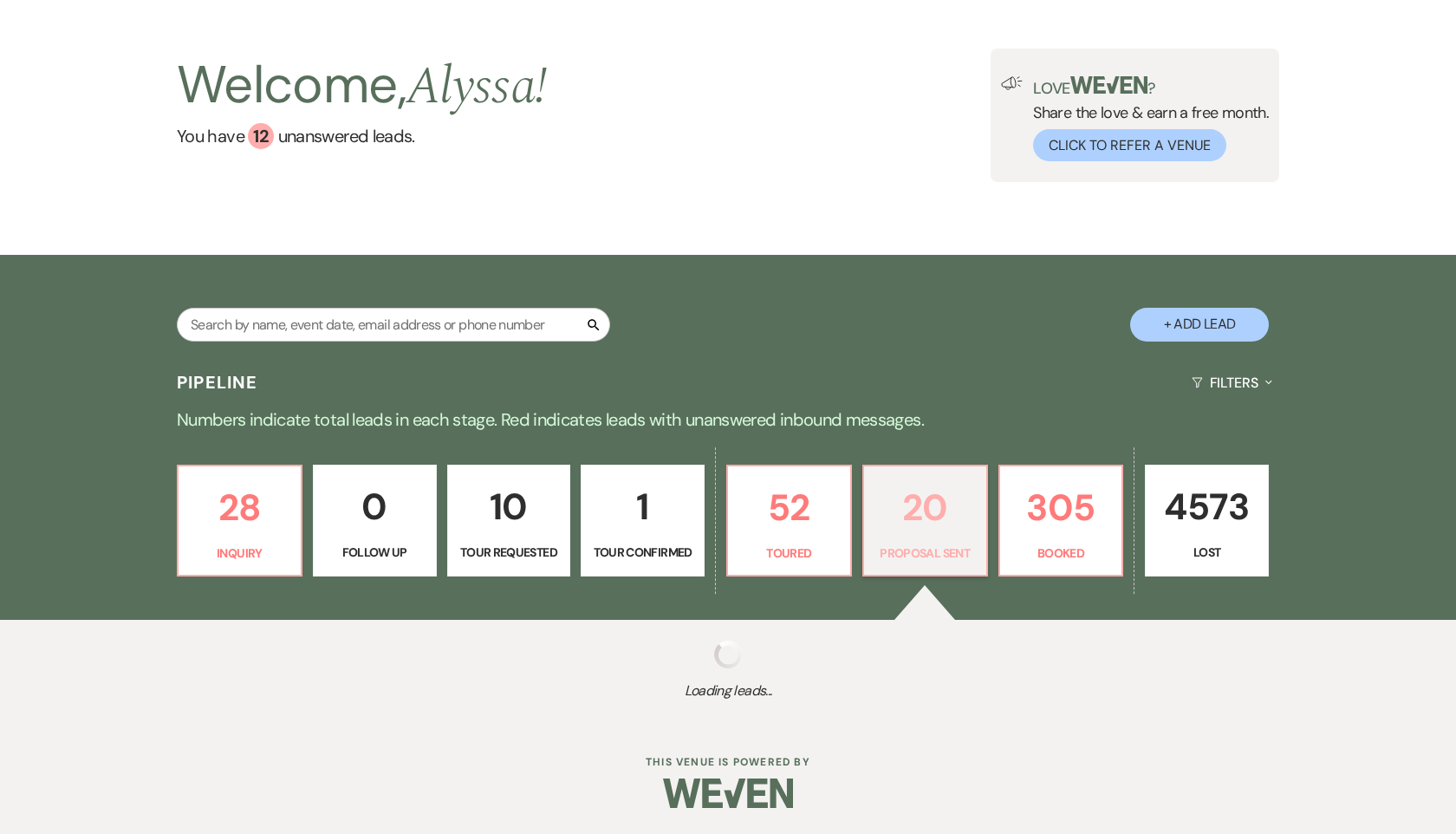 select on "6" 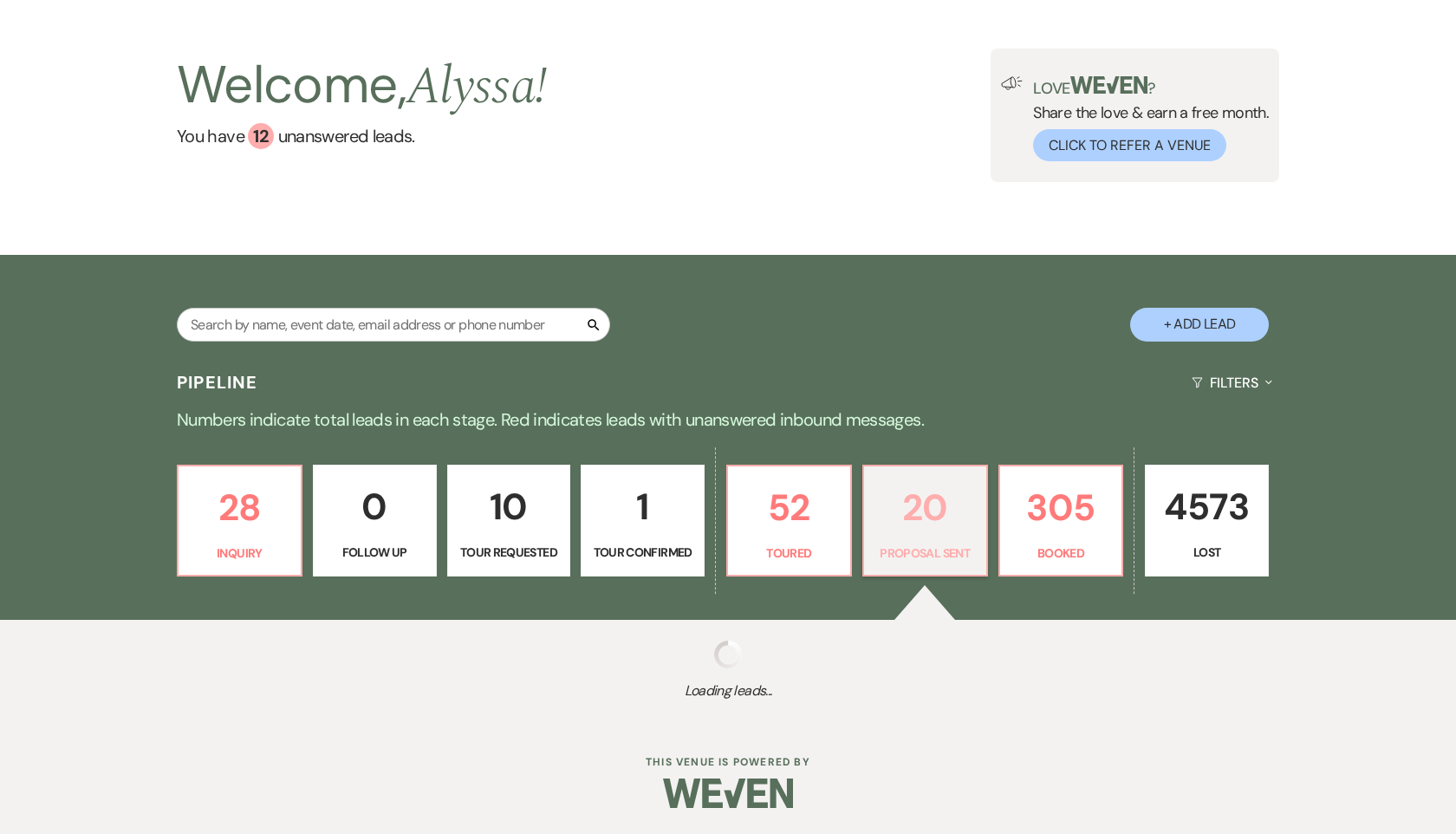 select on "6" 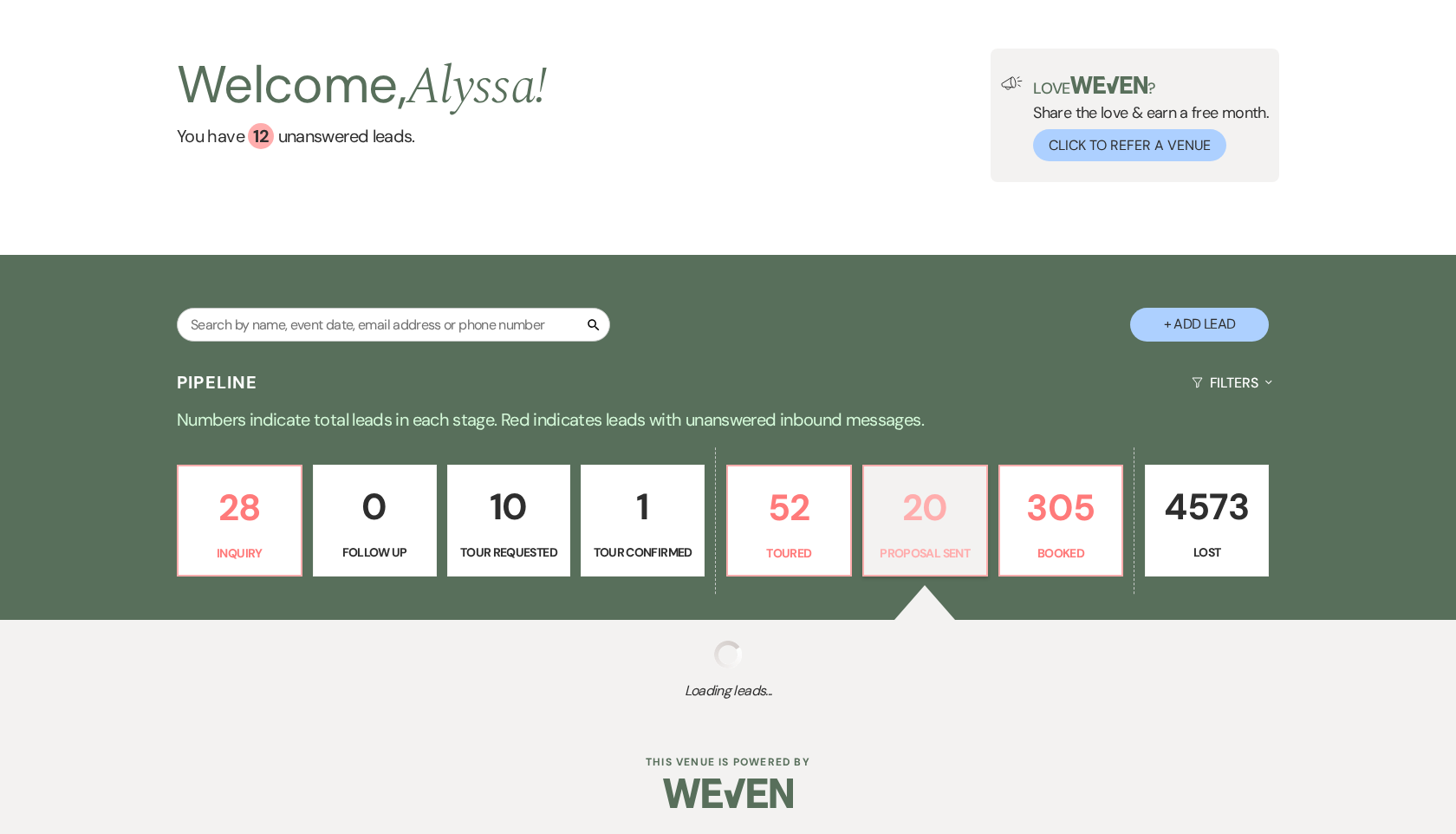 select on "6" 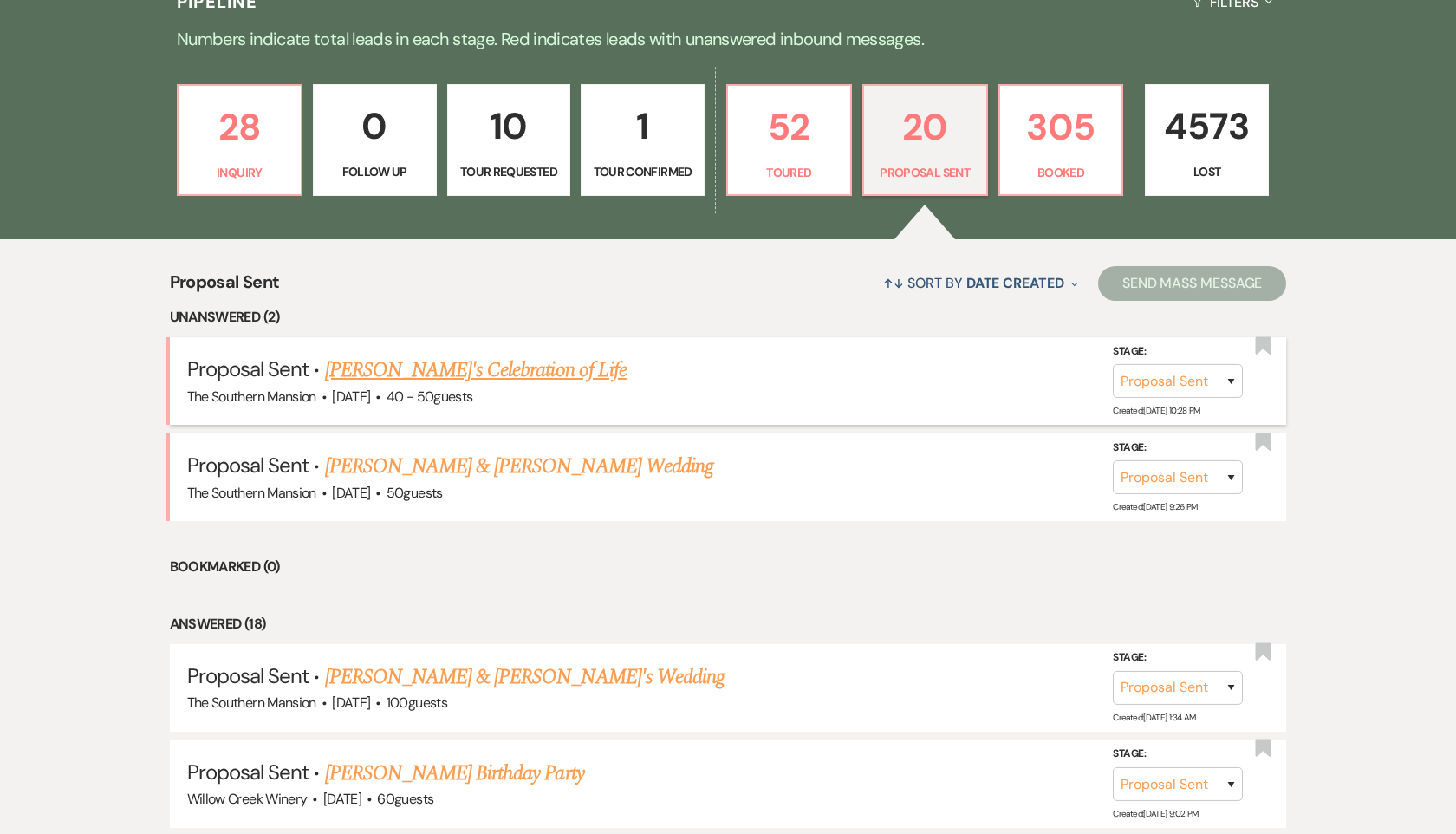scroll, scrollTop: 451, scrollLeft: 0, axis: vertical 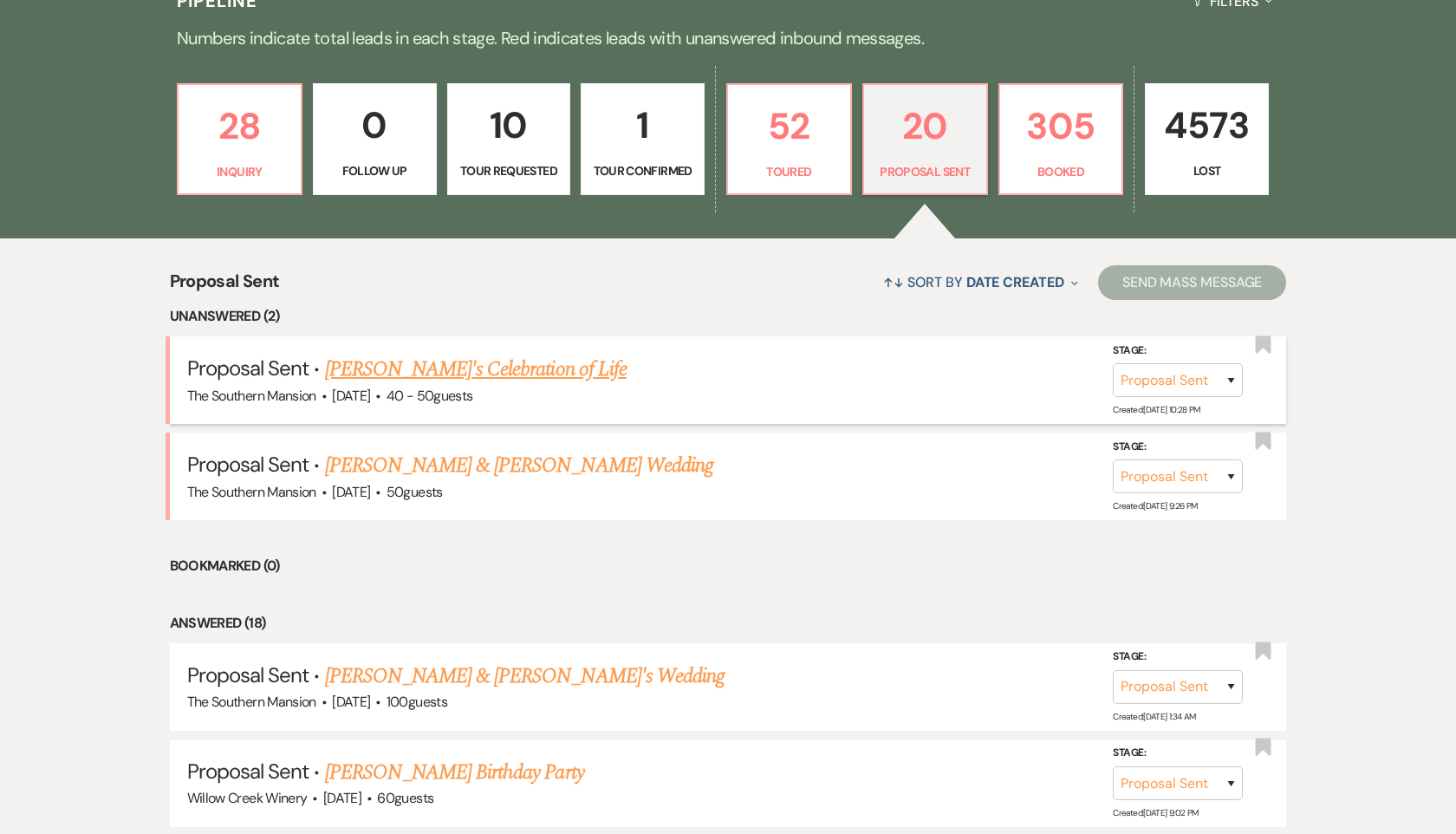 click on "Kimberly Viscount's Celebration of Life" at bounding box center [476, 369] 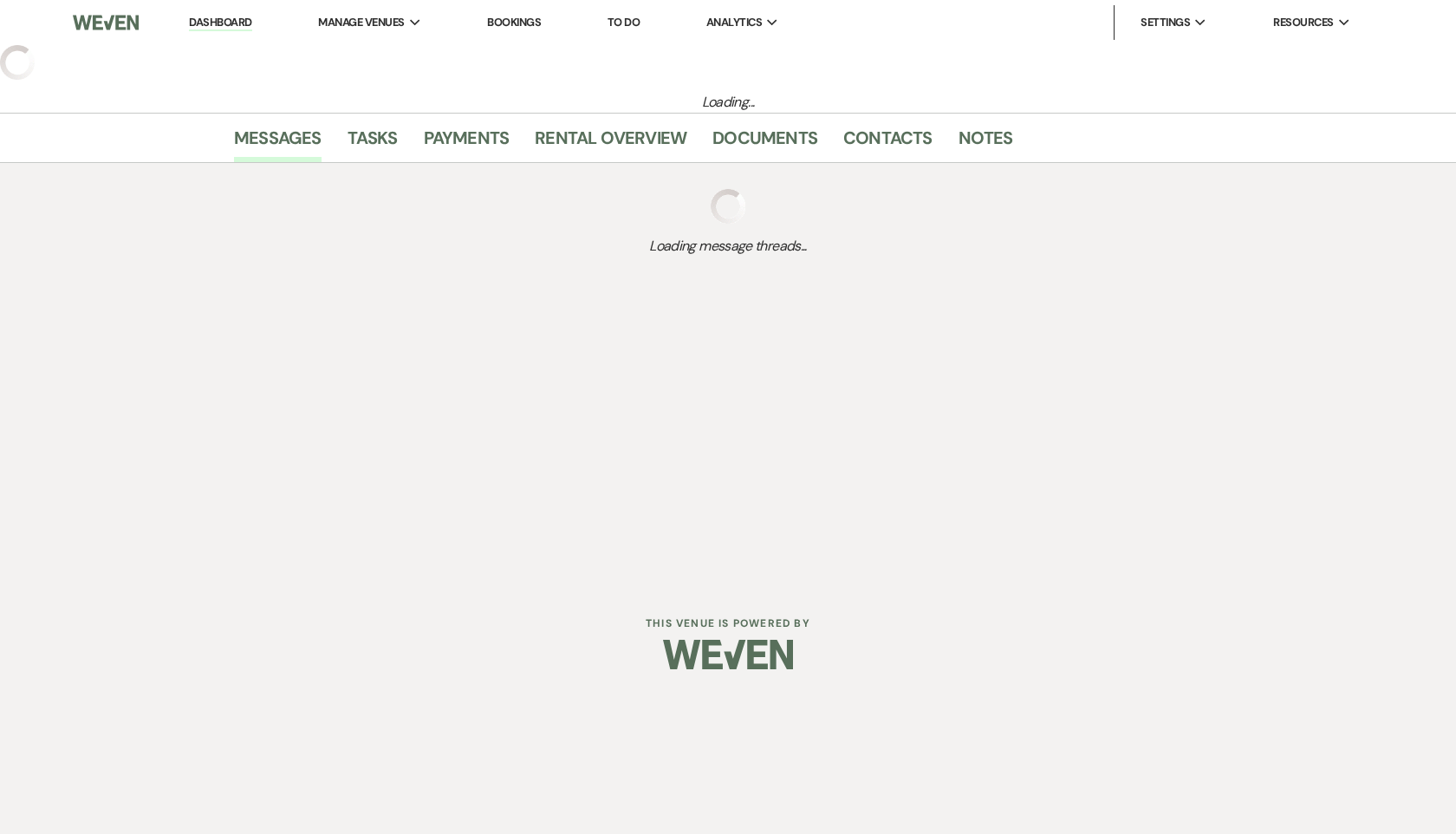 scroll, scrollTop: 0, scrollLeft: 0, axis: both 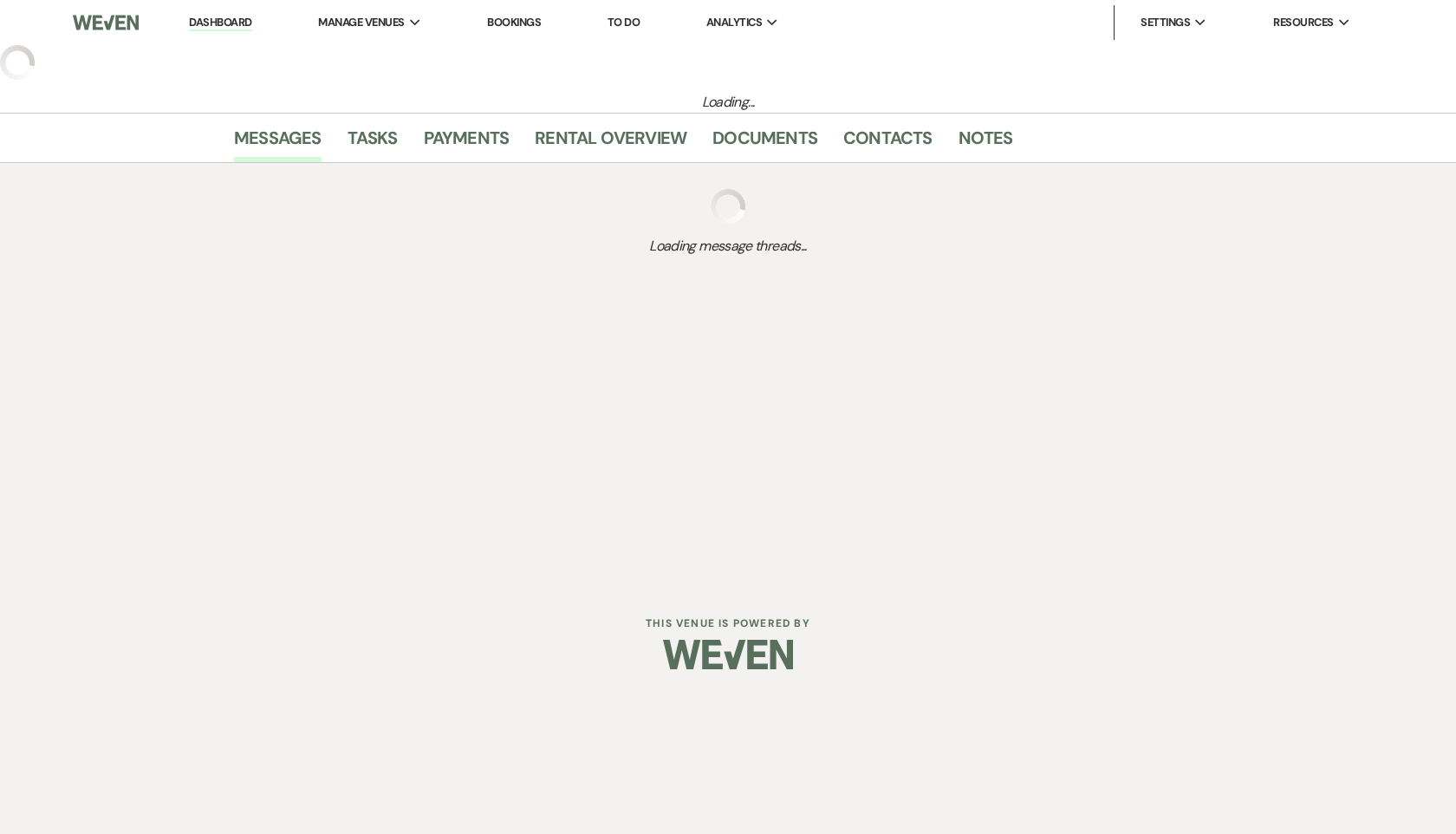 select on "6" 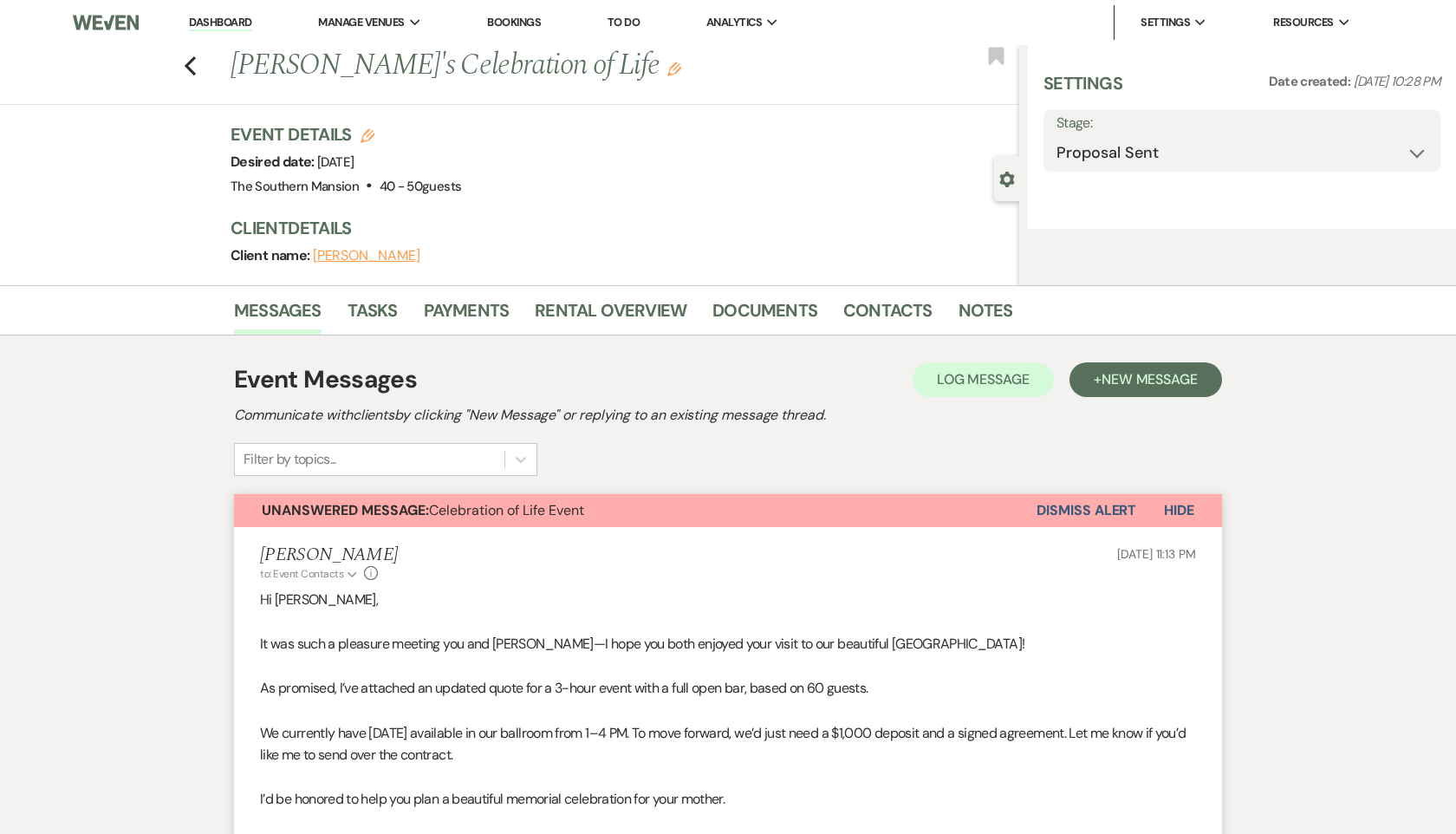 select on "14" 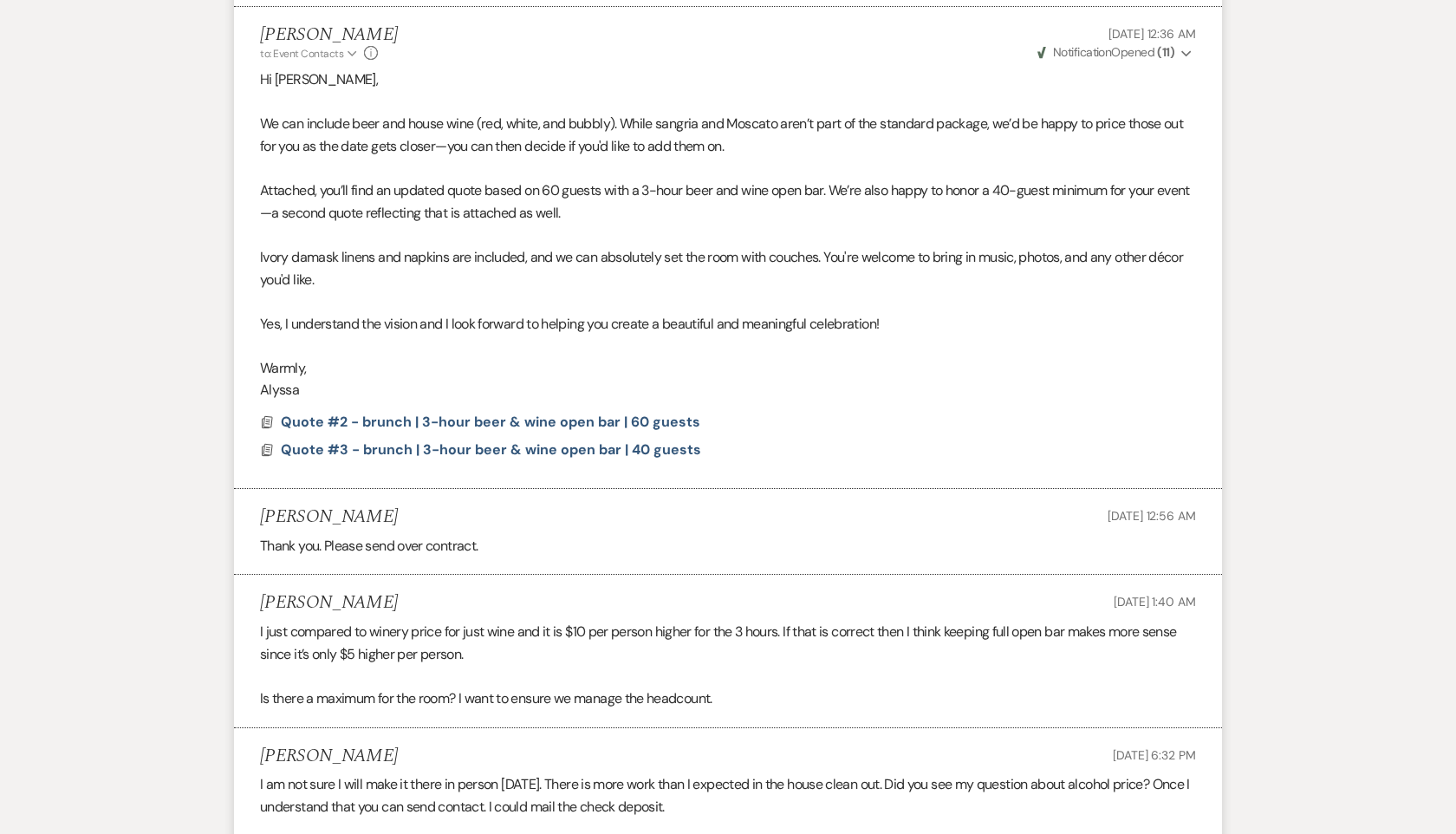 scroll, scrollTop: 1517, scrollLeft: 0, axis: vertical 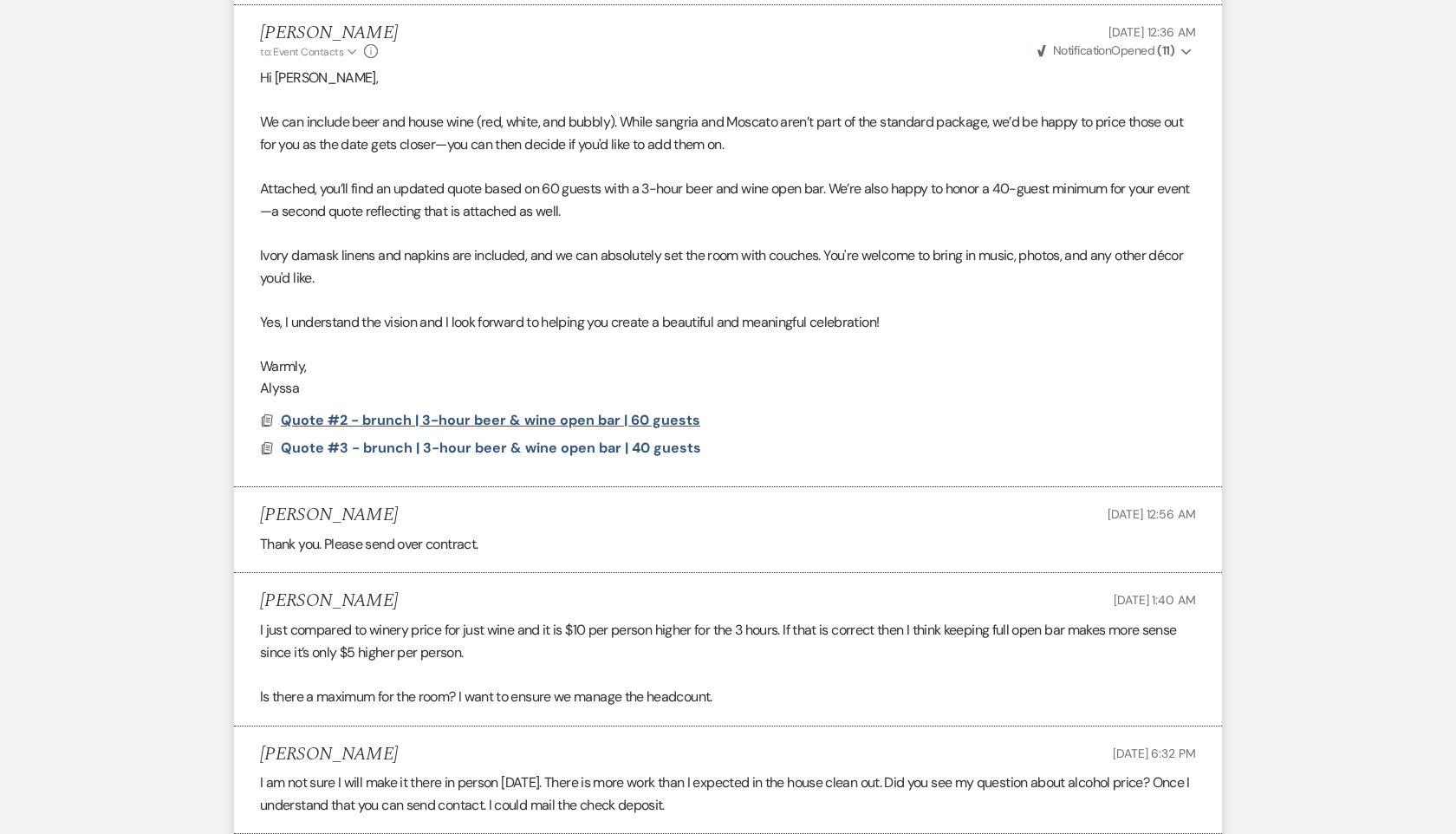 click on "Quote #2 - brunch | 3-hour beer & wine open bar | 60 guests" at bounding box center (491, 420) 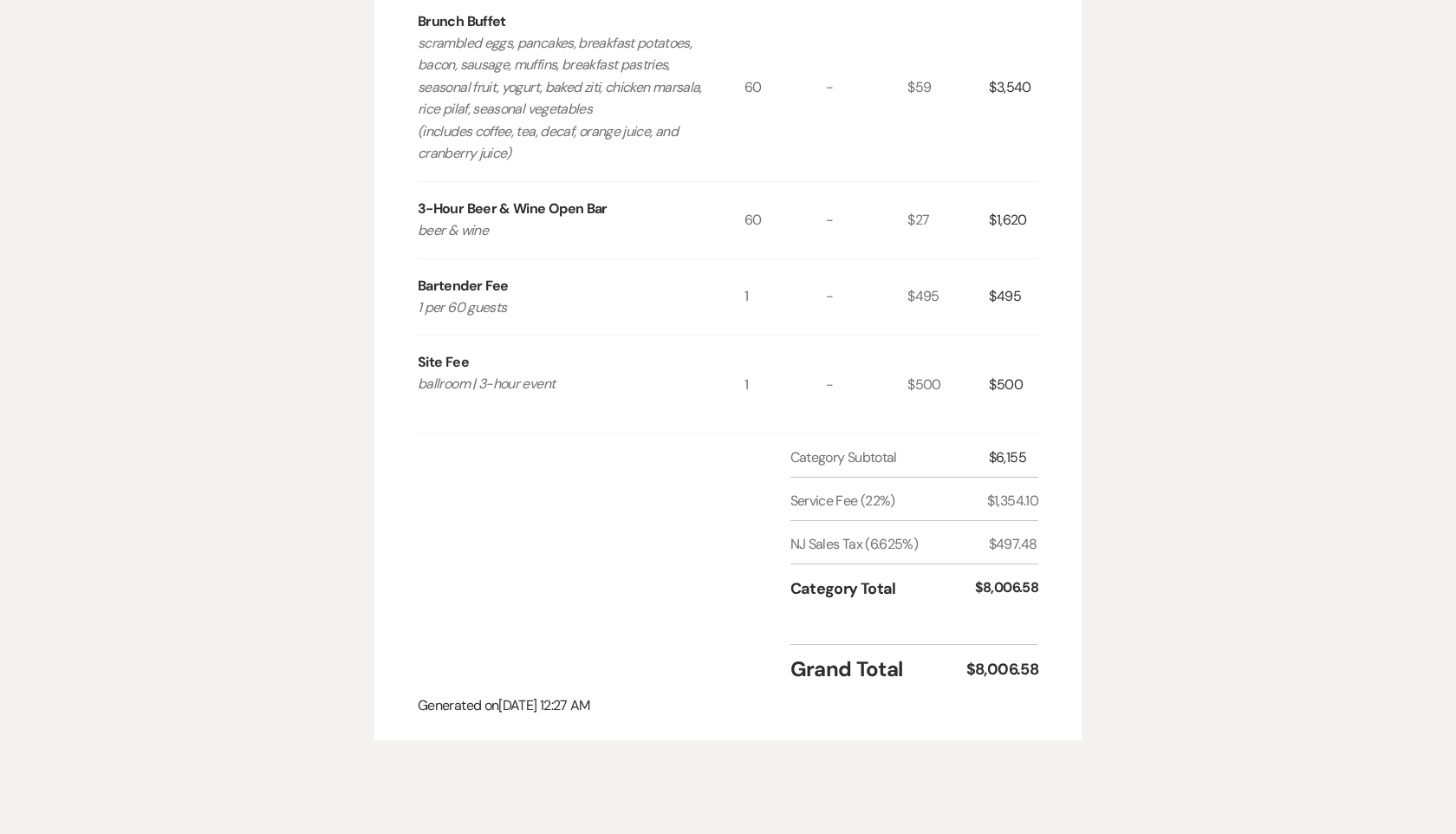scroll, scrollTop: 0, scrollLeft: 0, axis: both 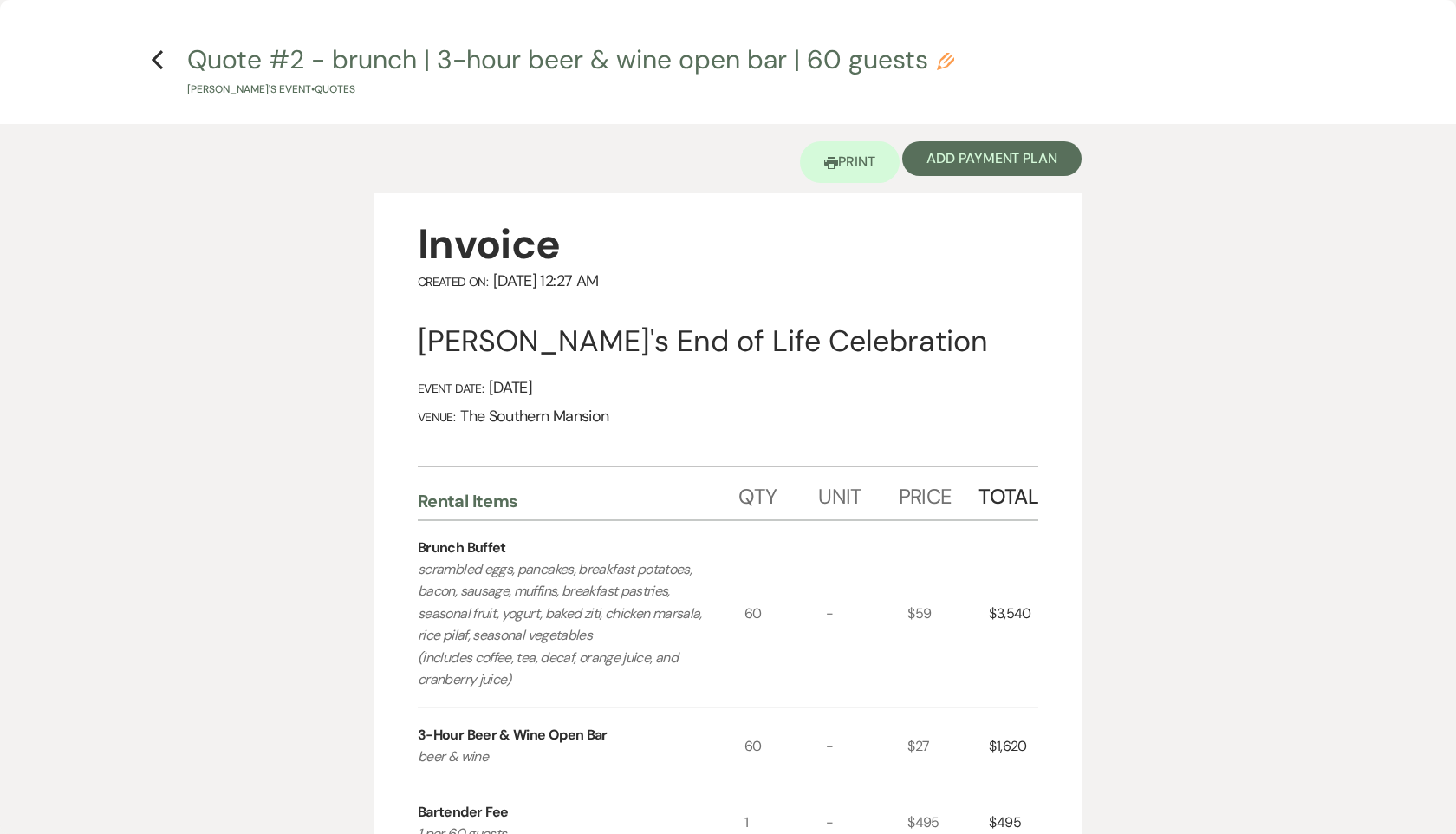 click on "Previous Quote #2 - brunch | 3-hour beer & wine open bar | 60 guests Pencil Kimberly Viscount's Event  •  Quotes" at bounding box center (728, 69) 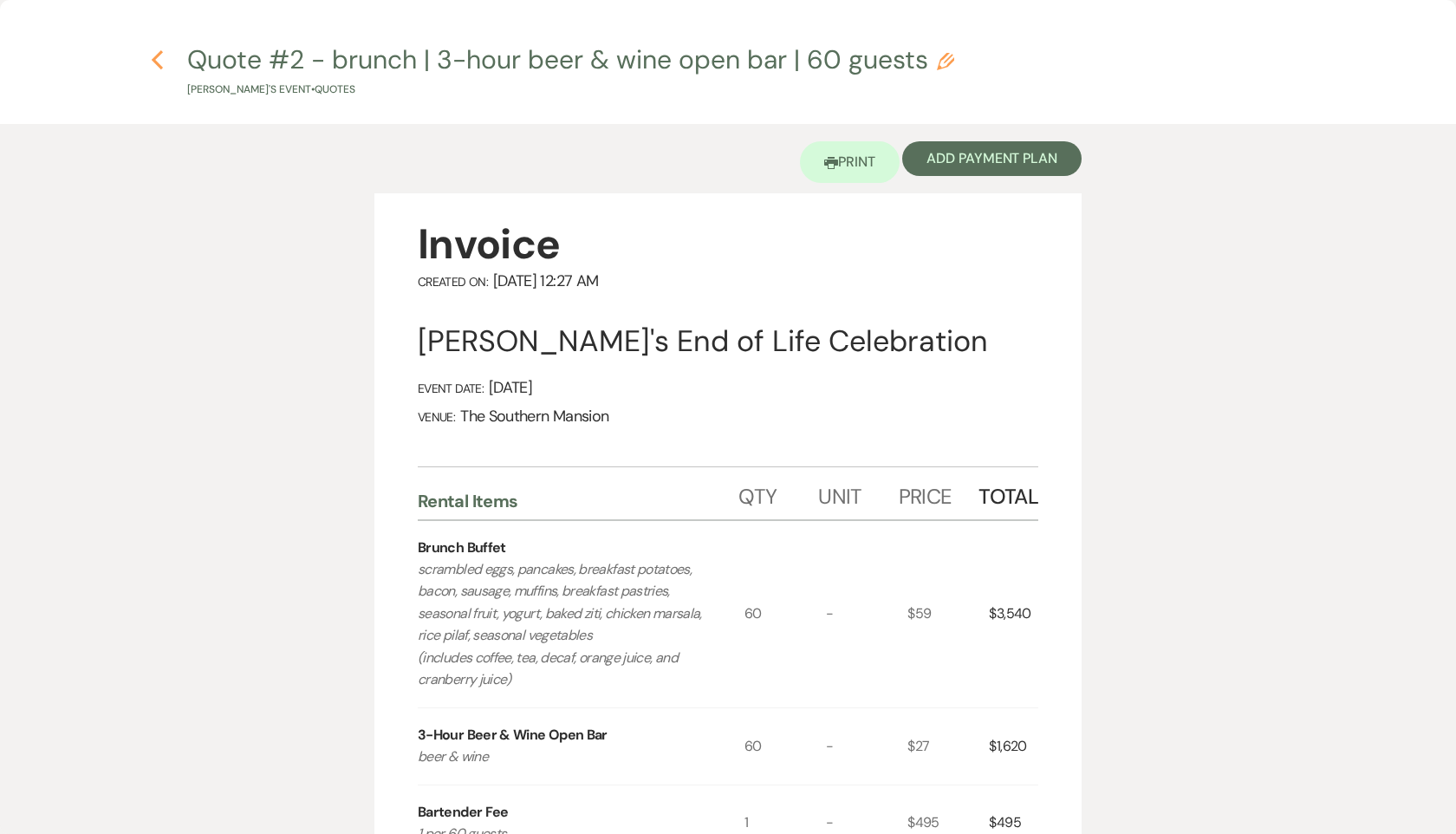 click on "Previous" 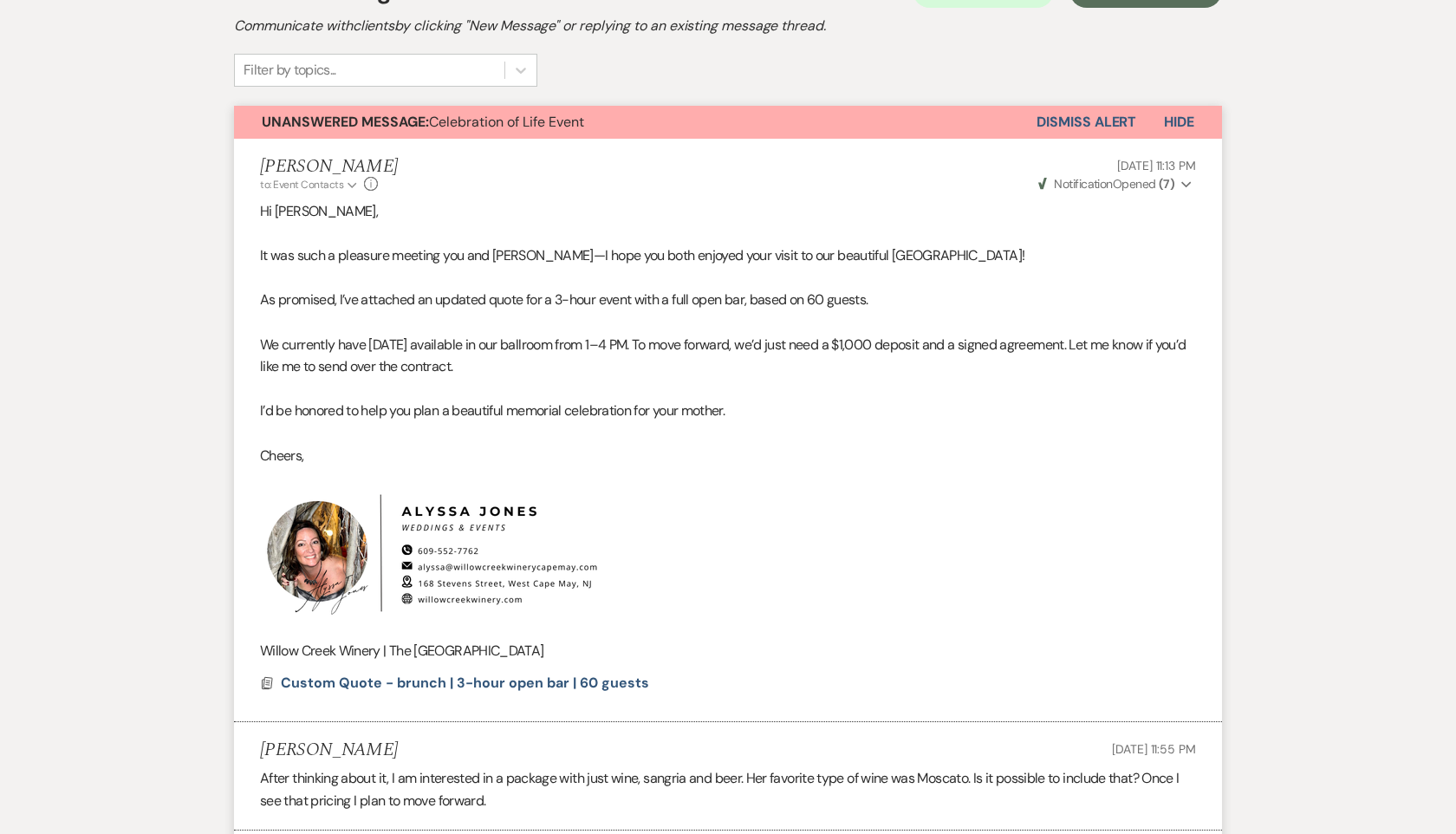 scroll, scrollTop: 0, scrollLeft: 0, axis: both 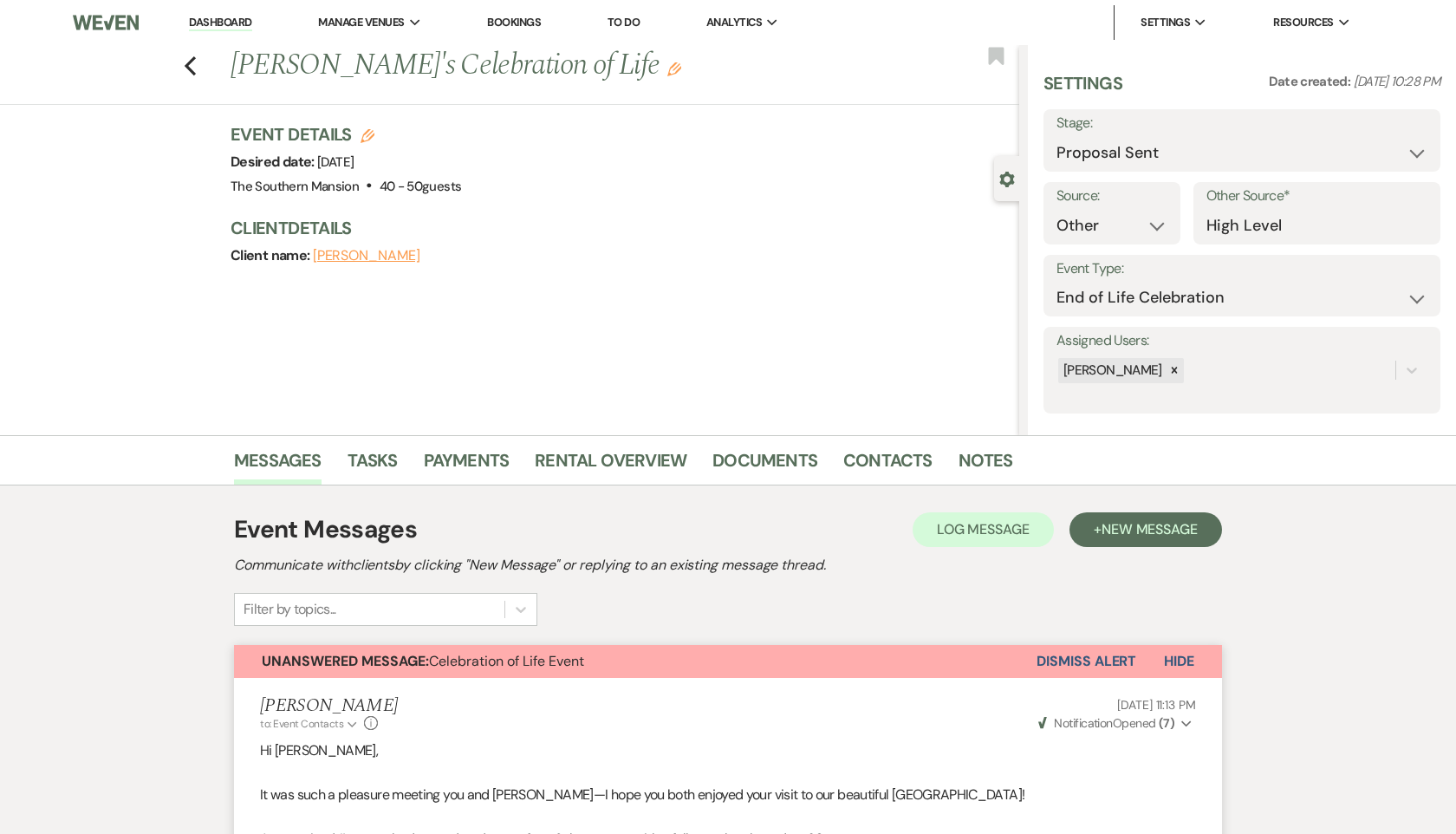 click on "Previous Kimberly Viscount's Celebration of Life  Edit Bookmark" at bounding box center (505, 75) 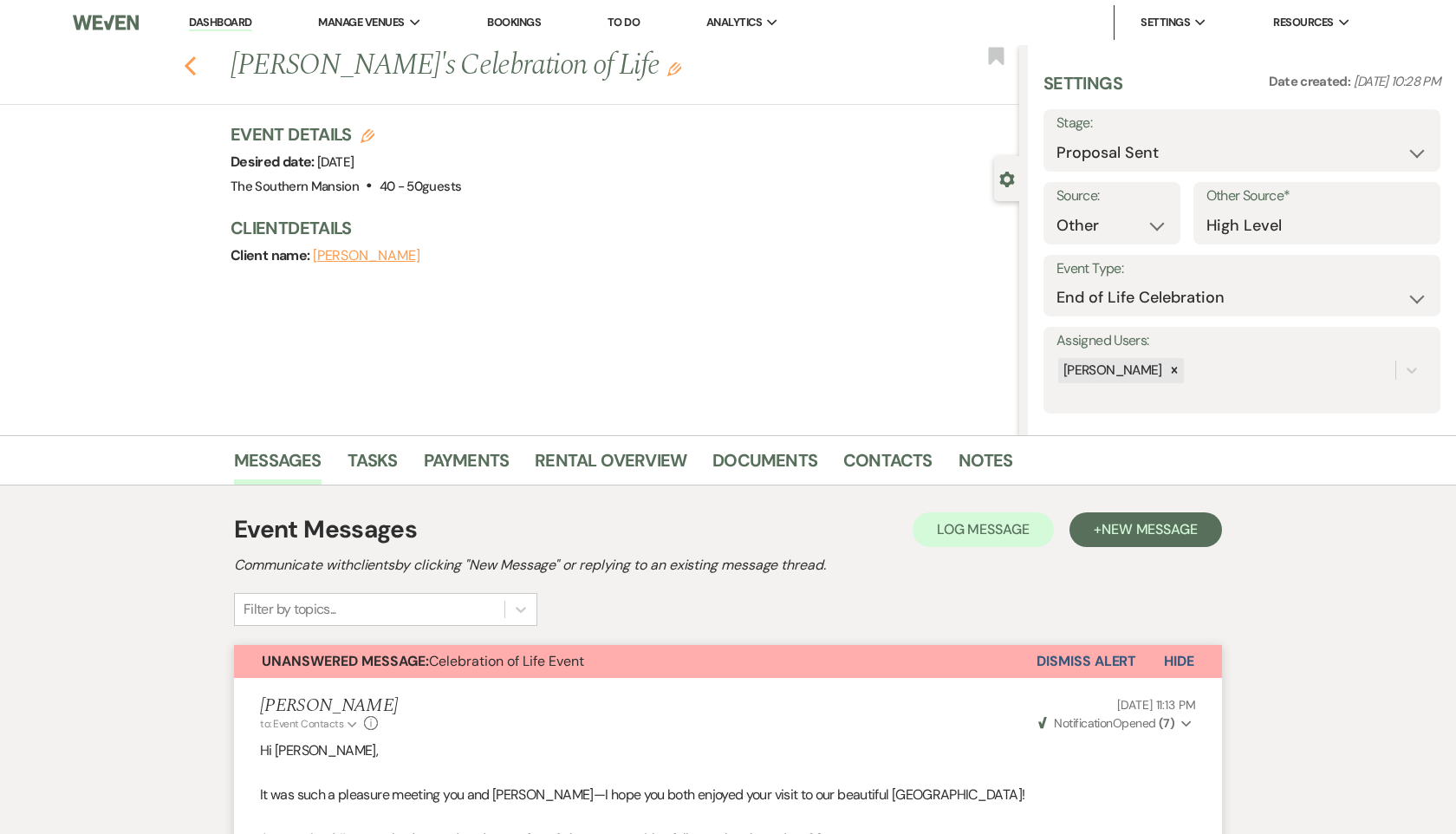 click on "Previous" 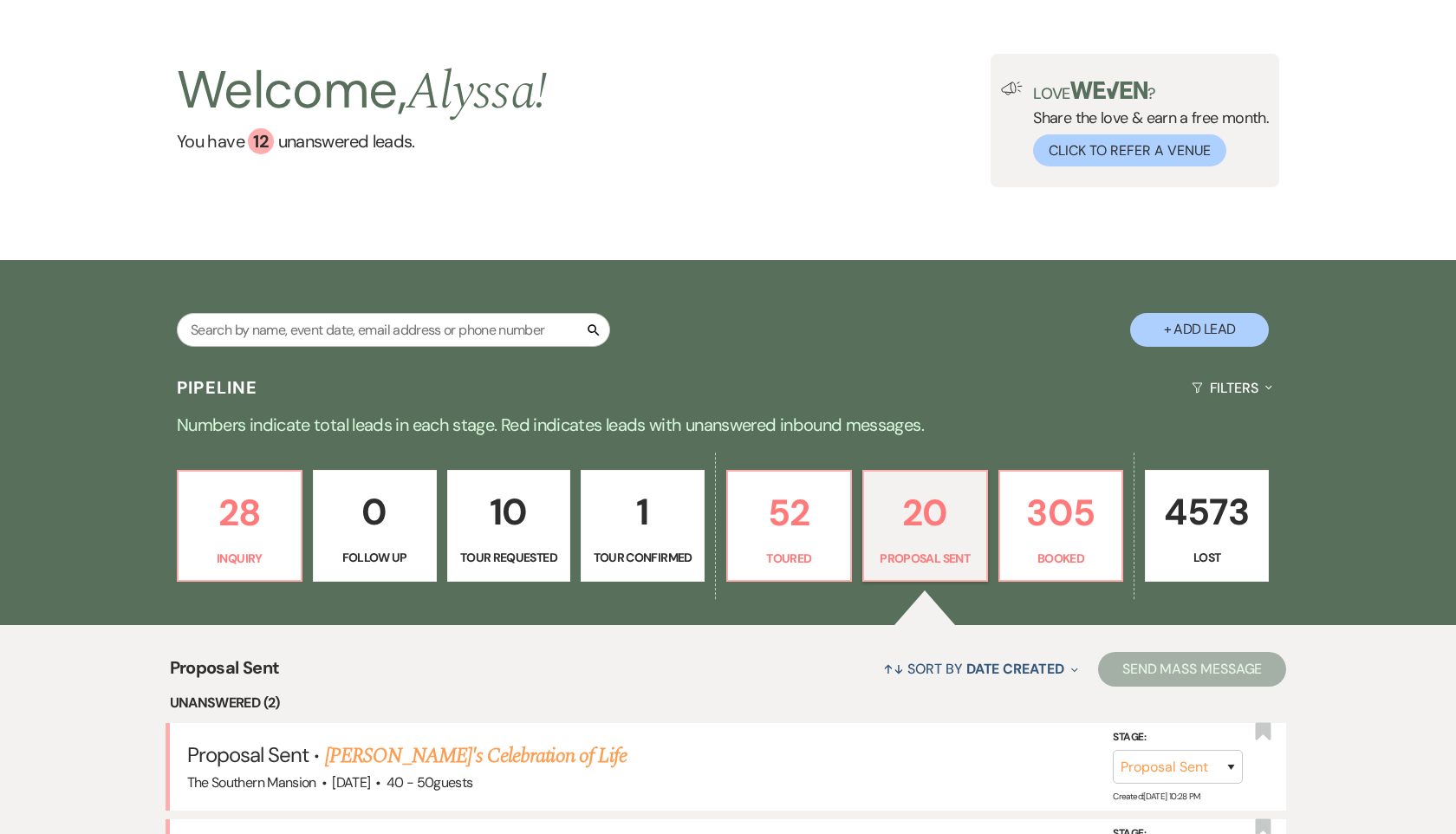 scroll, scrollTop: 0, scrollLeft: 0, axis: both 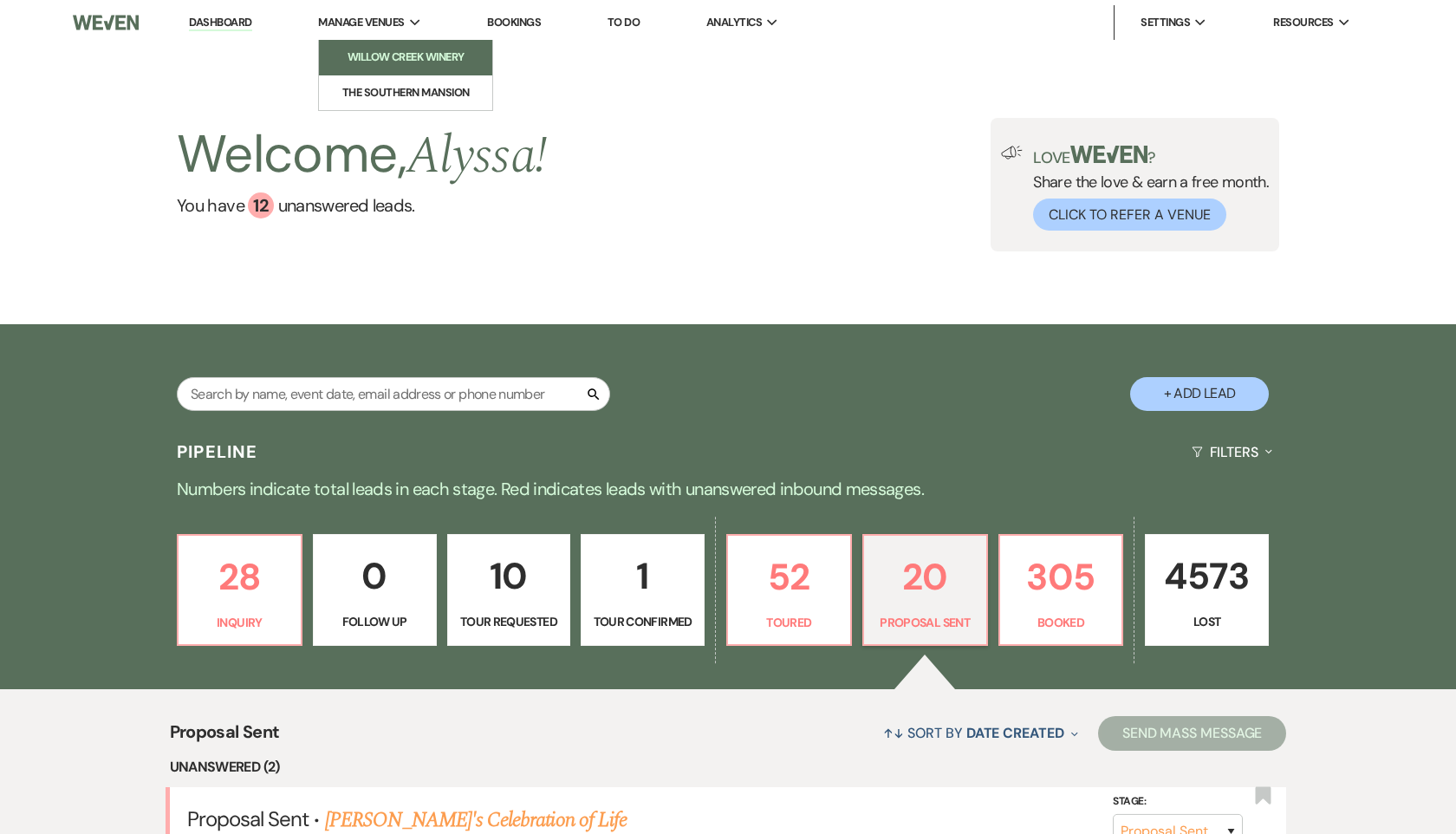 click on "Willow Creek Winery" at bounding box center (406, 57) 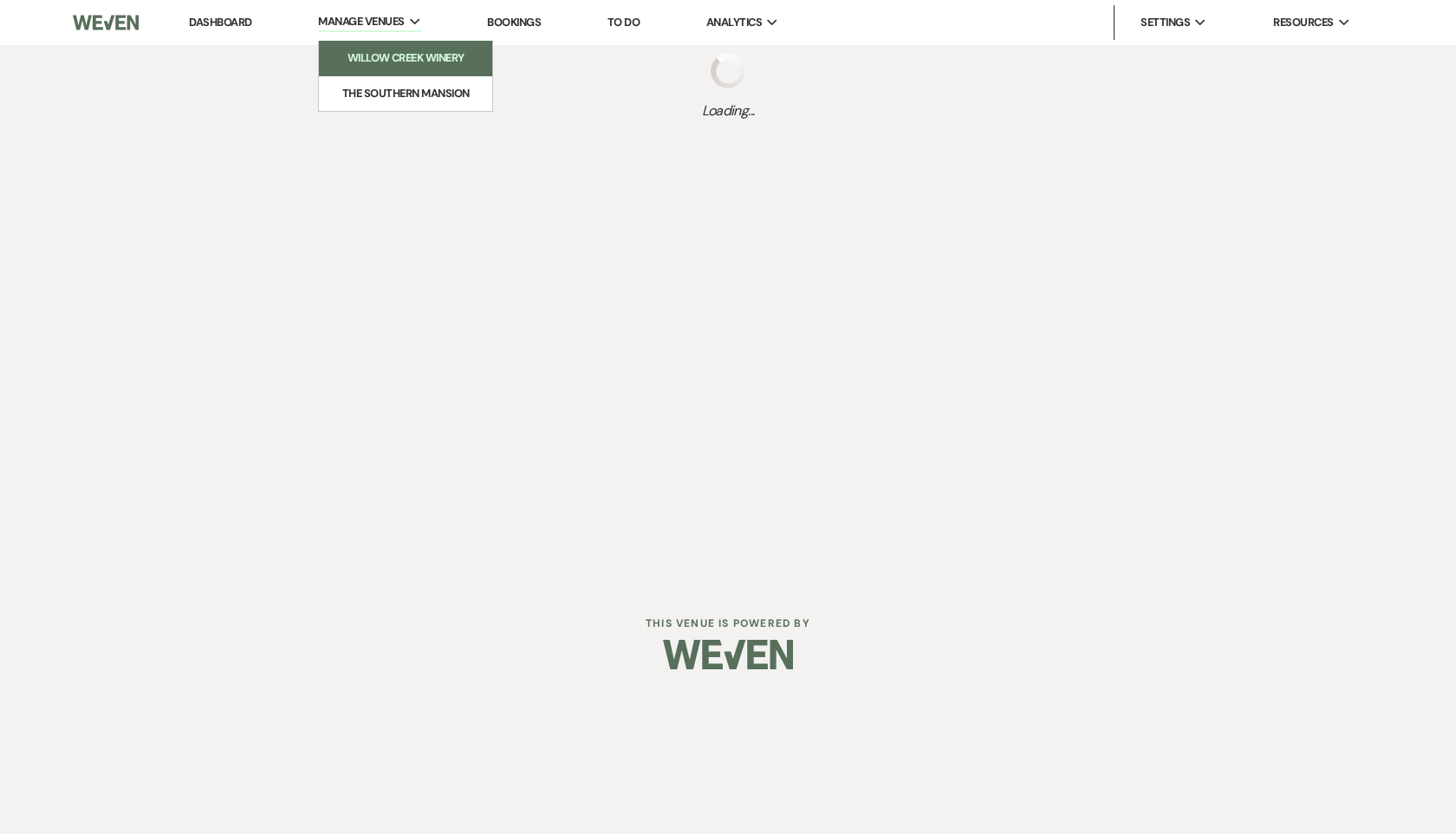 scroll, scrollTop: 0, scrollLeft: 0, axis: both 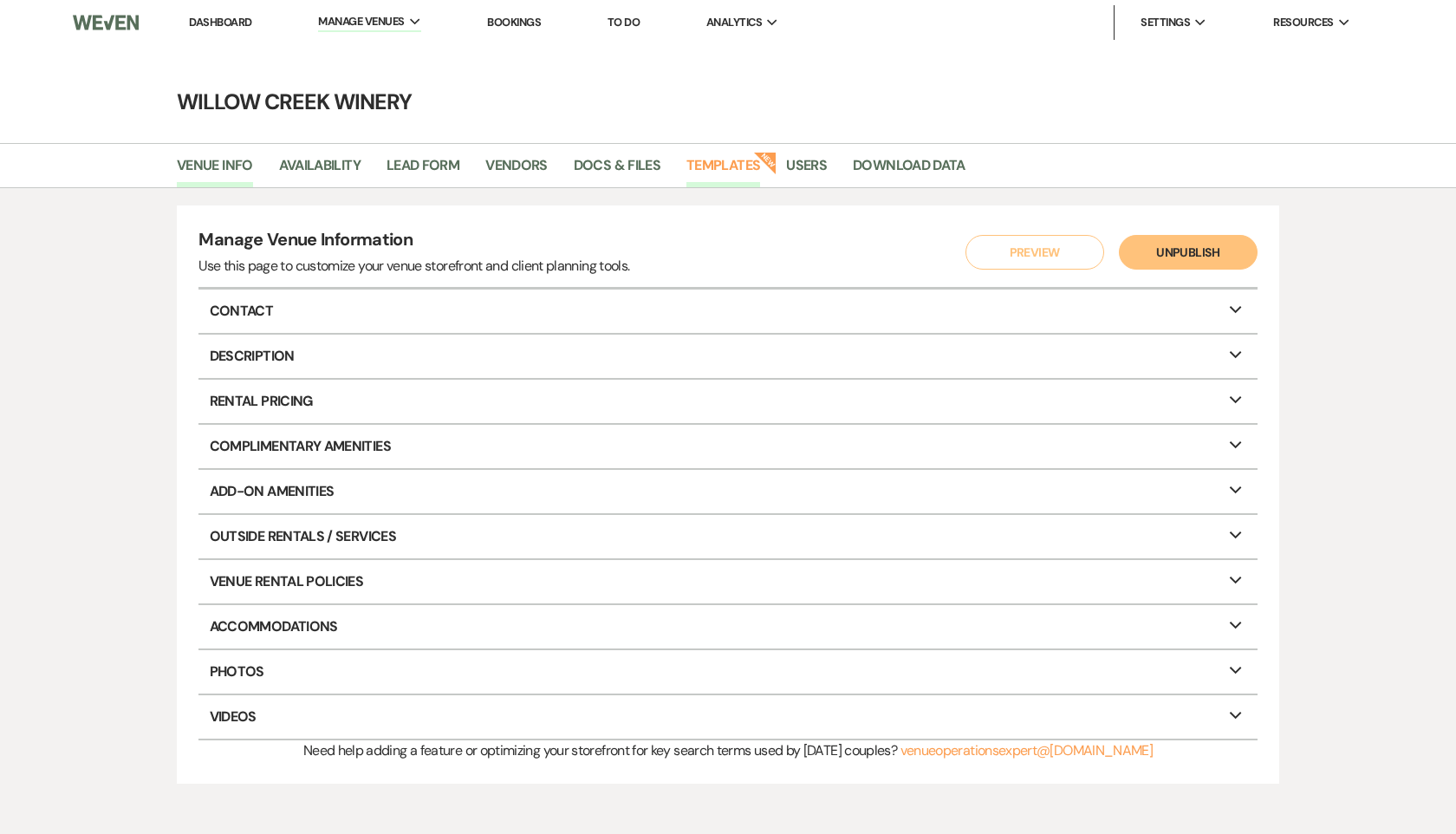 click on "Templates" at bounding box center [723, 171] 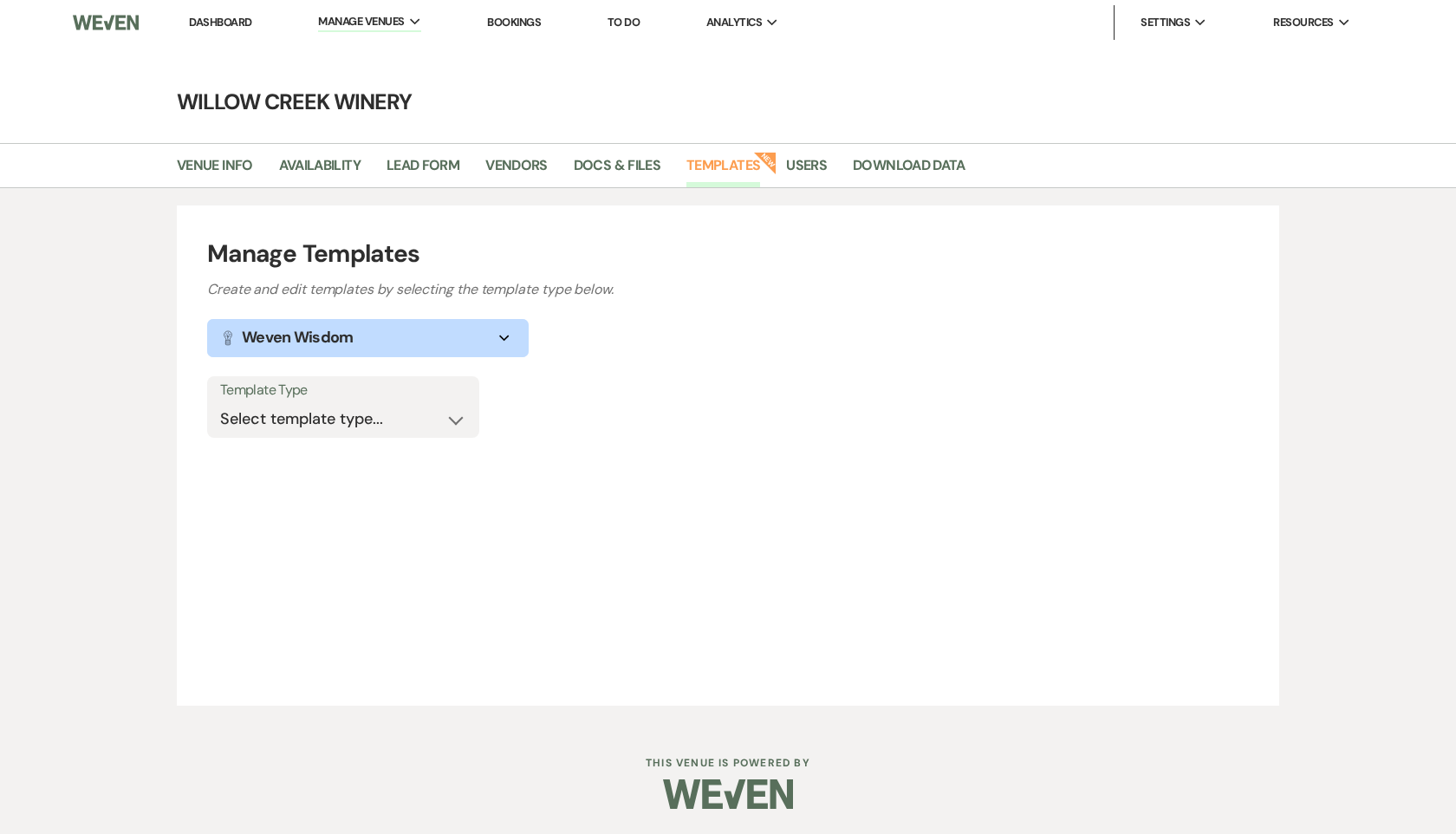 scroll, scrollTop: 0, scrollLeft: 0, axis: both 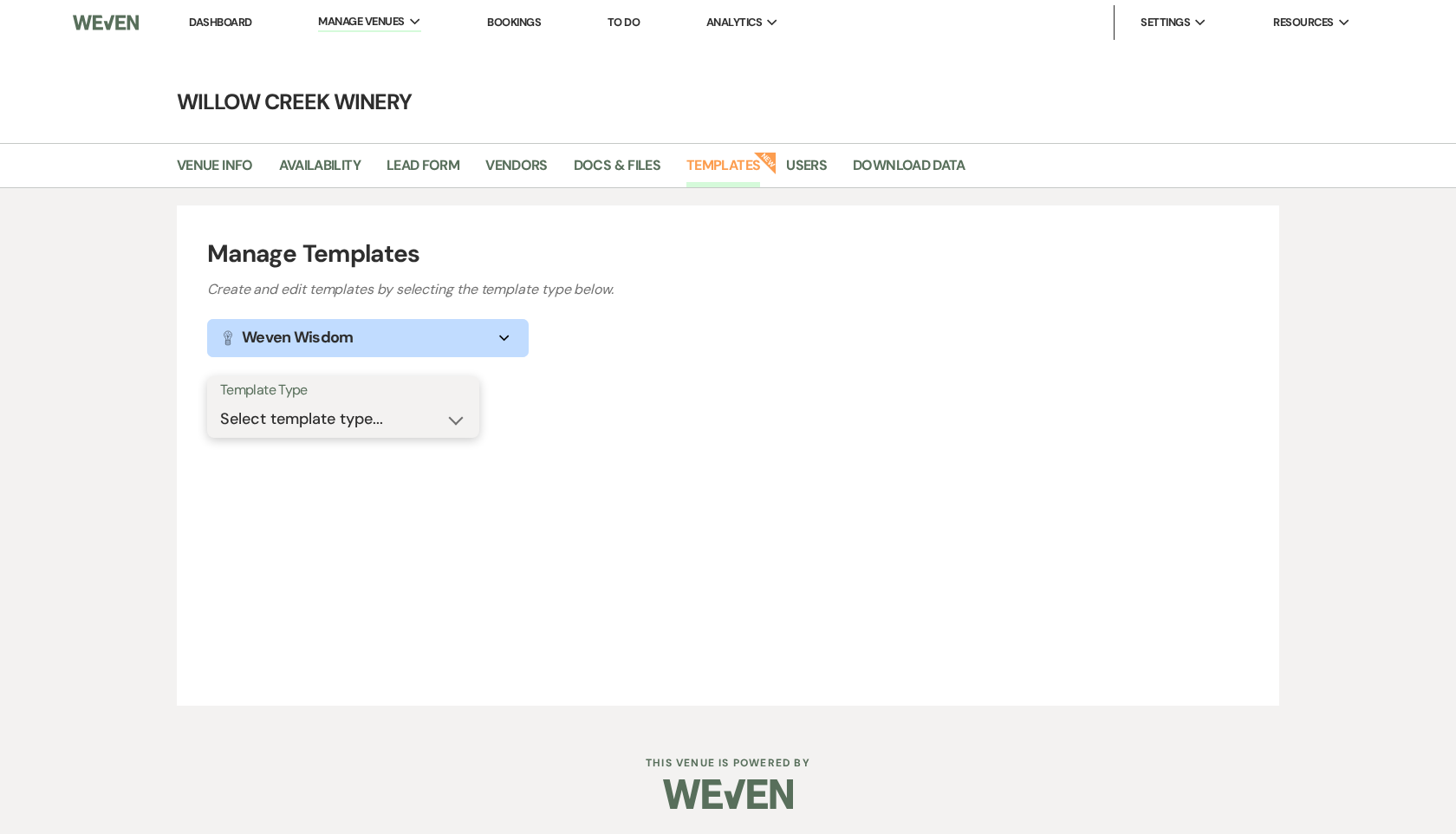 click on "Select template type... Task List Message Templates Payment Plan Inventory Items Categories" at bounding box center (343, 419) 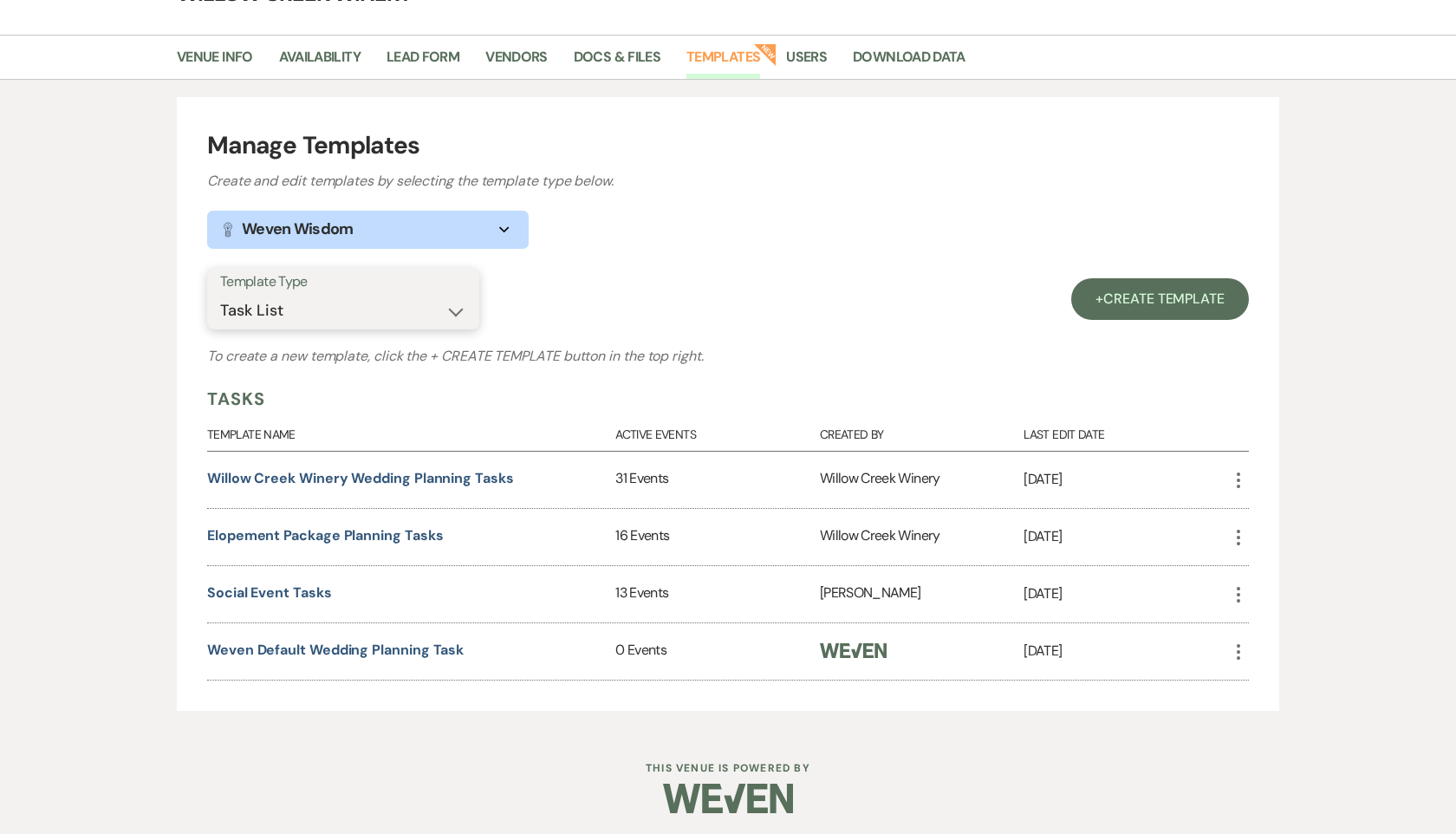 scroll, scrollTop: 112, scrollLeft: 0, axis: vertical 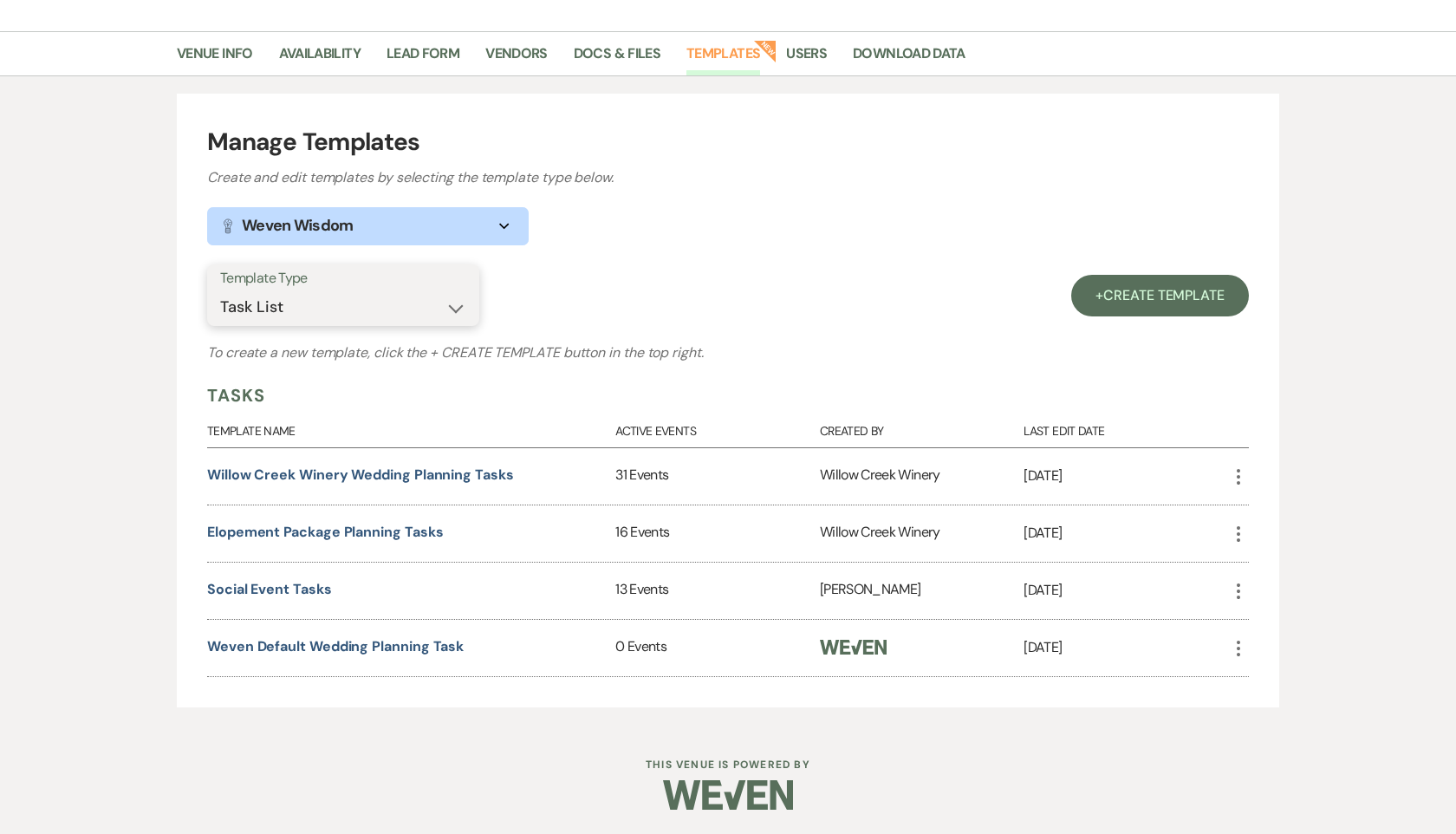 click on "Select template type... Task List Message Templates Payment Plan Inventory Items Categories" at bounding box center (343, 307) 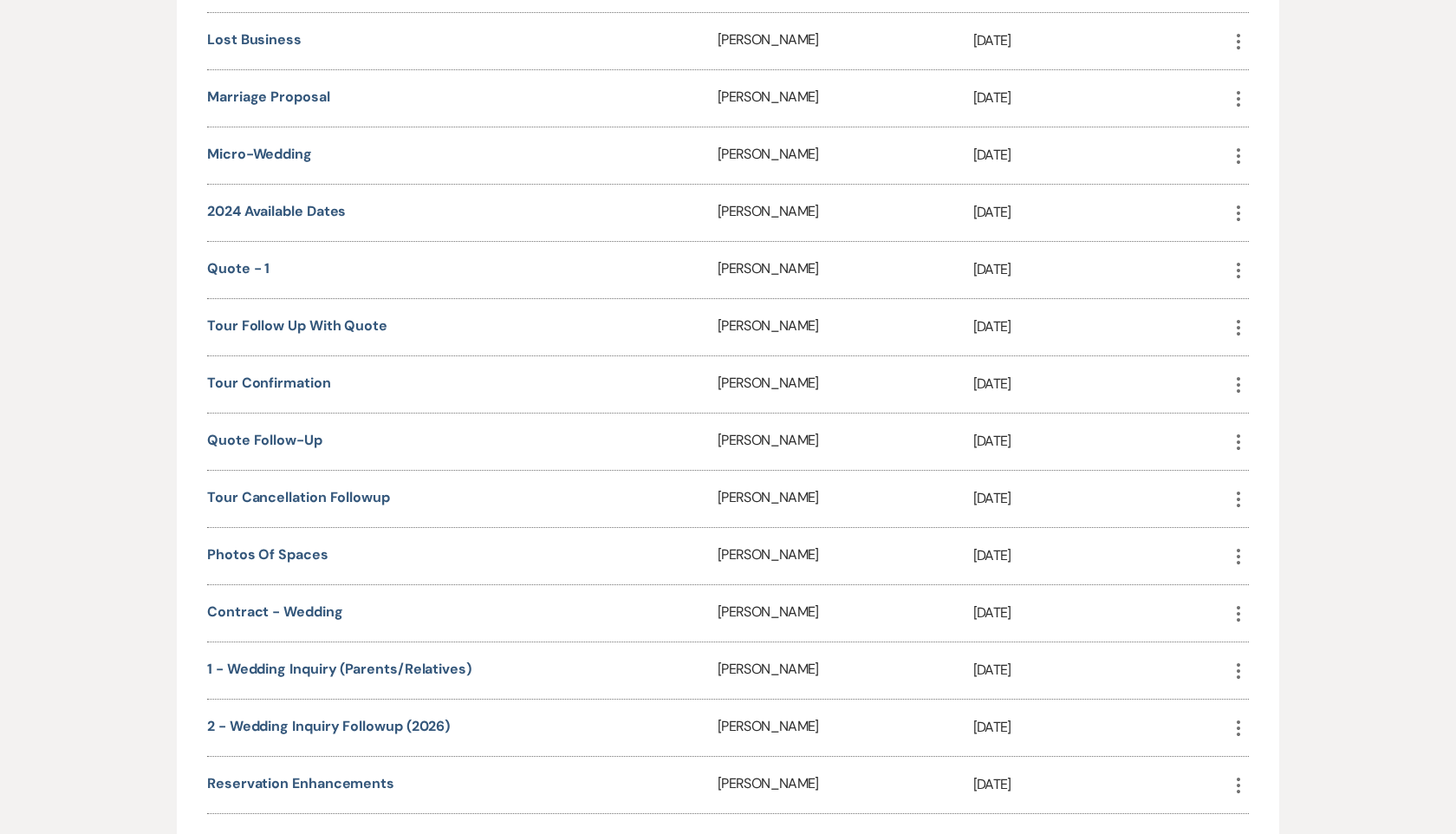 scroll, scrollTop: 1676, scrollLeft: 0, axis: vertical 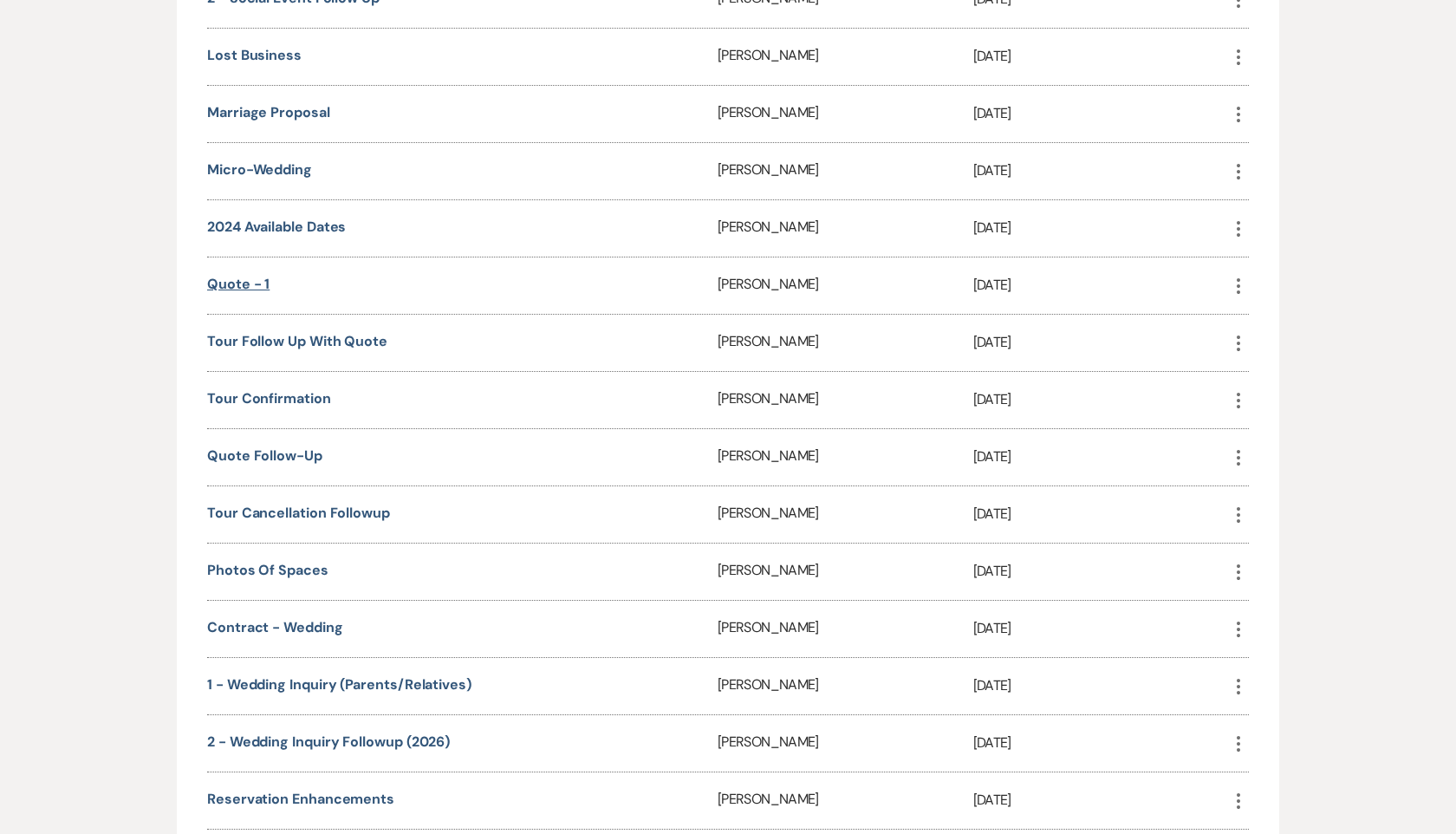 click on "Quote - 1" at bounding box center (238, 283) 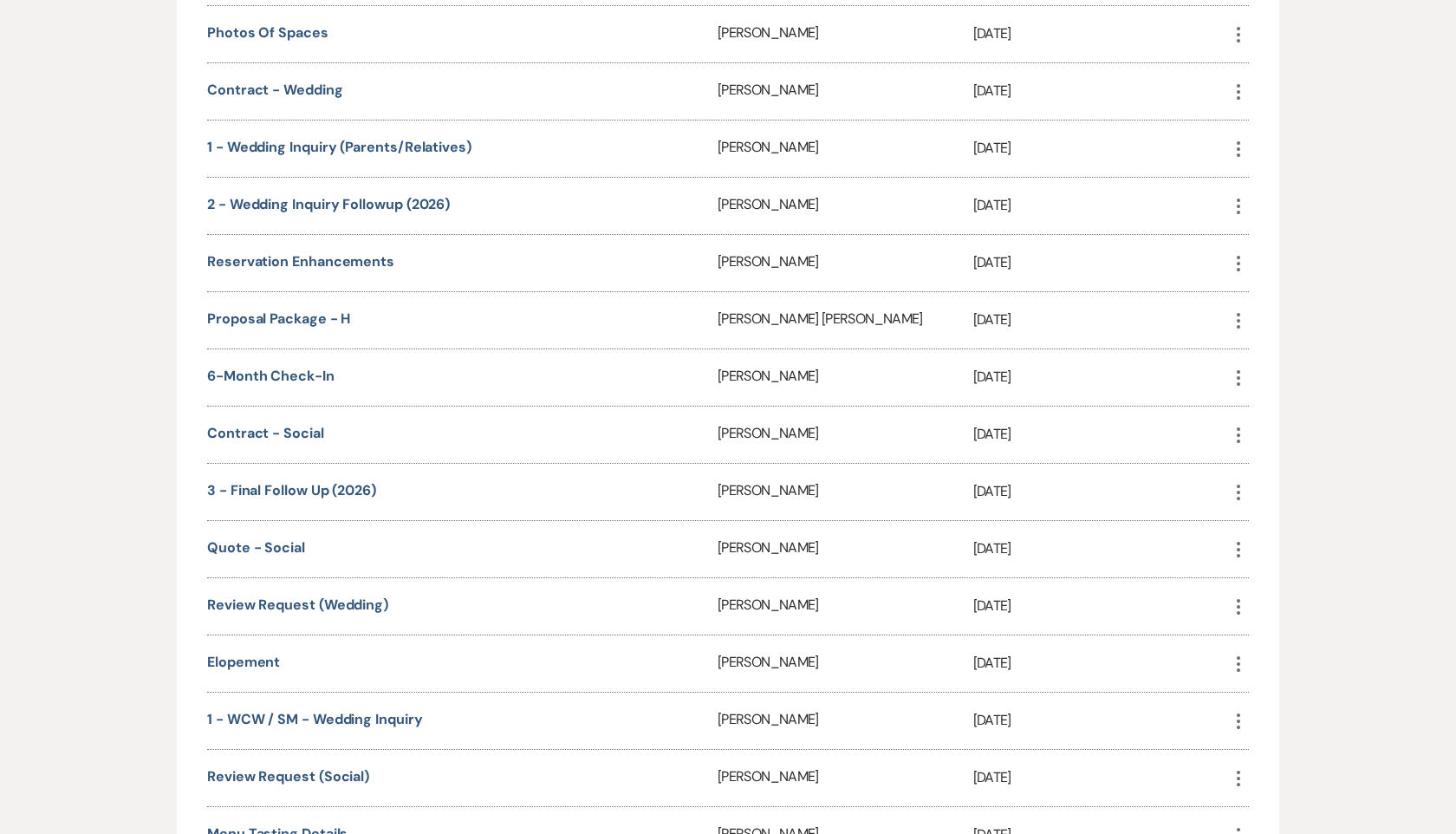 scroll, scrollTop: 2245, scrollLeft: 0, axis: vertical 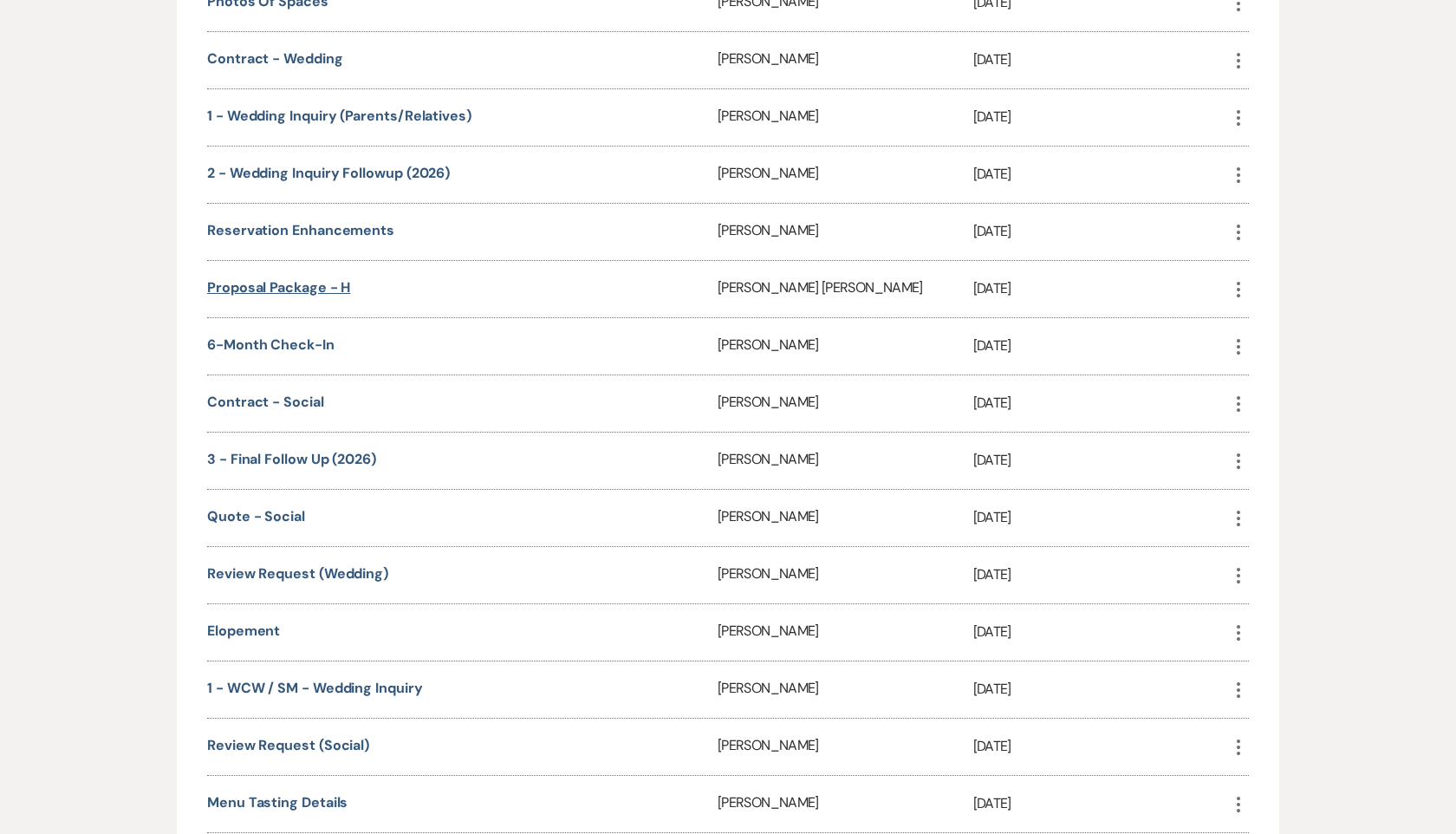 click on "Proposal Package - H" at bounding box center (278, 287) 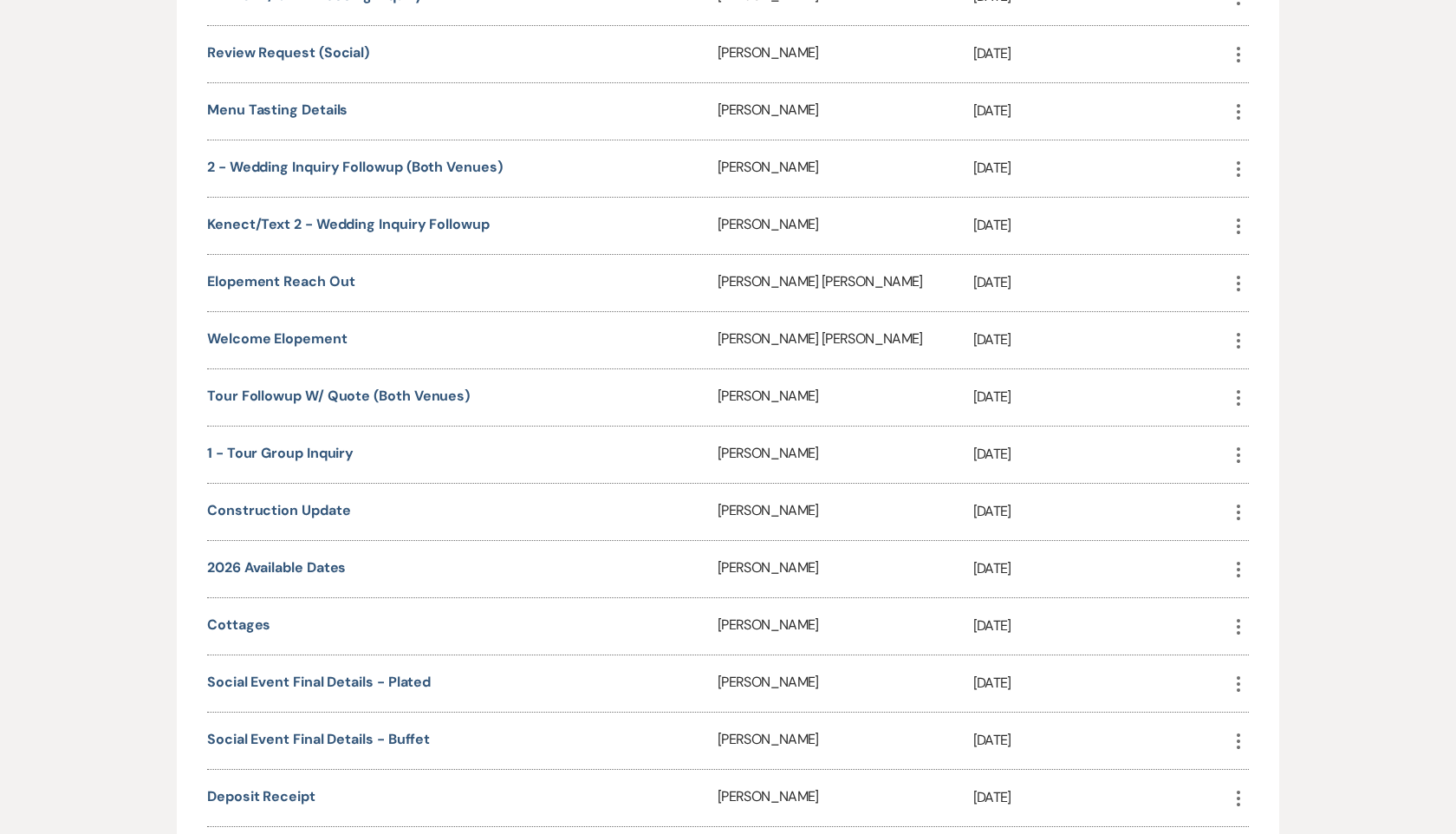 scroll, scrollTop: 3124, scrollLeft: 0, axis: vertical 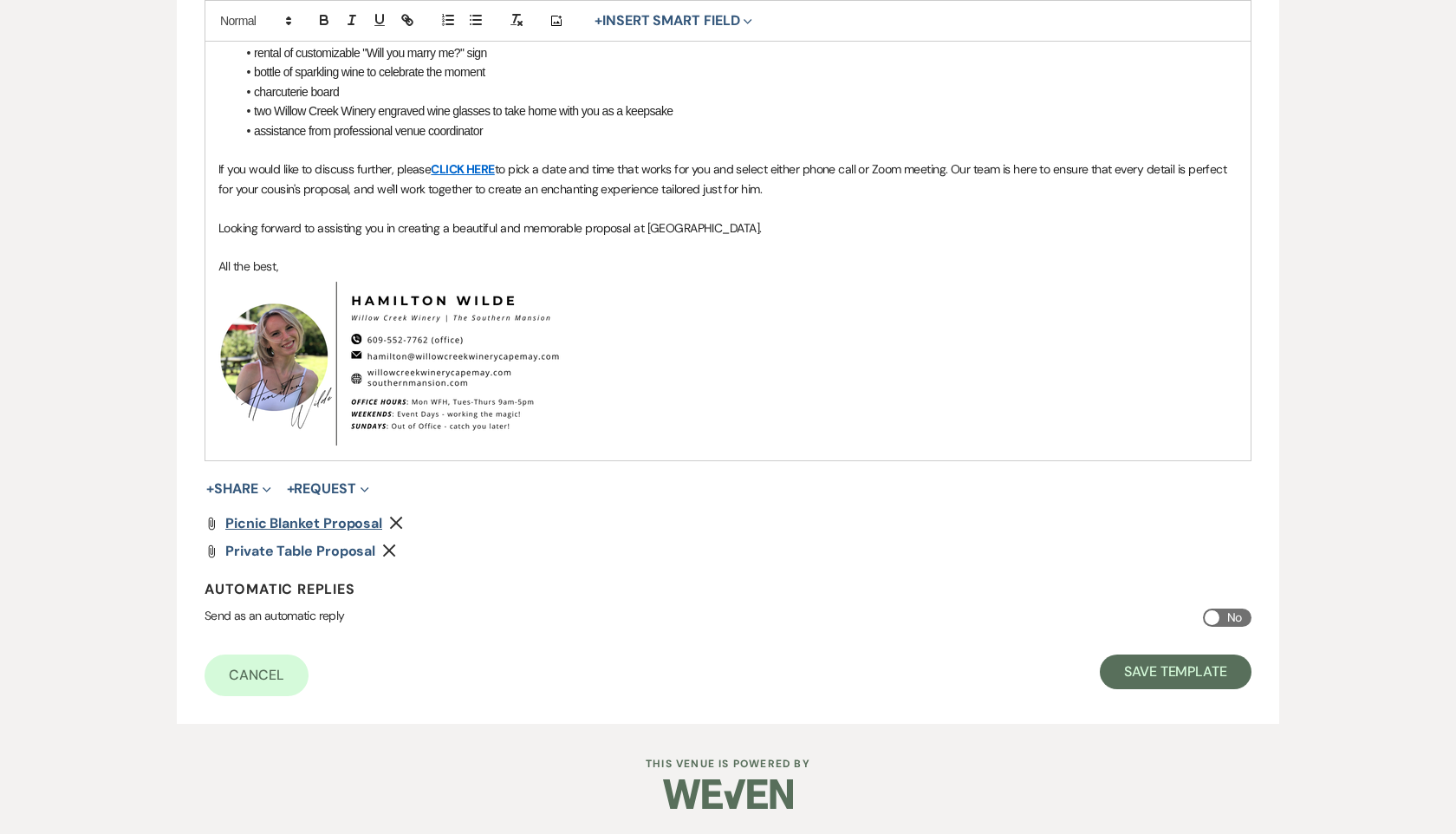 click on "Picnic Blanket Proposal" at bounding box center [303, 523] 